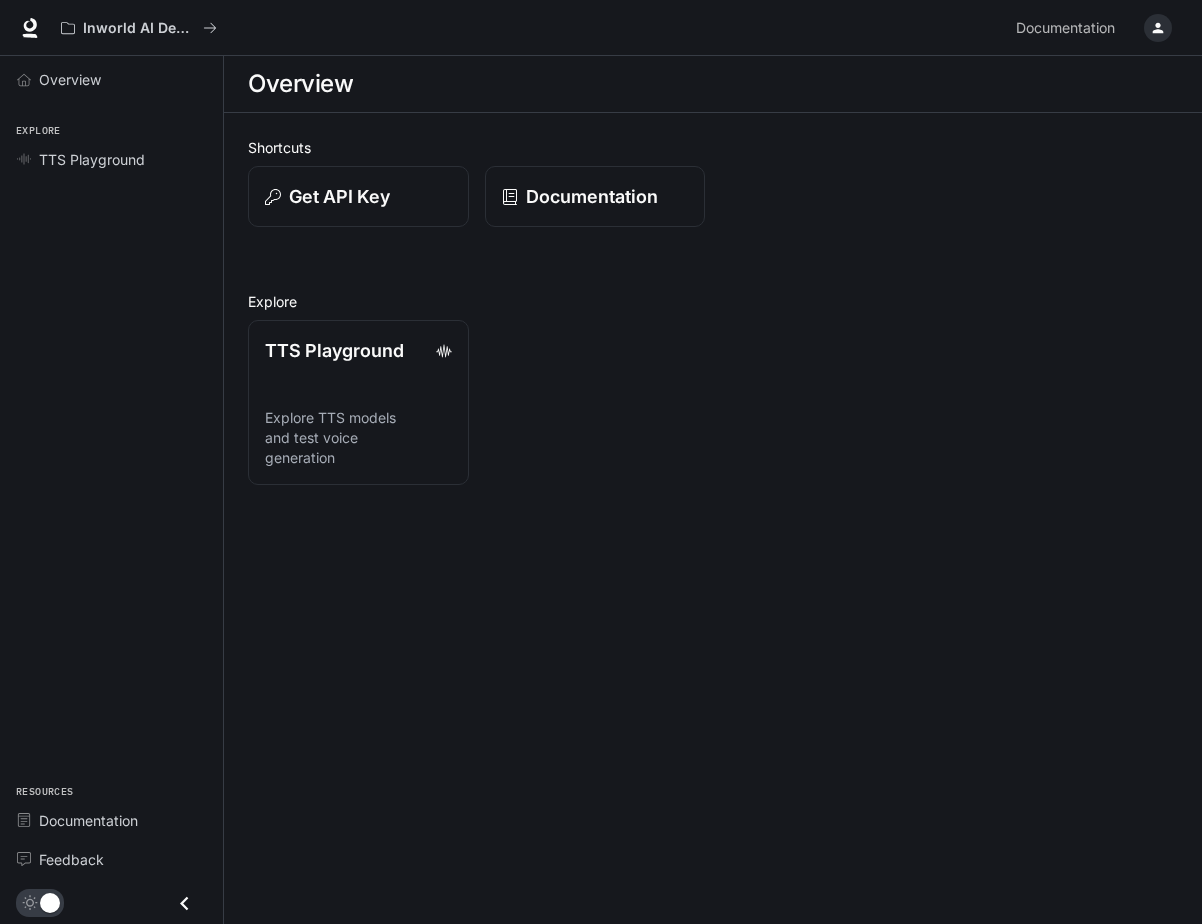 scroll, scrollTop: 0, scrollLeft: 0, axis: both 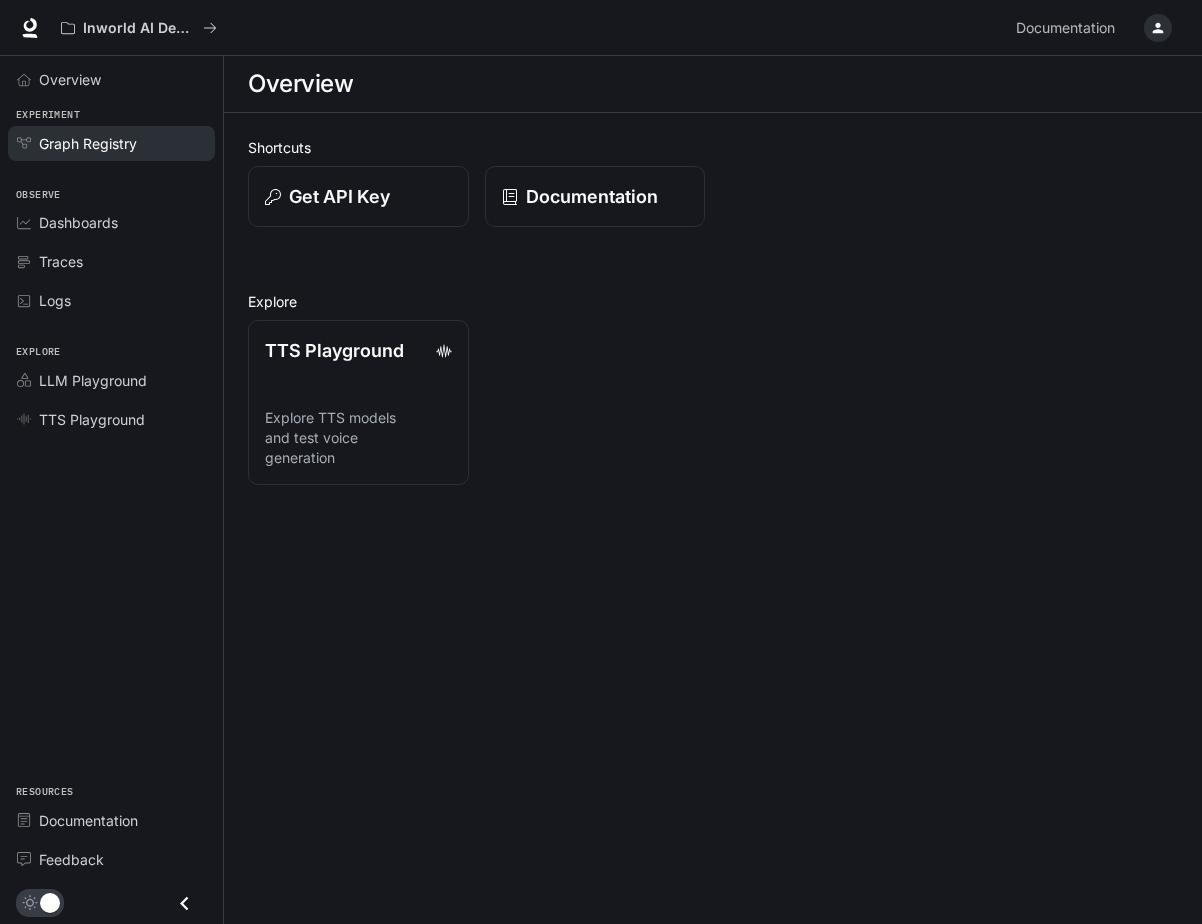 click on "Graph Registry" at bounding box center (88, 143) 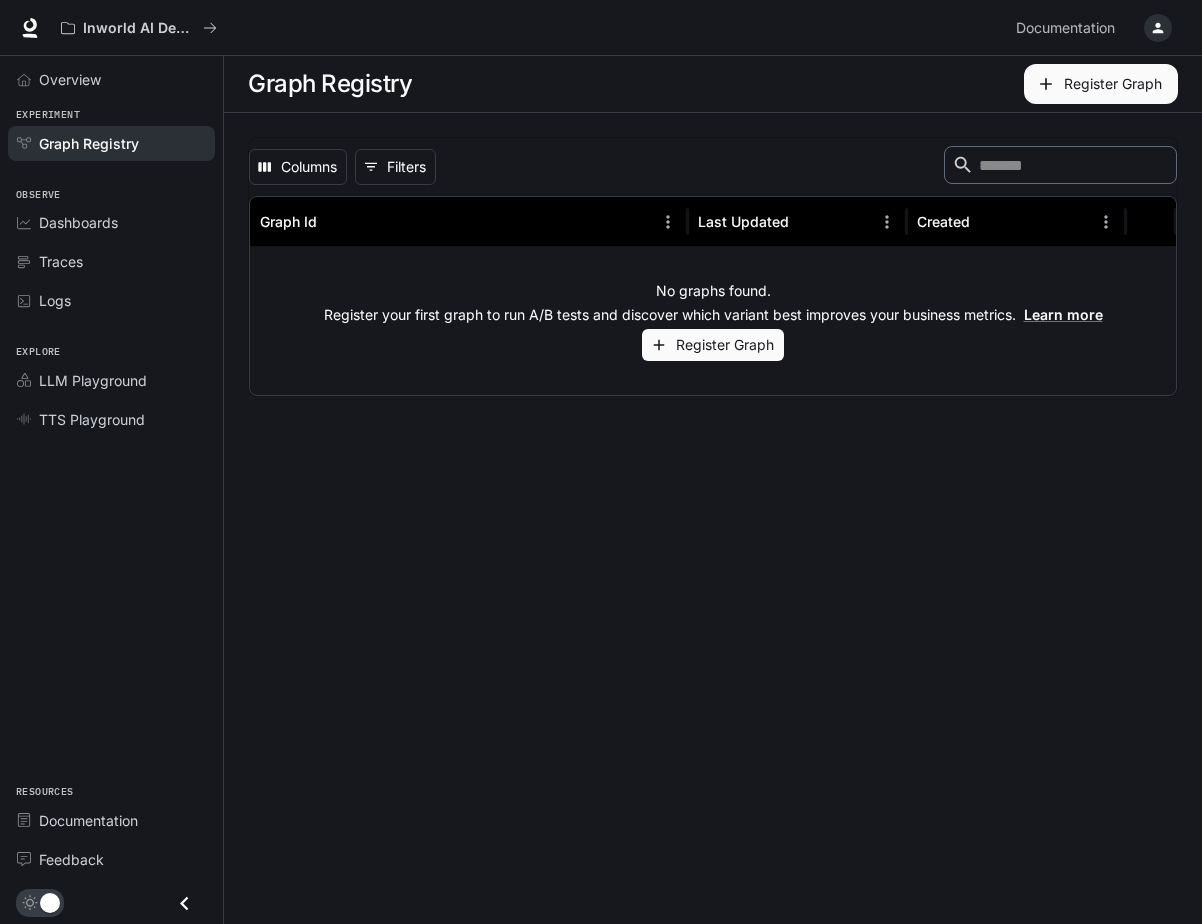 click on "Dashboards" at bounding box center (111, 222) 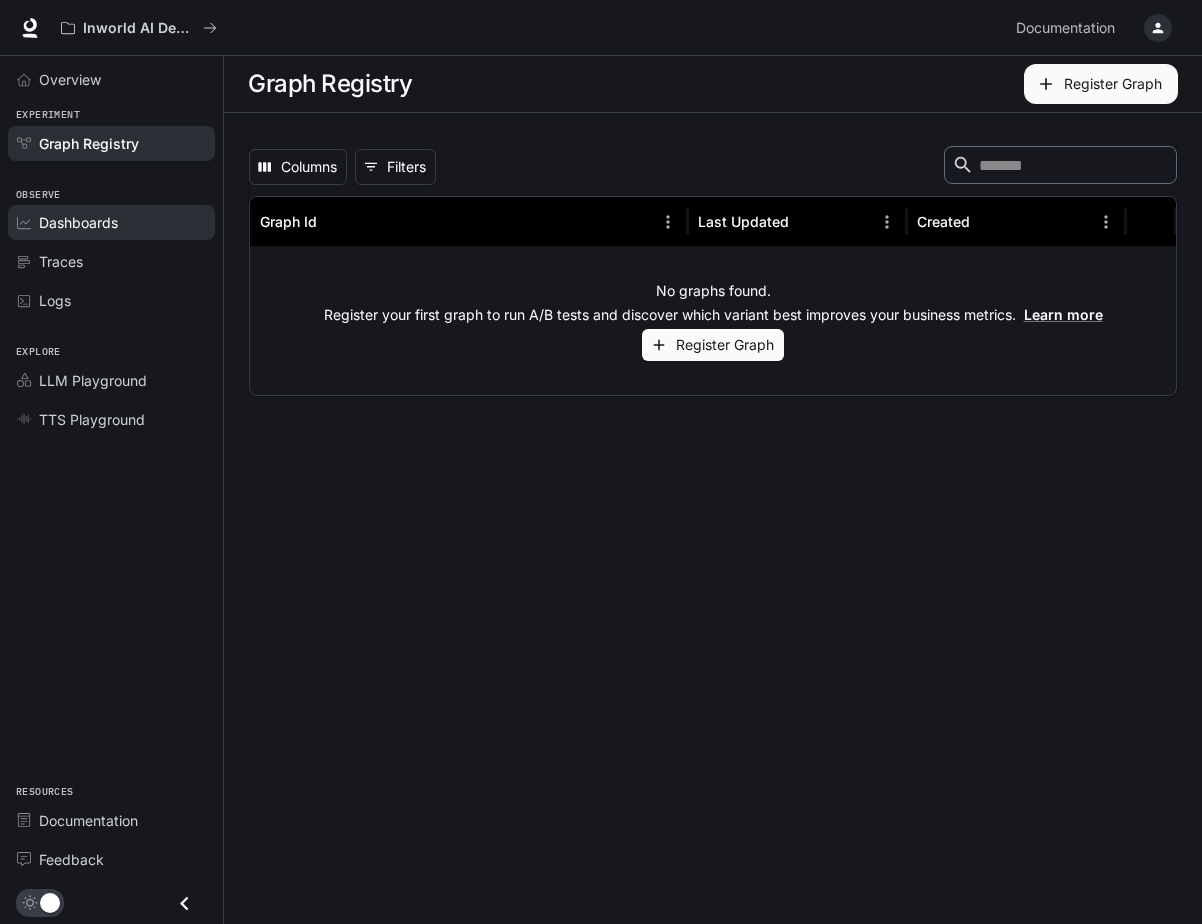 click on "Dashboards" at bounding box center [78, 222] 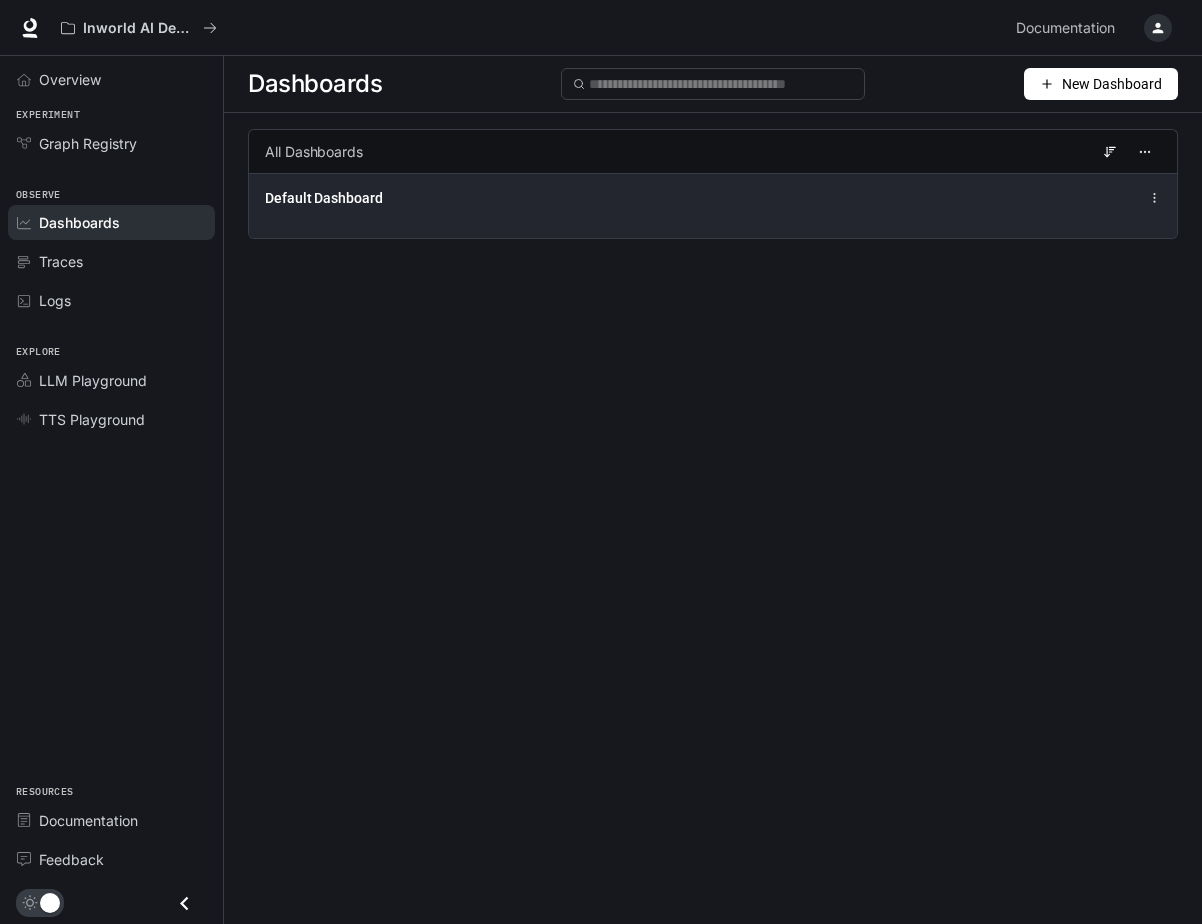 click on "Default Dashboard" at bounding box center (324, 198) 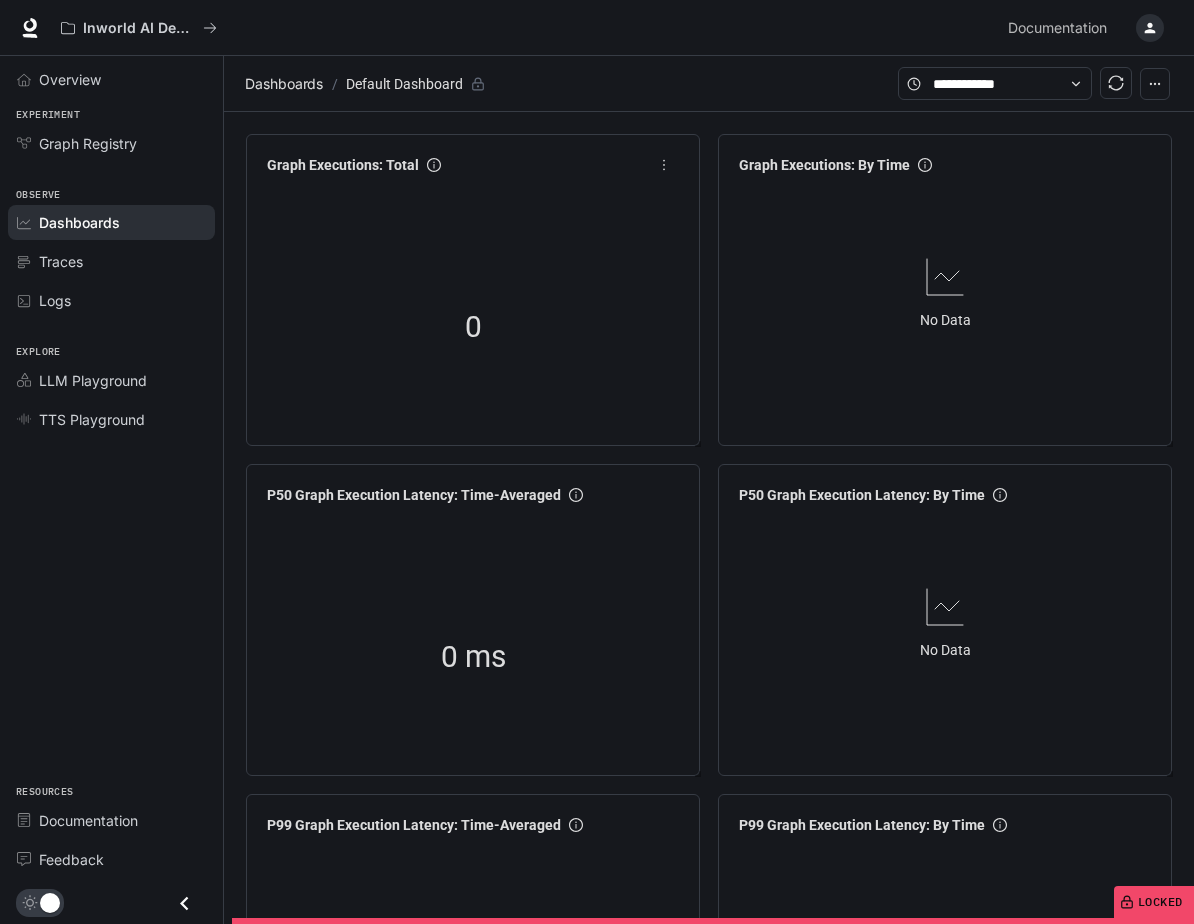 click on "0" at bounding box center [473, 327] 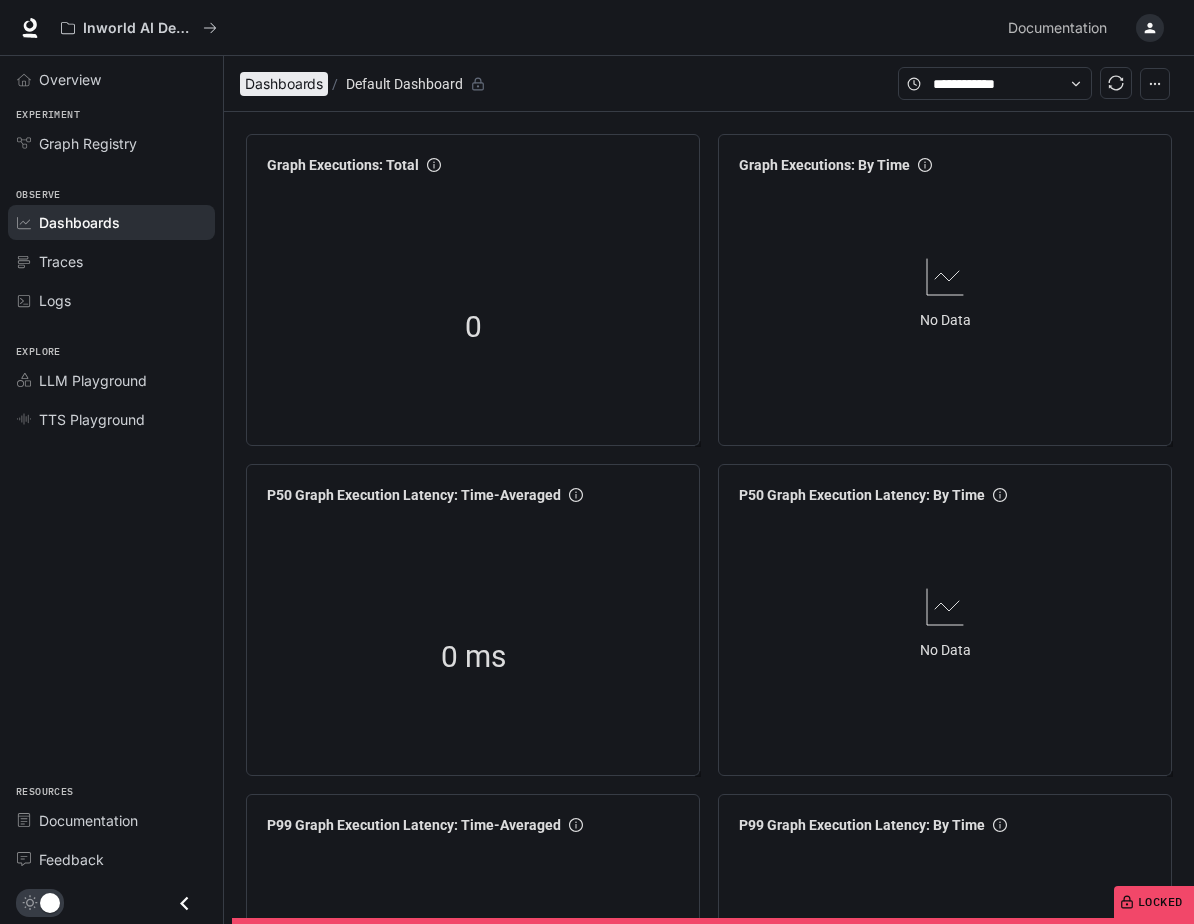 click on "Dashboards" at bounding box center [284, 84] 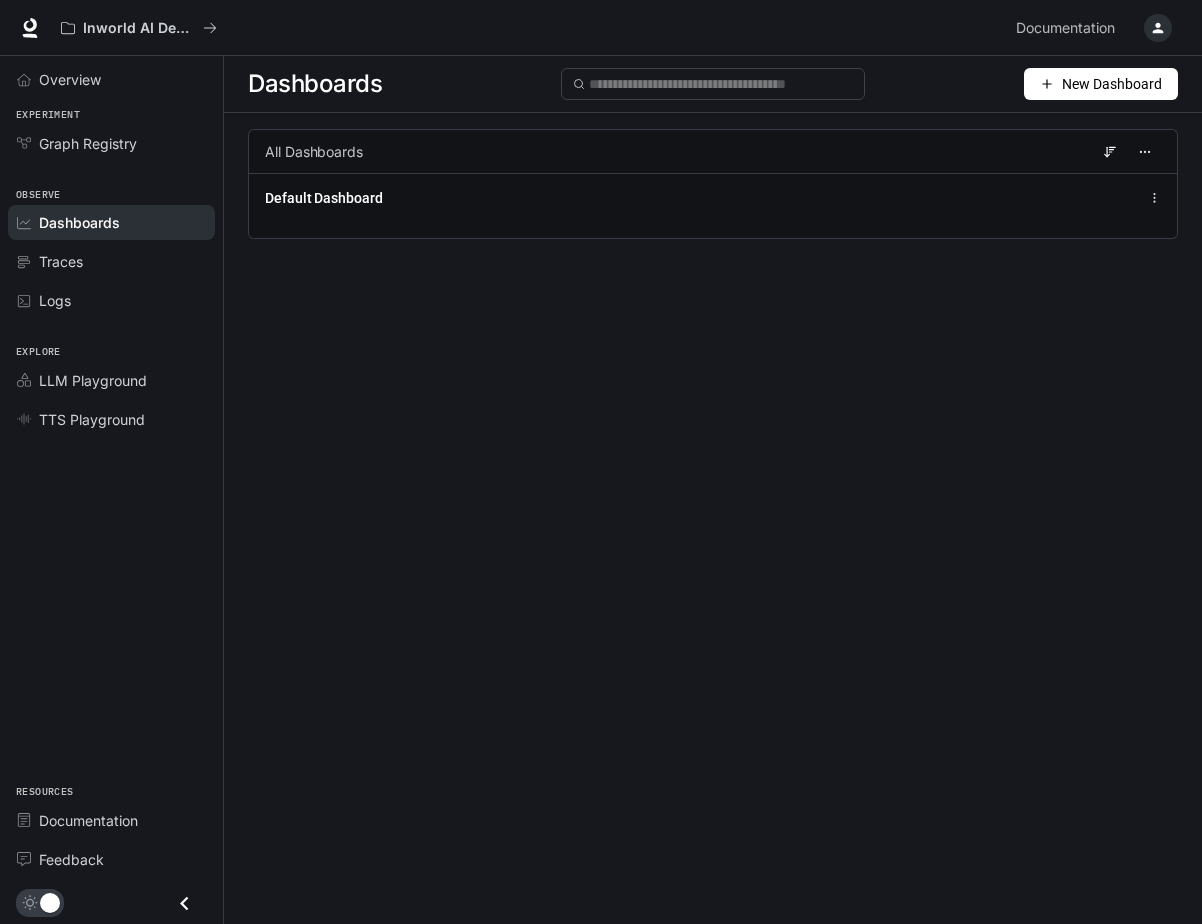 click on "New Dashboard" at bounding box center (1112, 84) 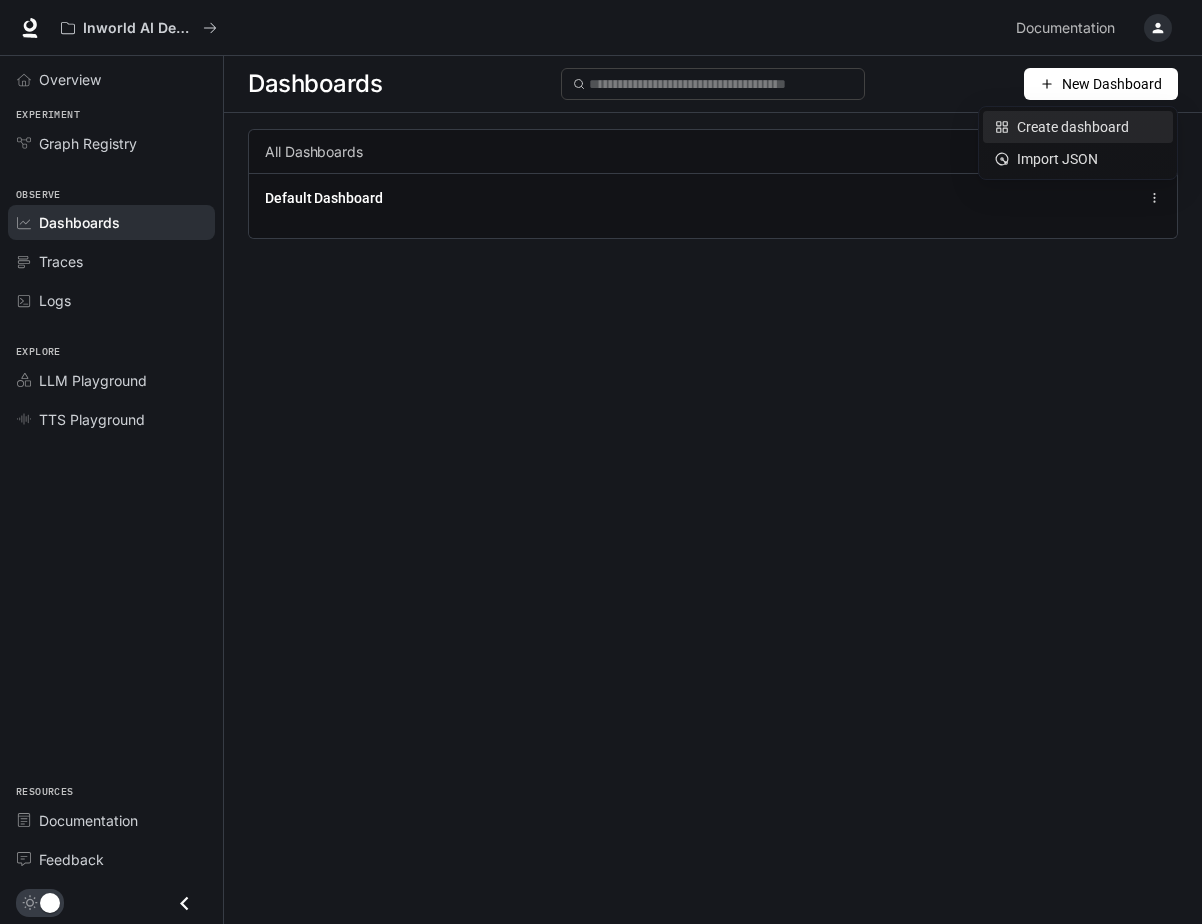 click on "Create dashboard" at bounding box center (1078, 127) 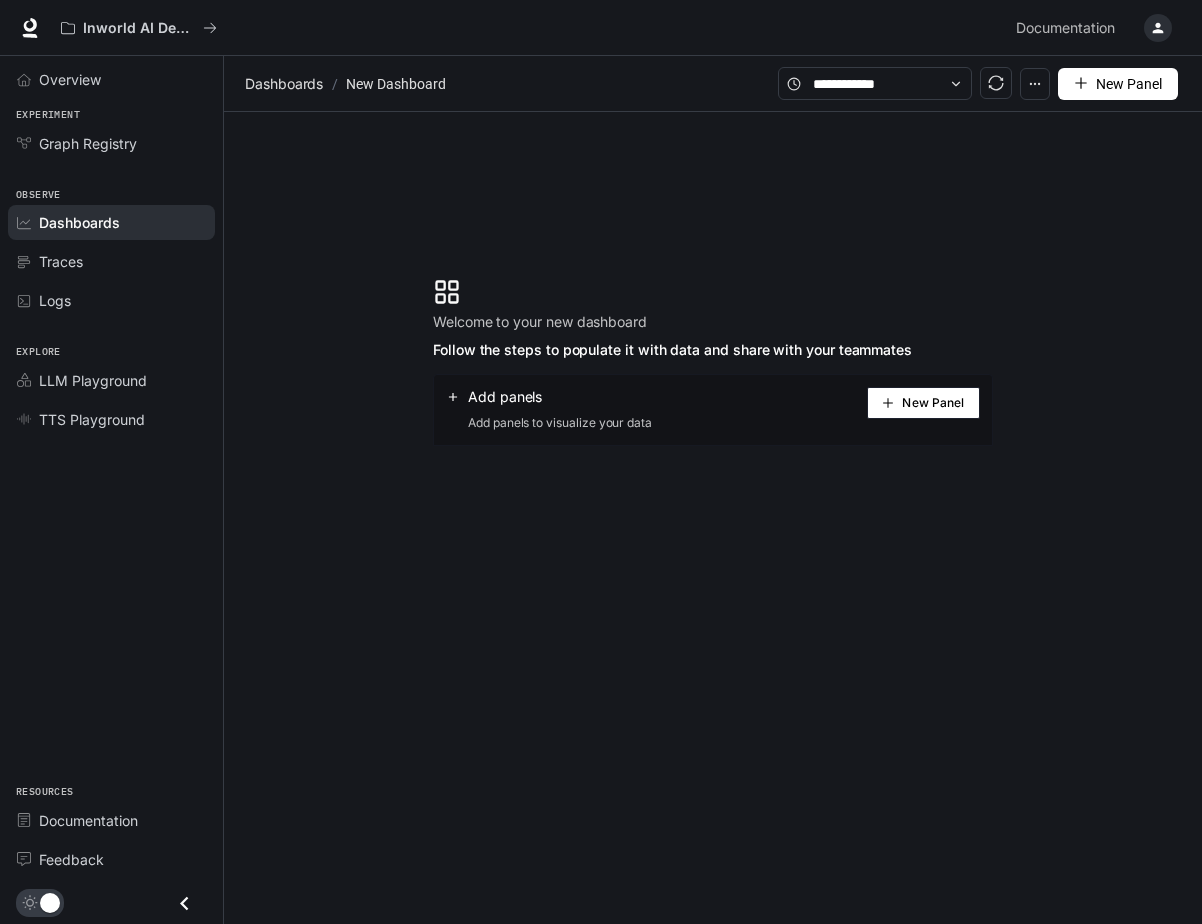 click on "New Panel" at bounding box center (923, 403) 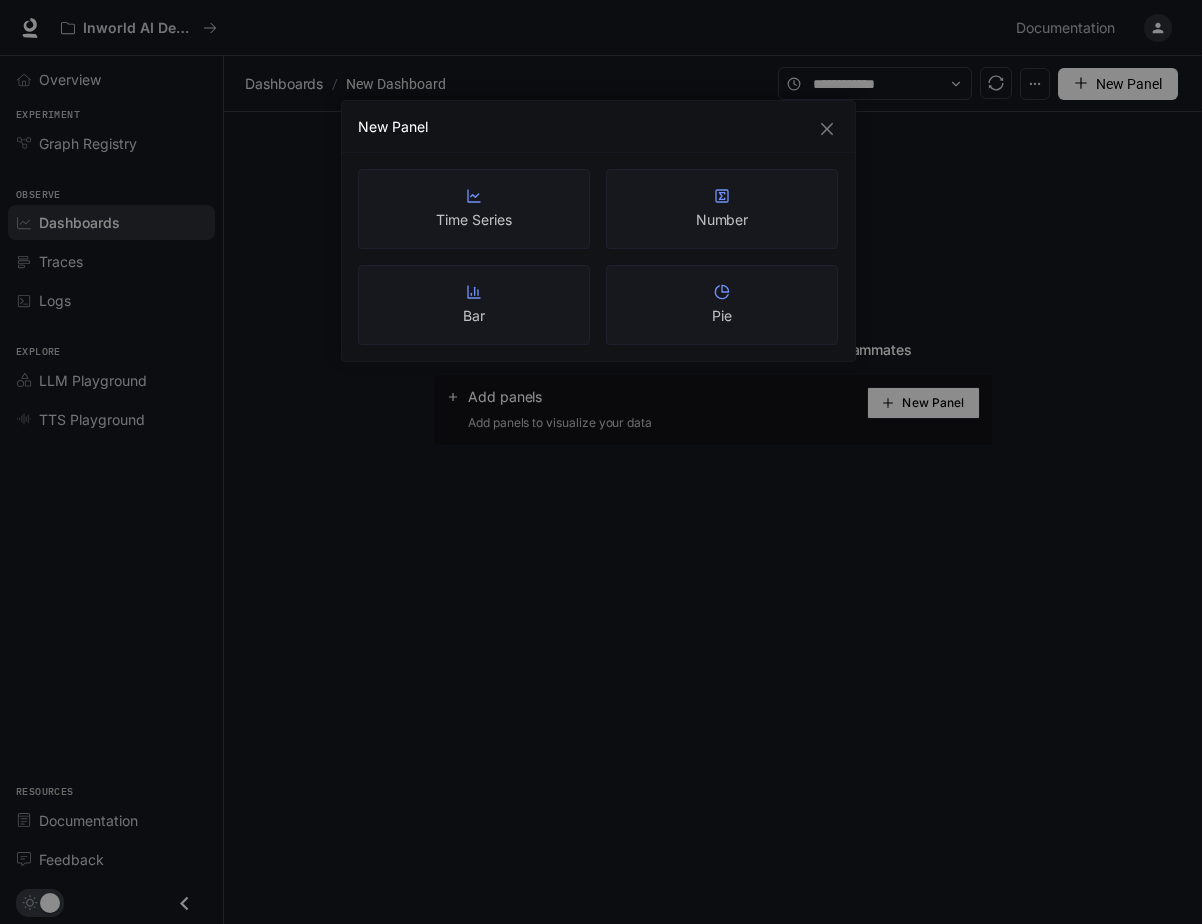 click on "Time Series" at bounding box center (474, 209) 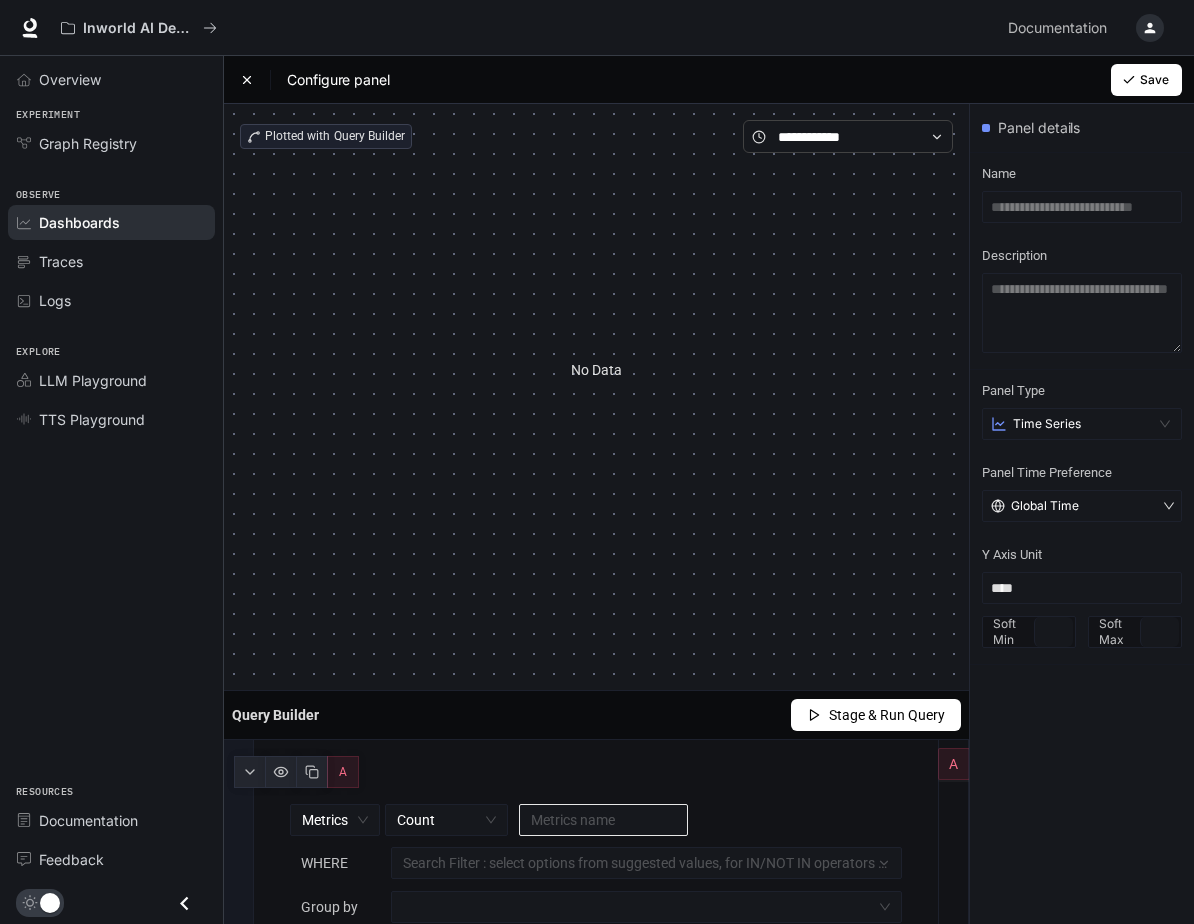 click at bounding box center [604, 820] 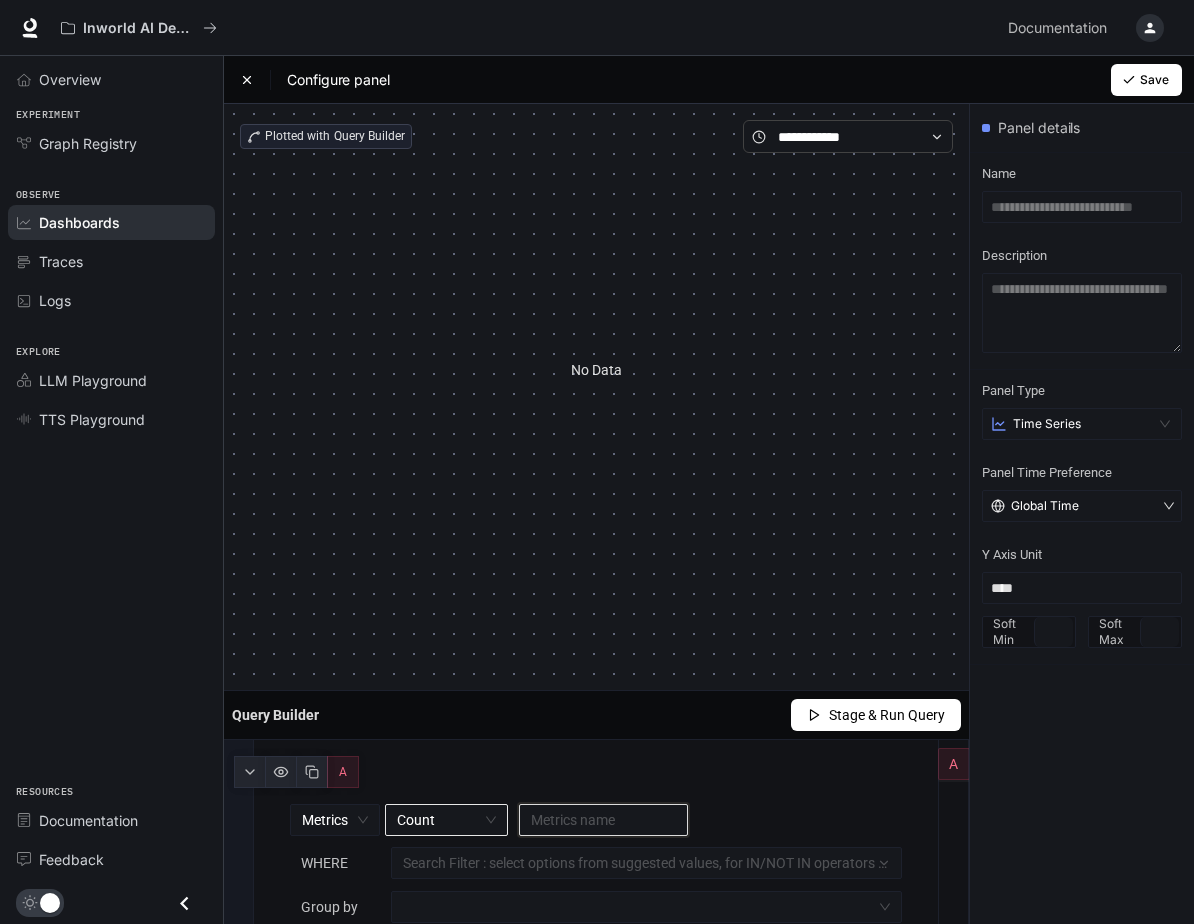 click on "Count" at bounding box center (446, 820) 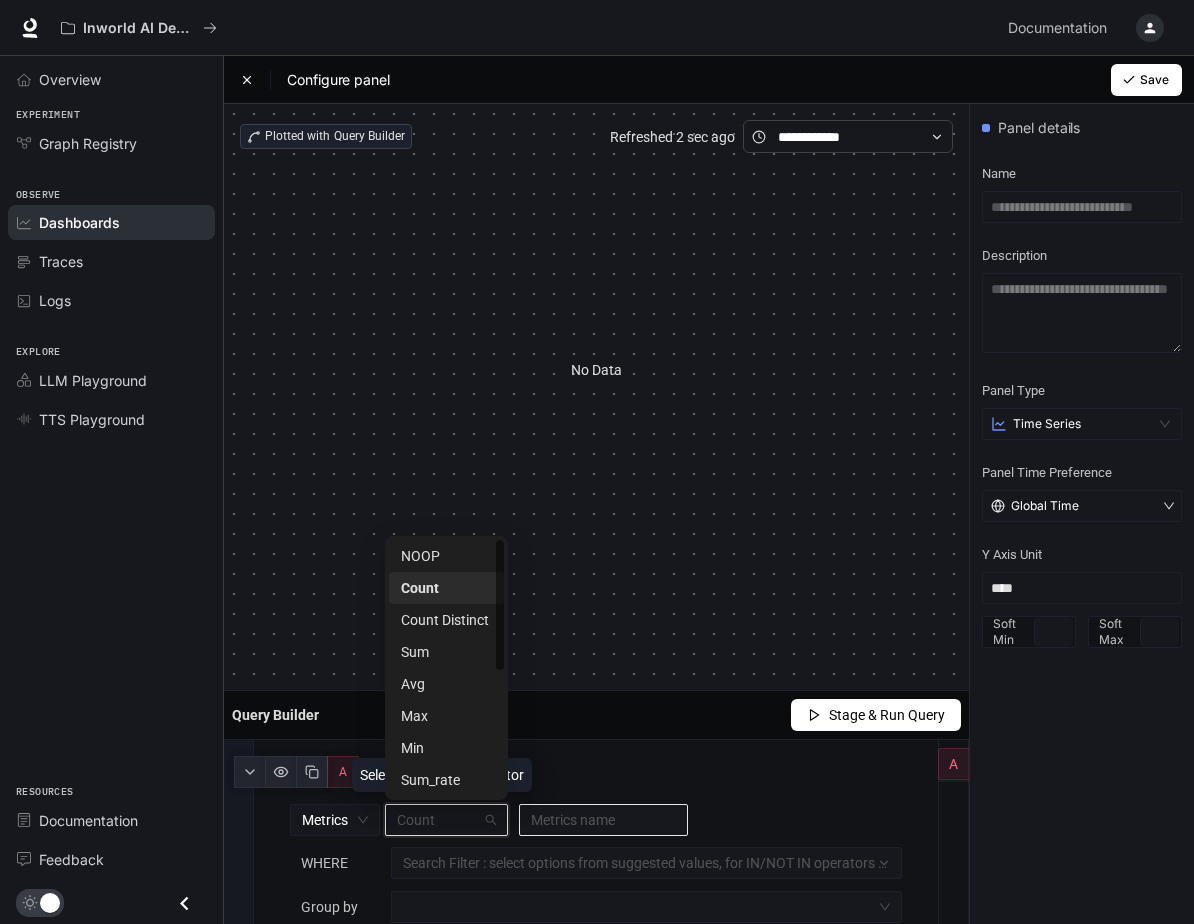 click at bounding box center (604, 820) 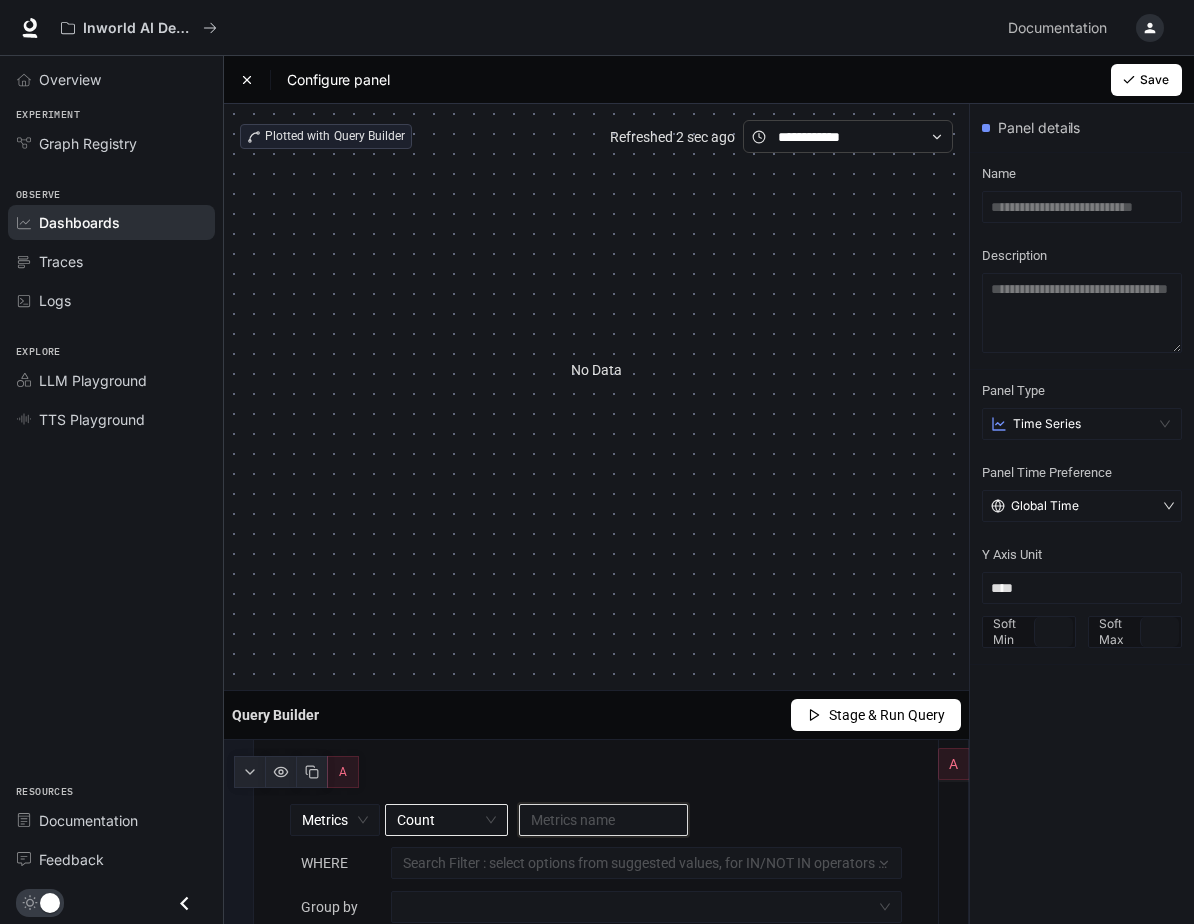 click on "Count" at bounding box center [446, 820] 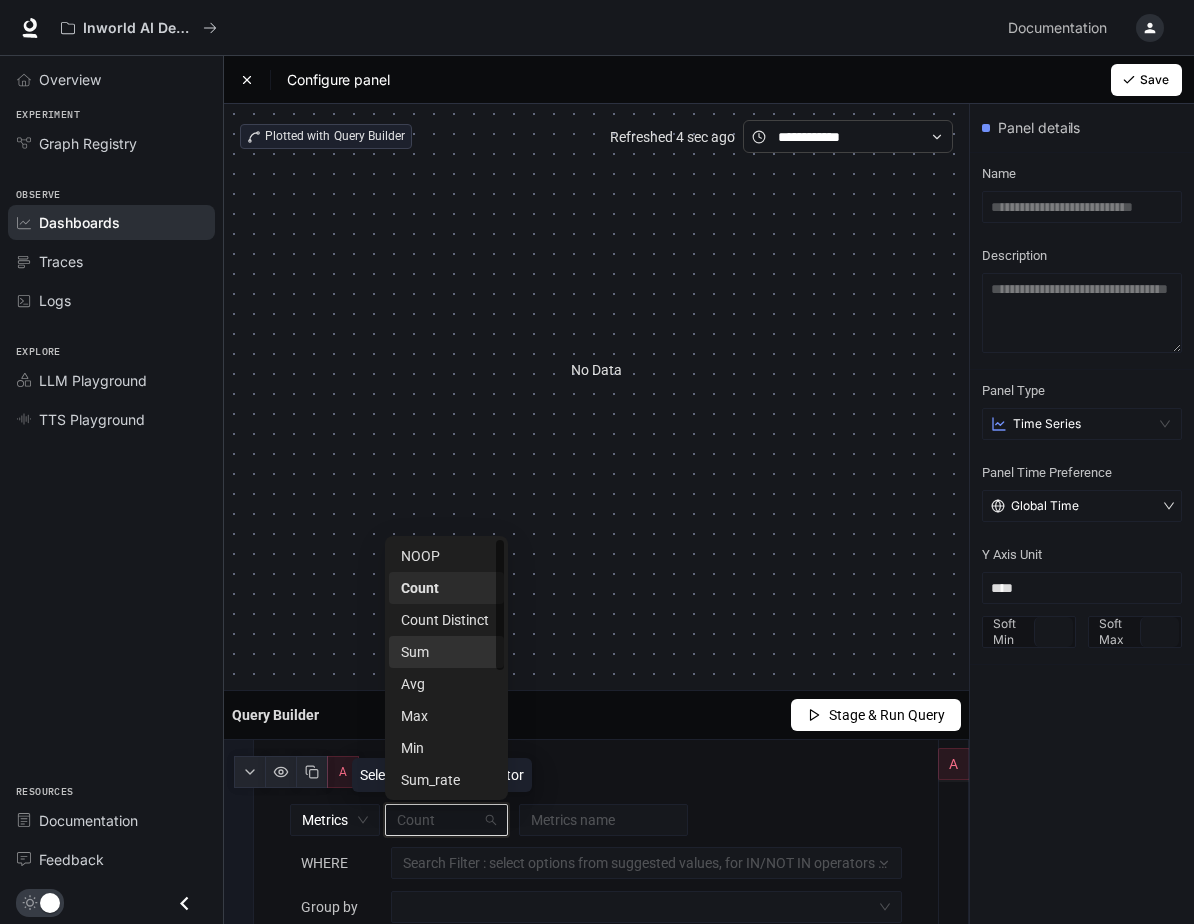 click on "Sum" at bounding box center [446, 652] 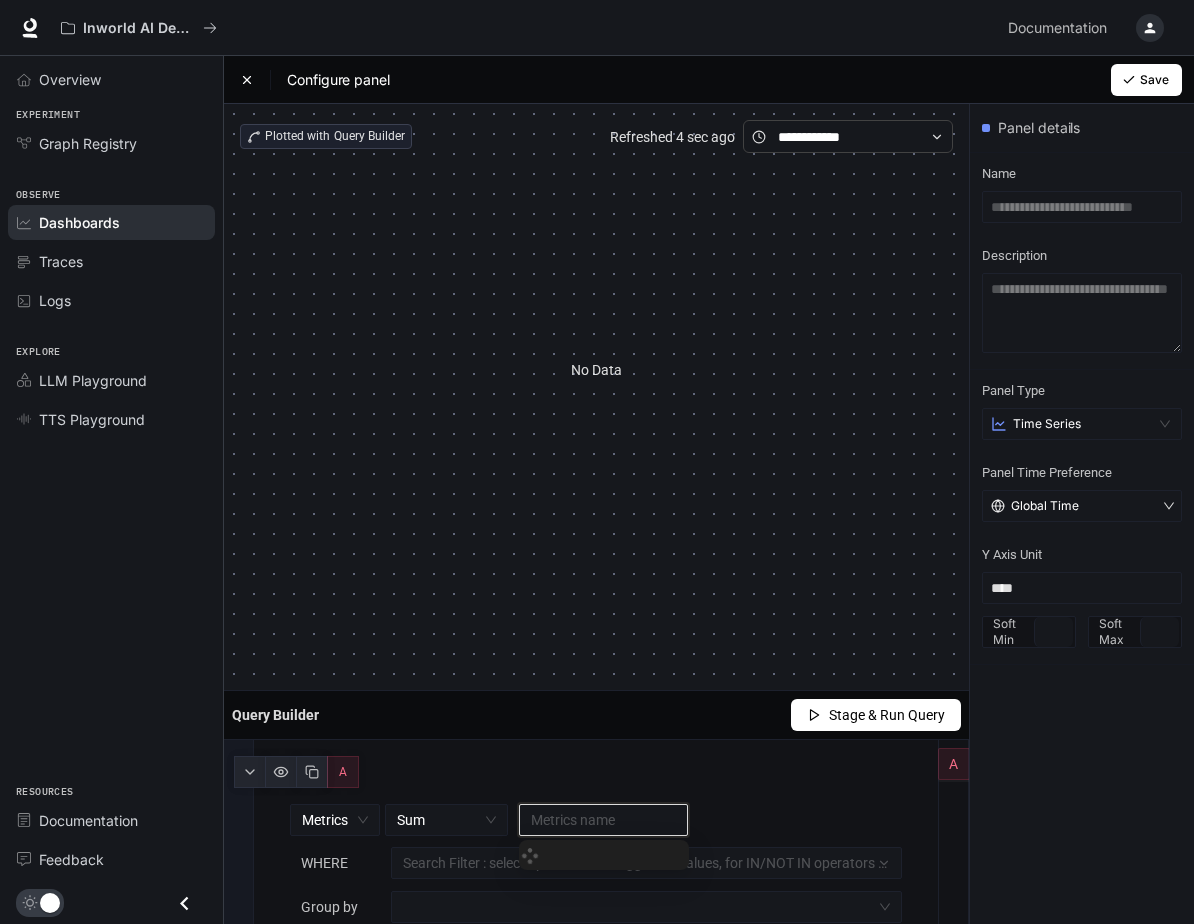 click at bounding box center [604, 820] 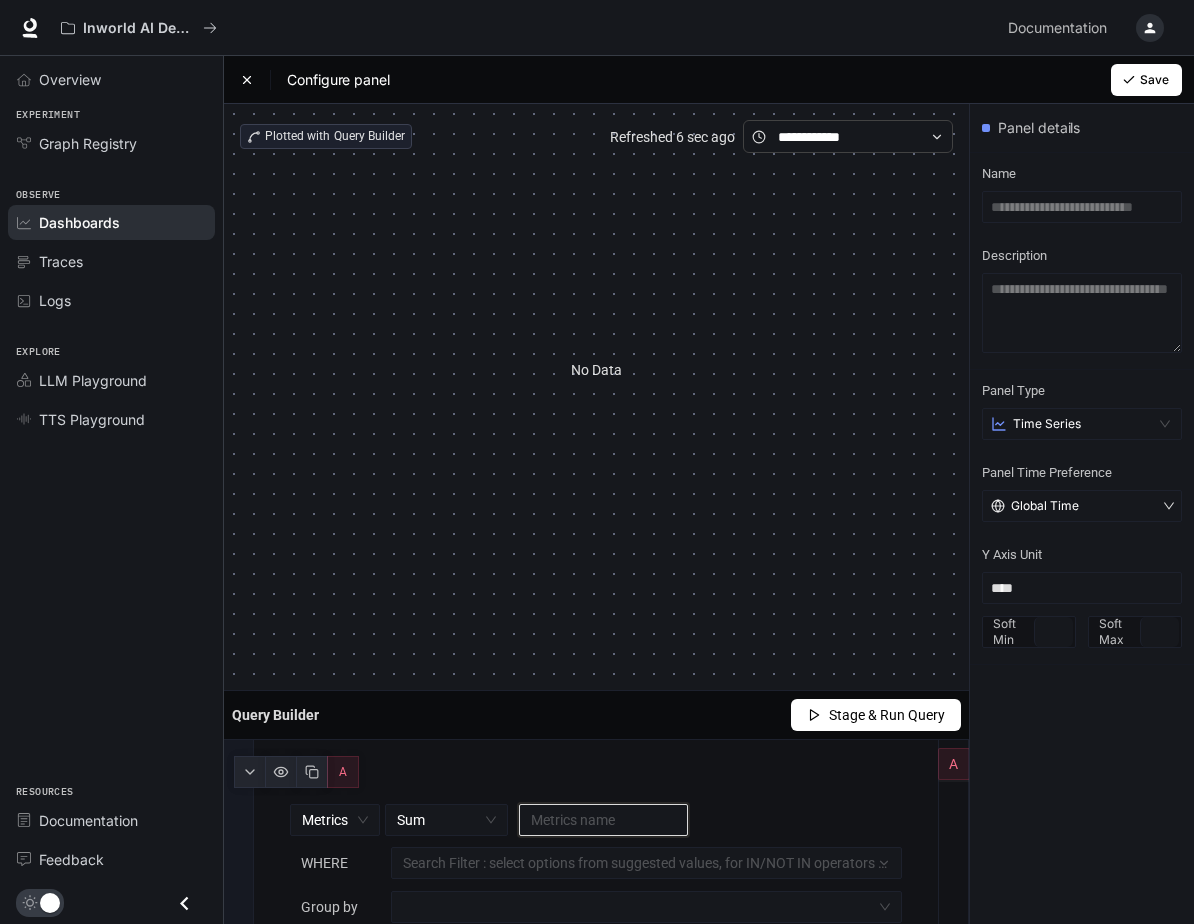 click at bounding box center (604, 820) 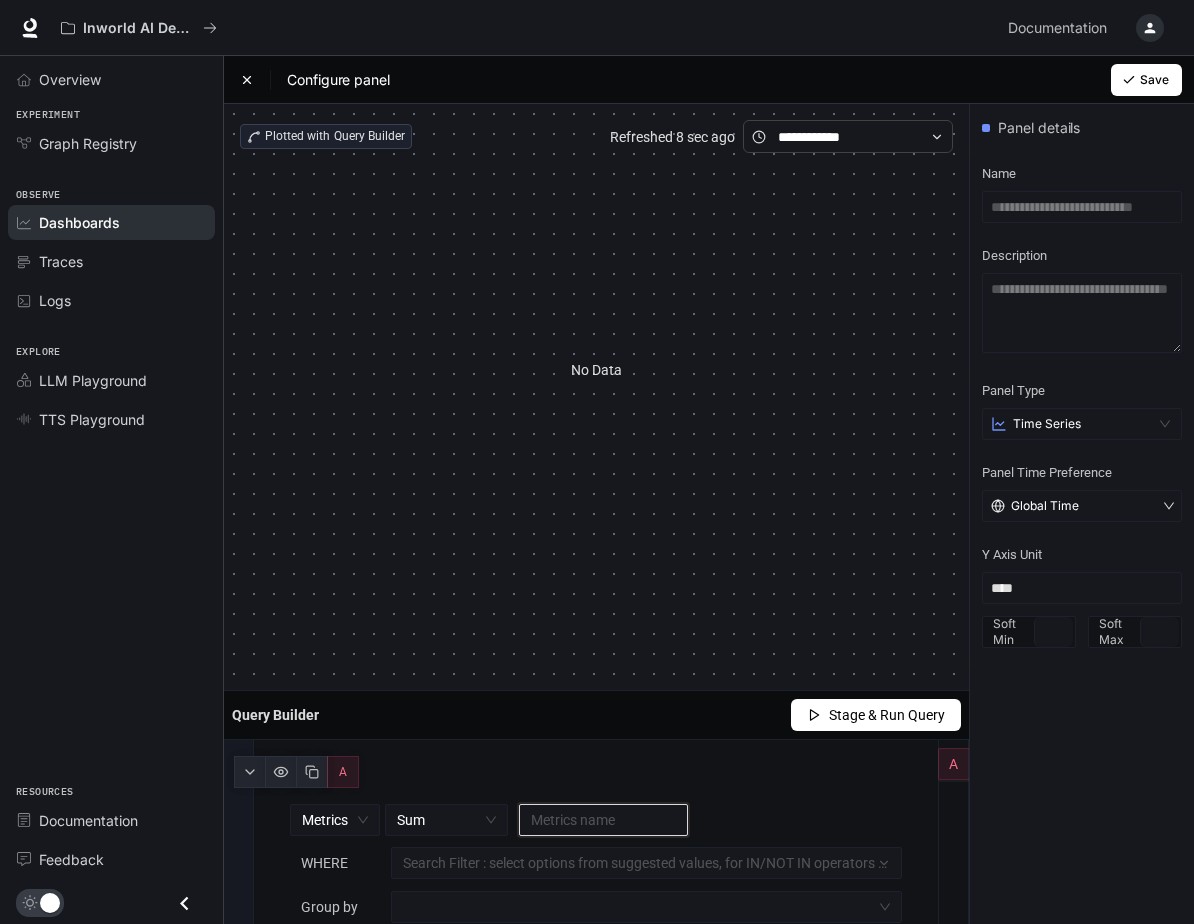 type on "*" 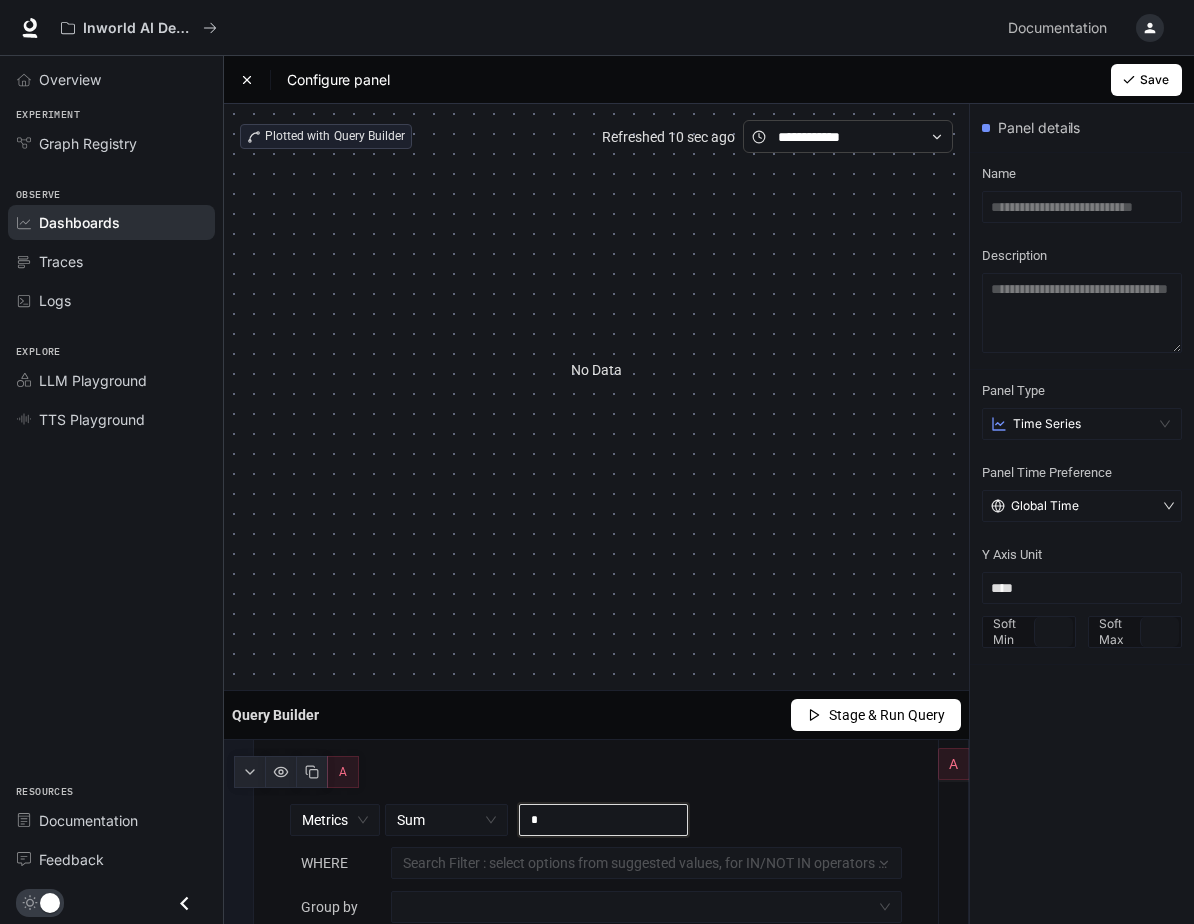 type 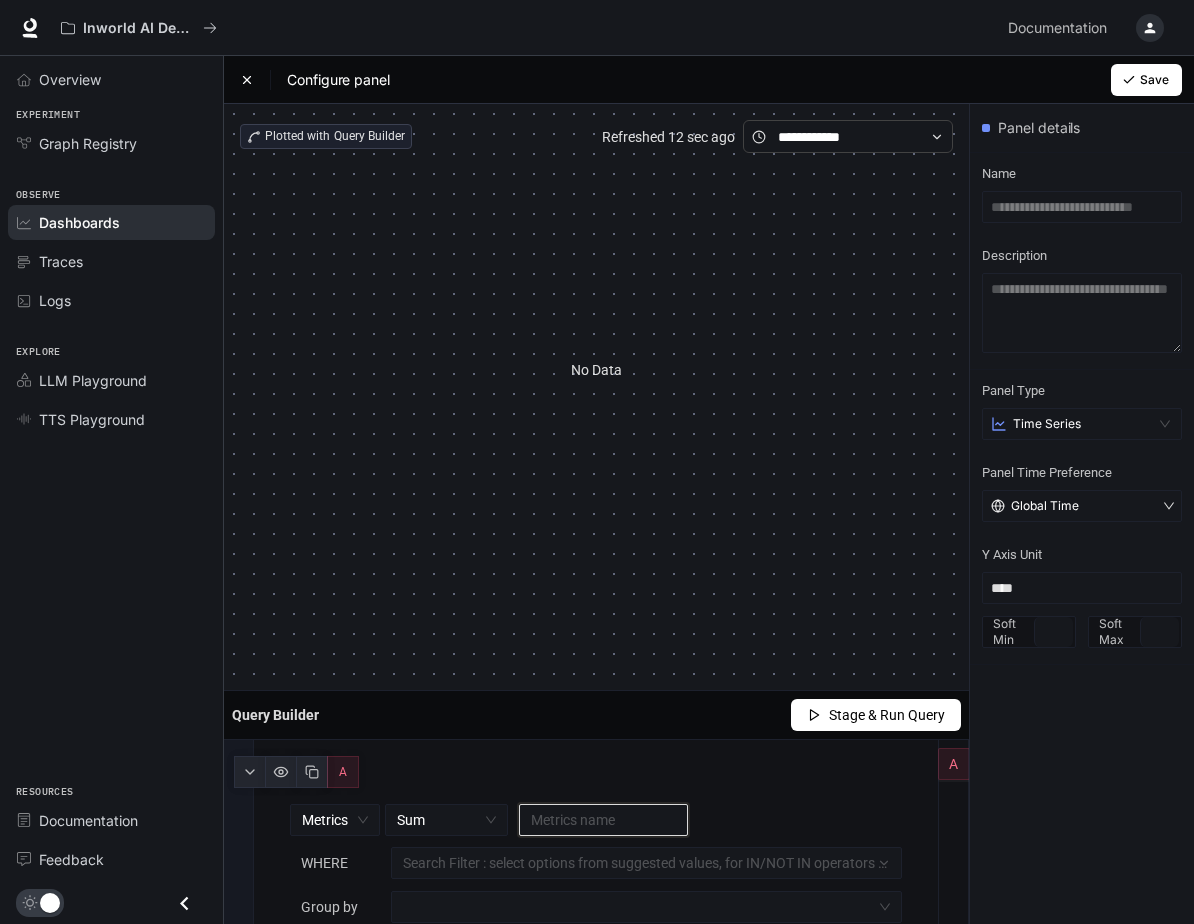 click 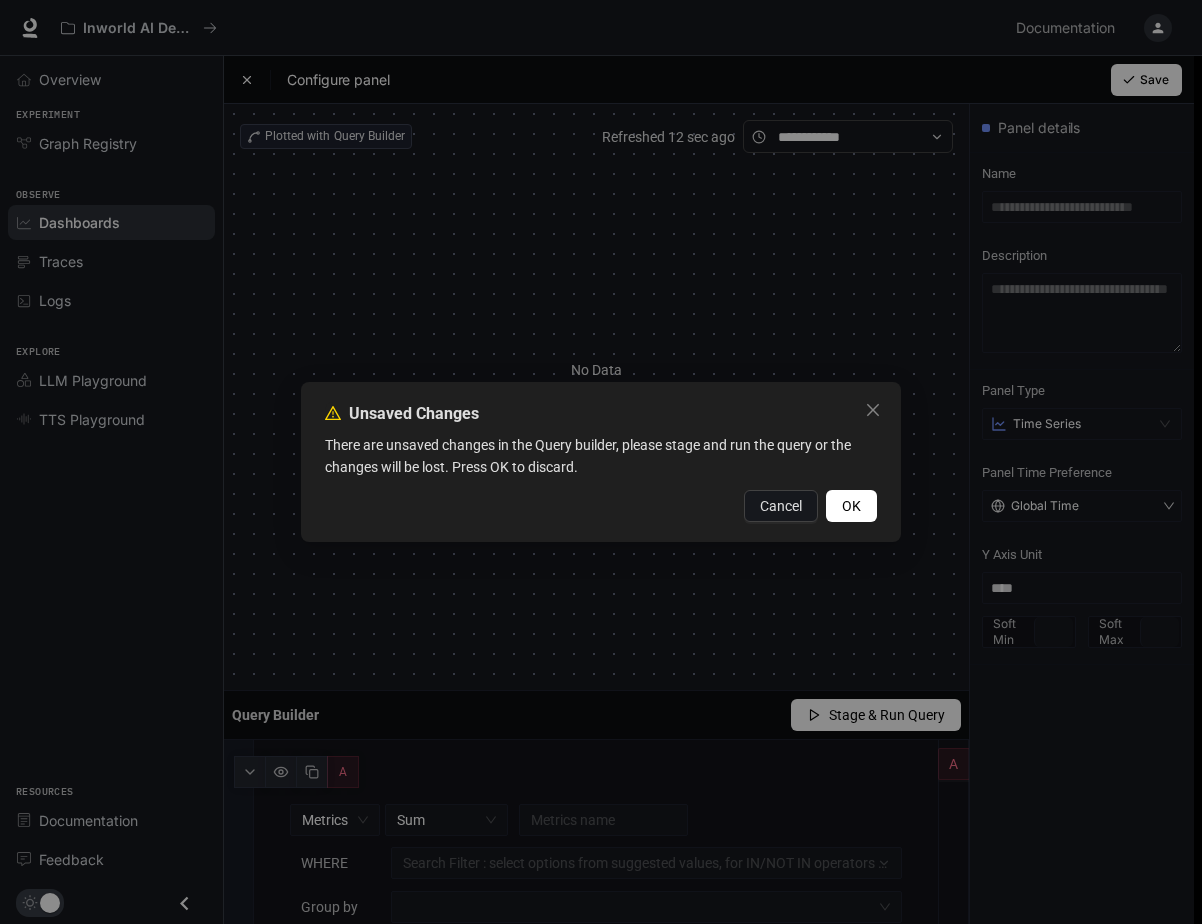 click on "OK" at bounding box center (851, 506) 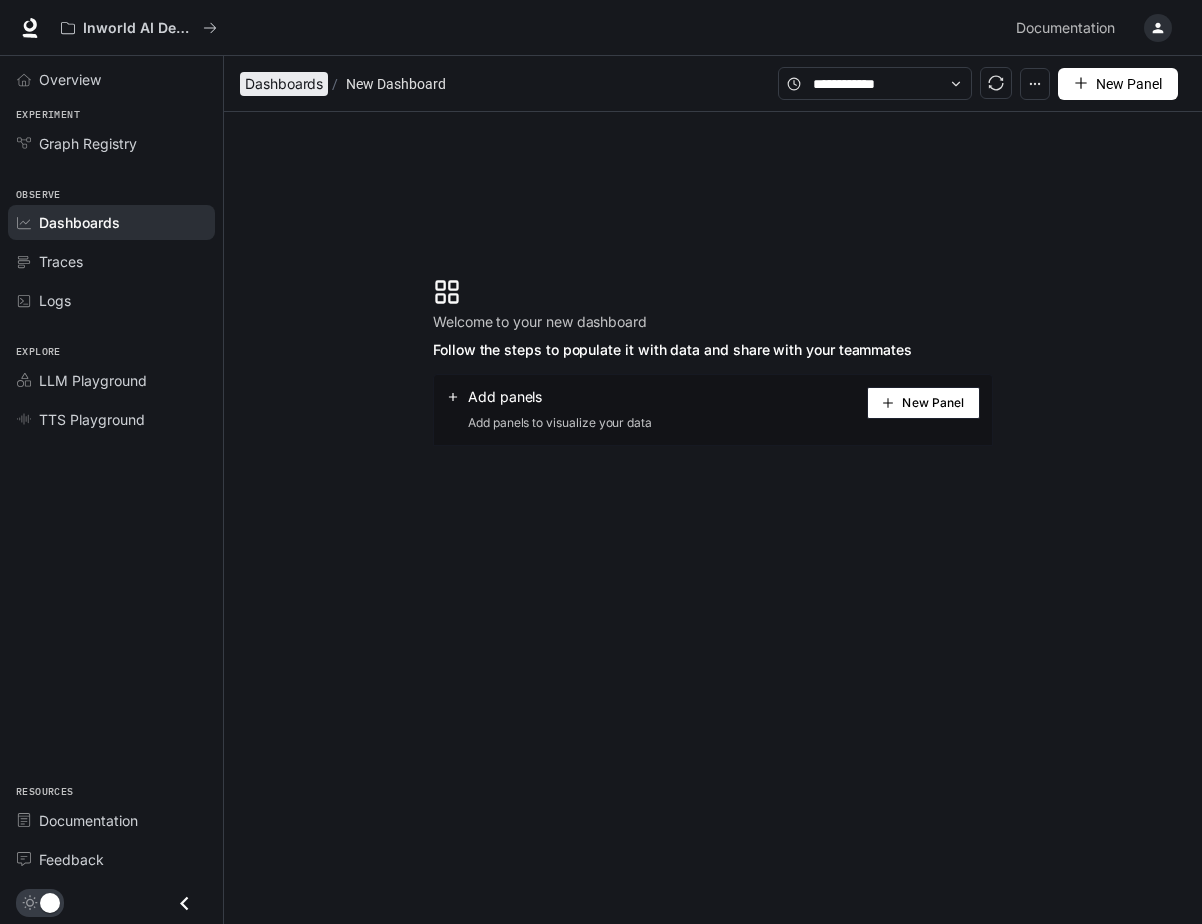 click on "Dashboards" at bounding box center [284, 84] 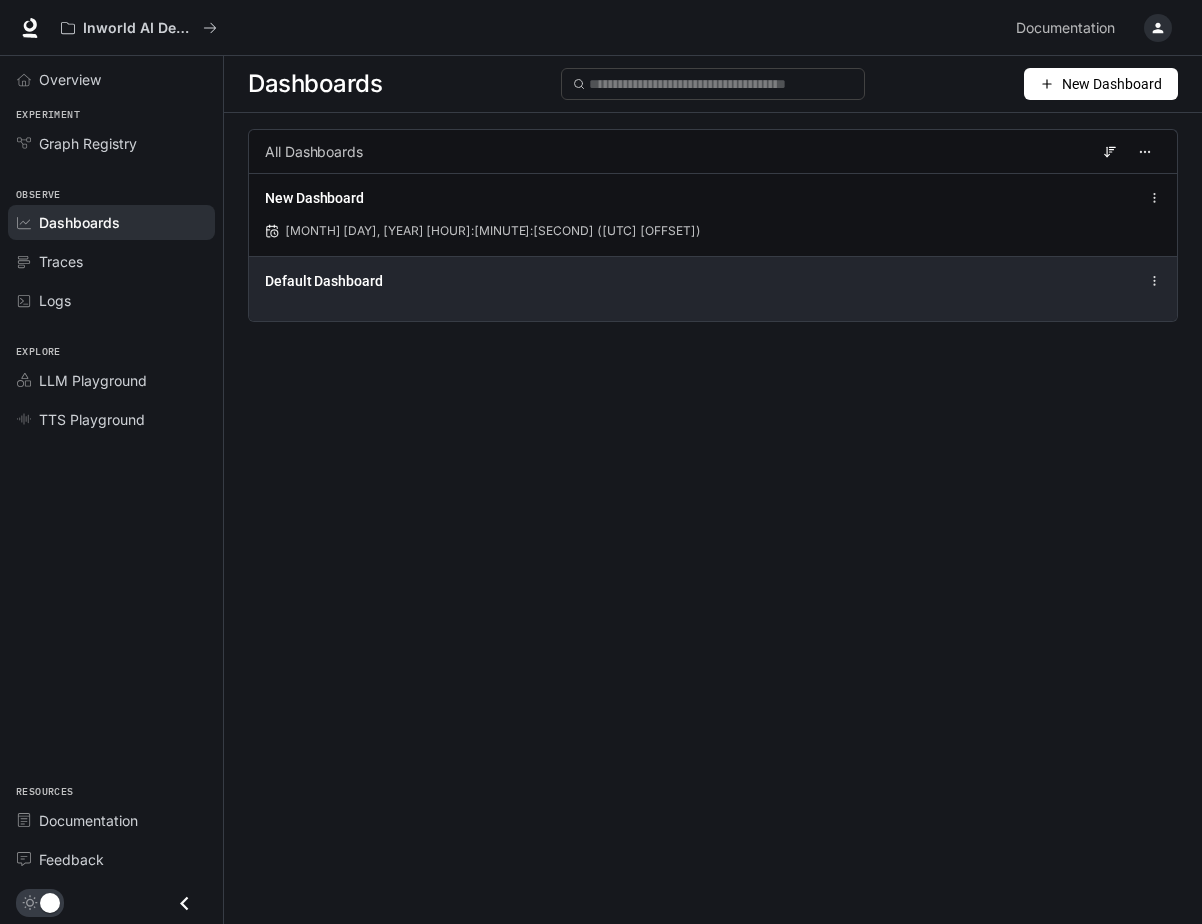 click on "Default Dashboard" at bounding box center [713, 288] 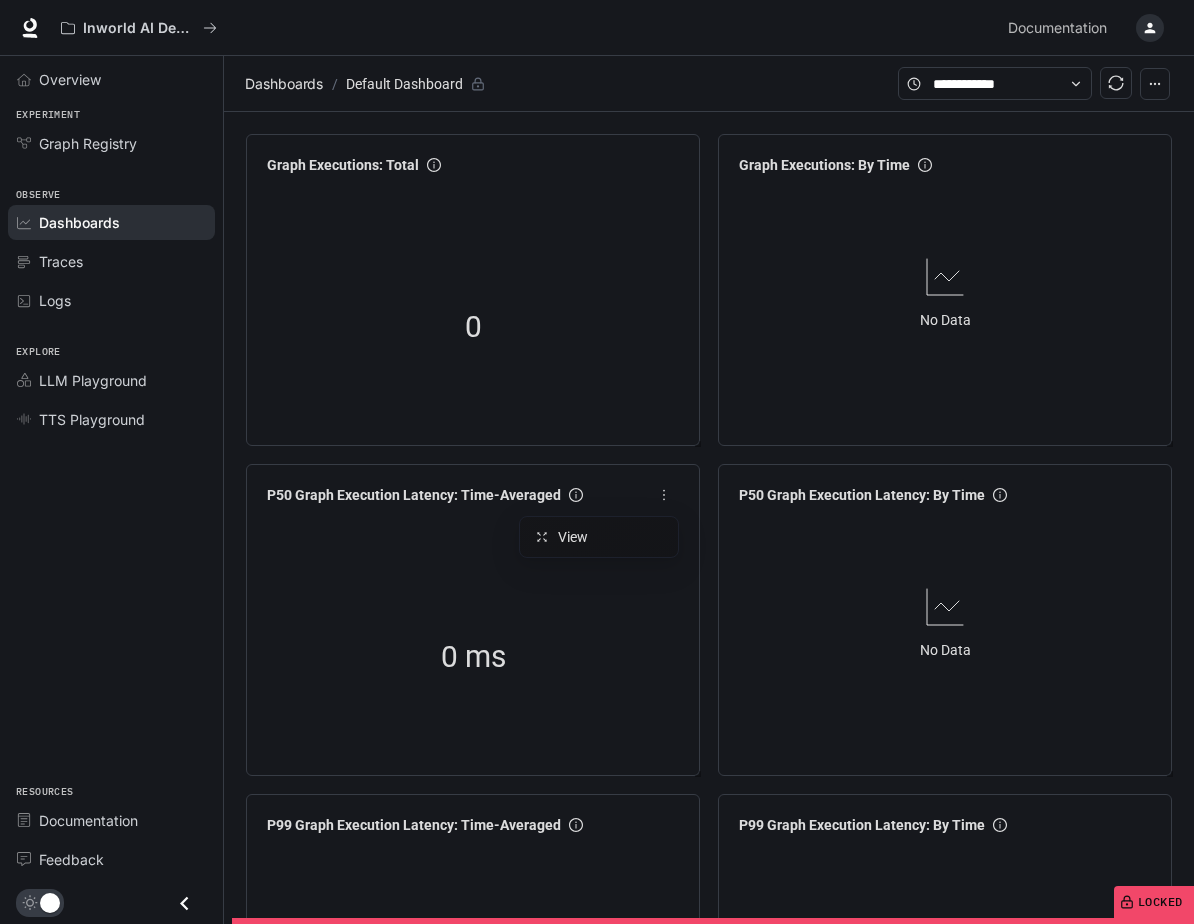 click 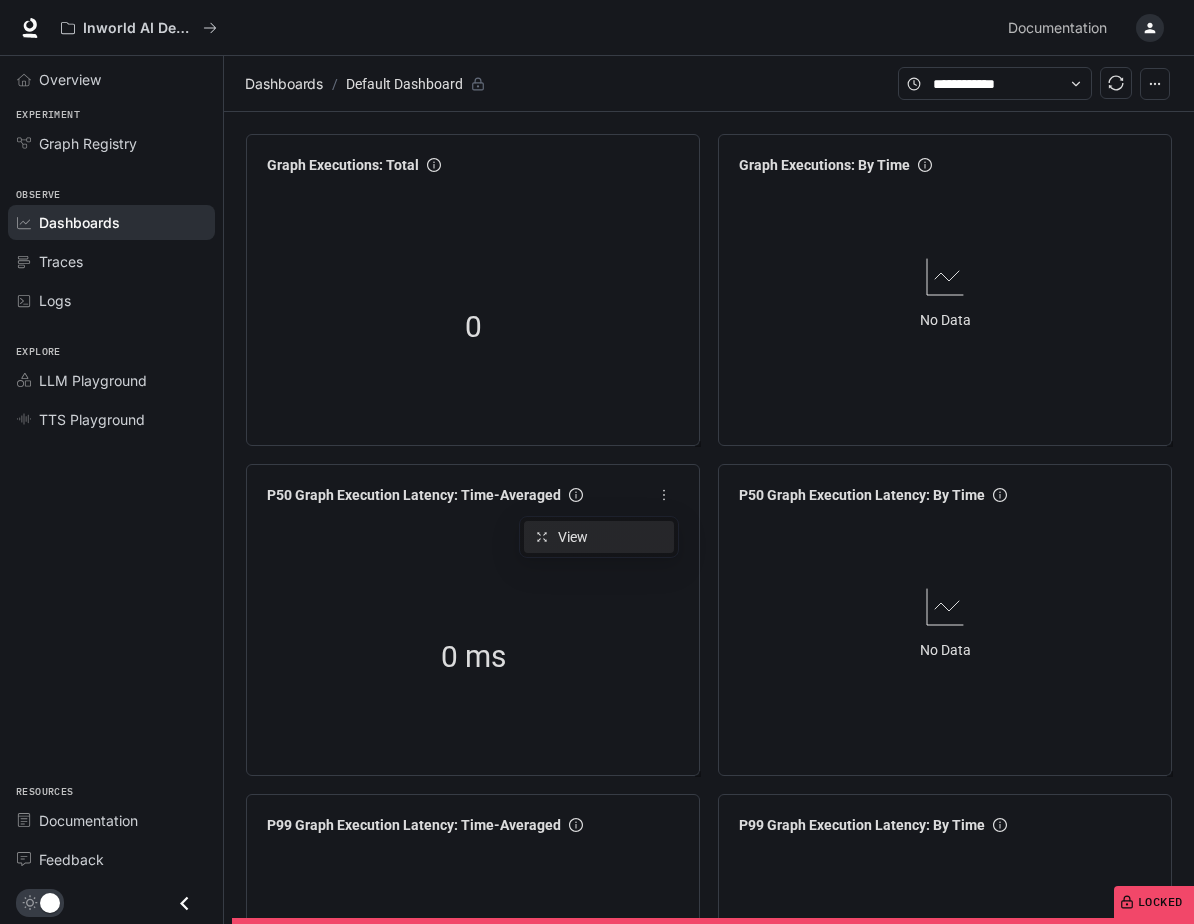click on "View" at bounding box center (610, 537) 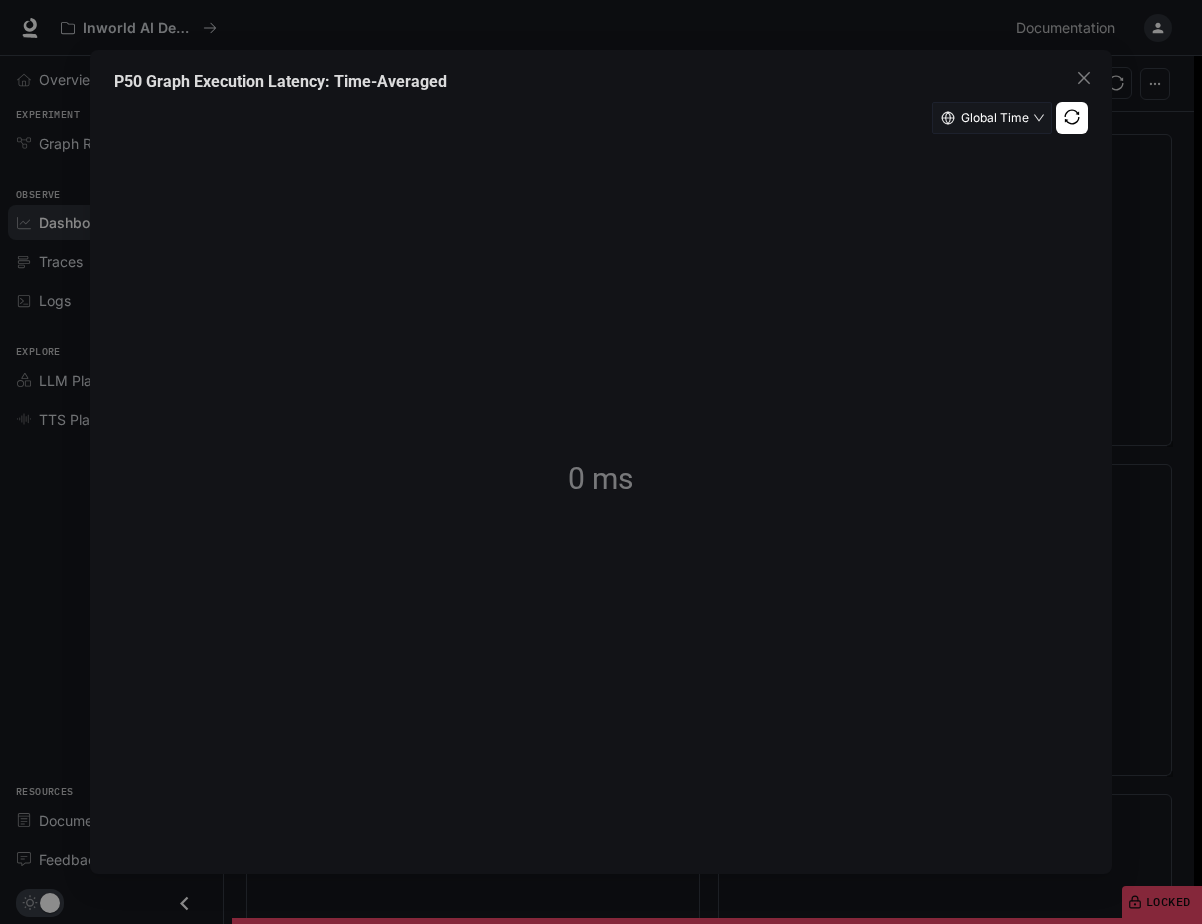 click on "P50 Graph Execution Latency: Time-Averaged Global Time 0 ms" at bounding box center [601, 462] 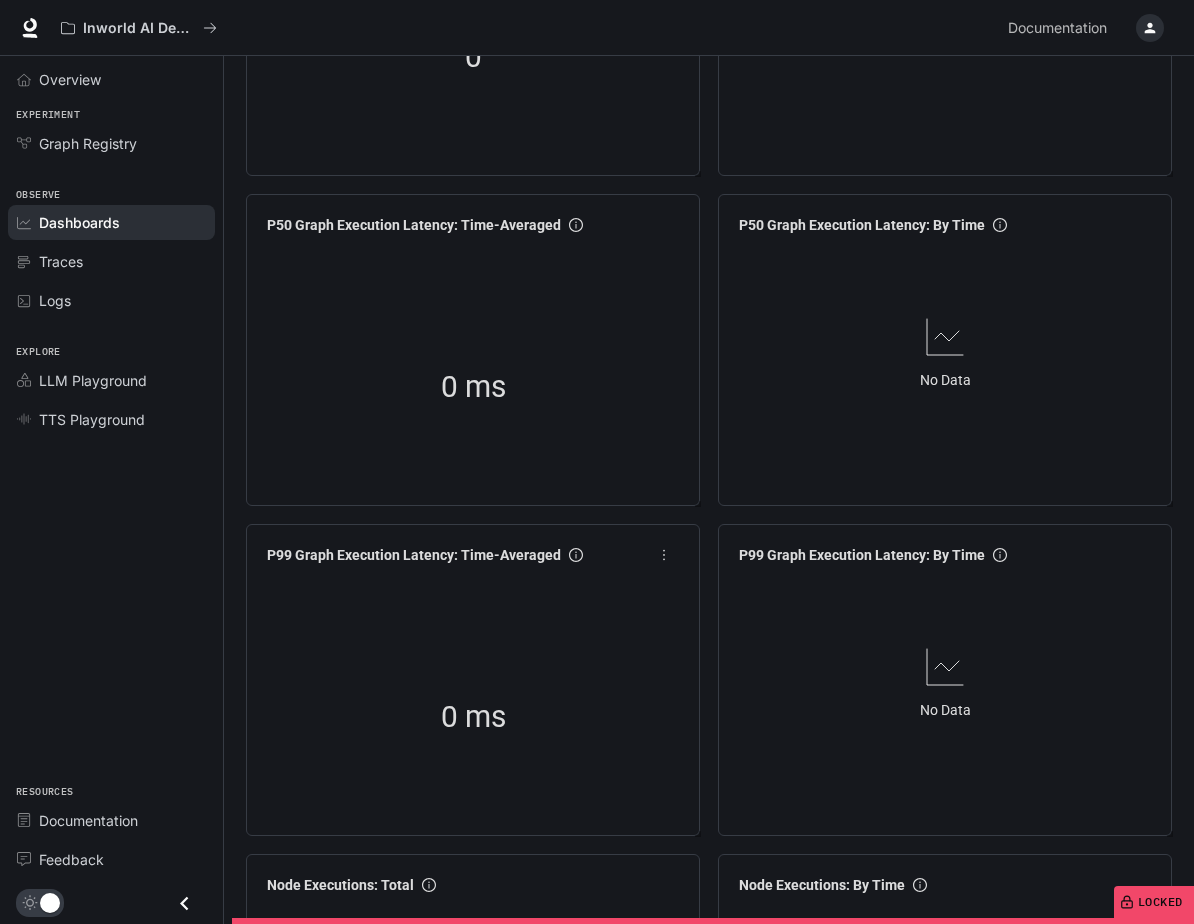 scroll, scrollTop: 0, scrollLeft: 0, axis: both 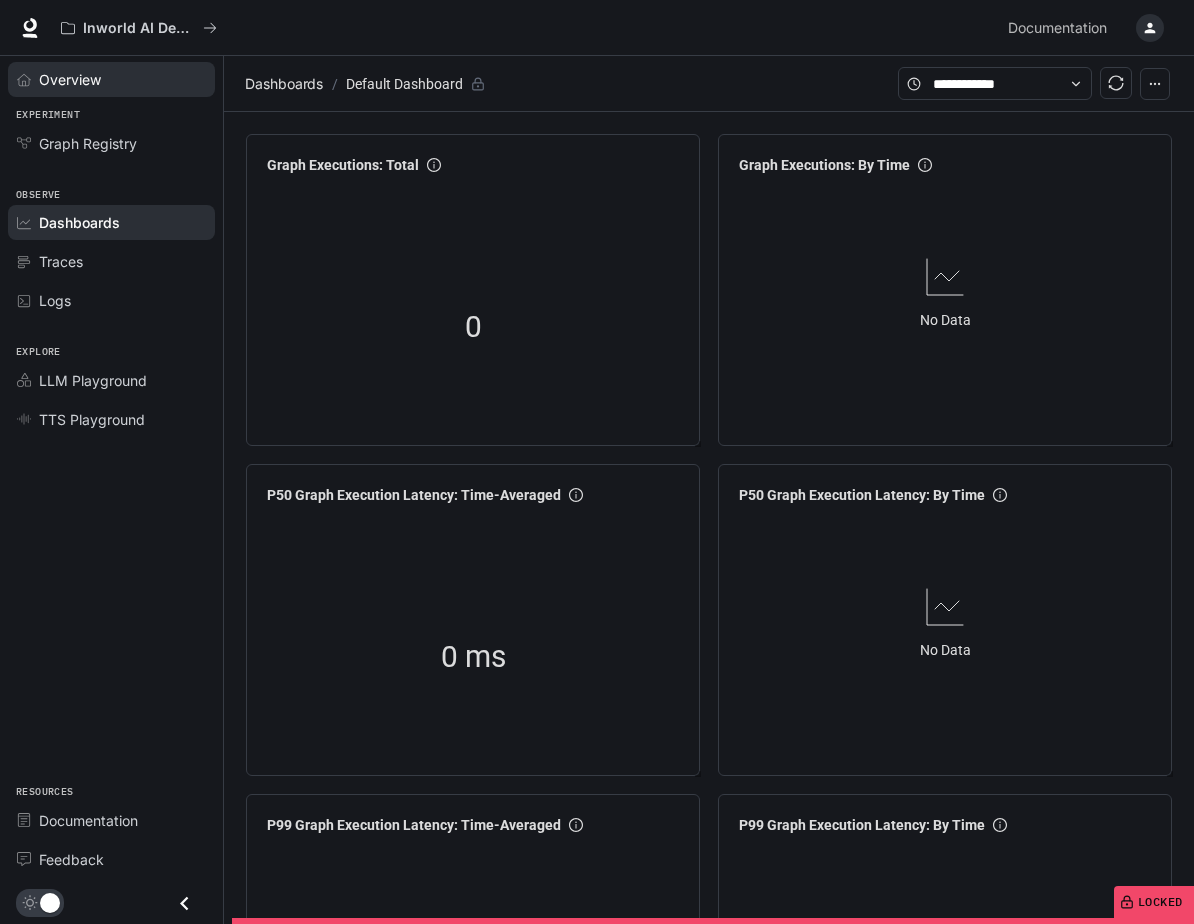 click on "Overview" at bounding box center [122, 79] 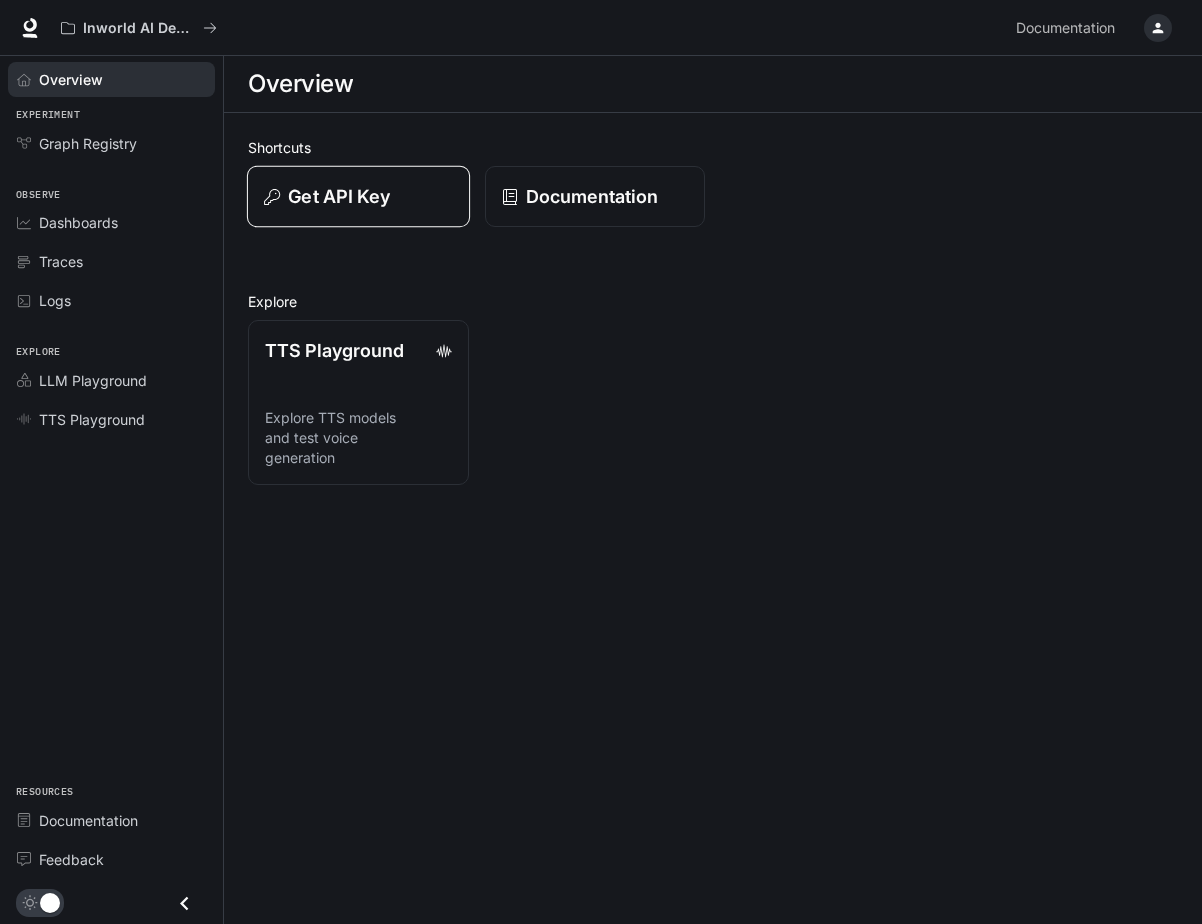click on "Get API Key" at bounding box center (358, 197) 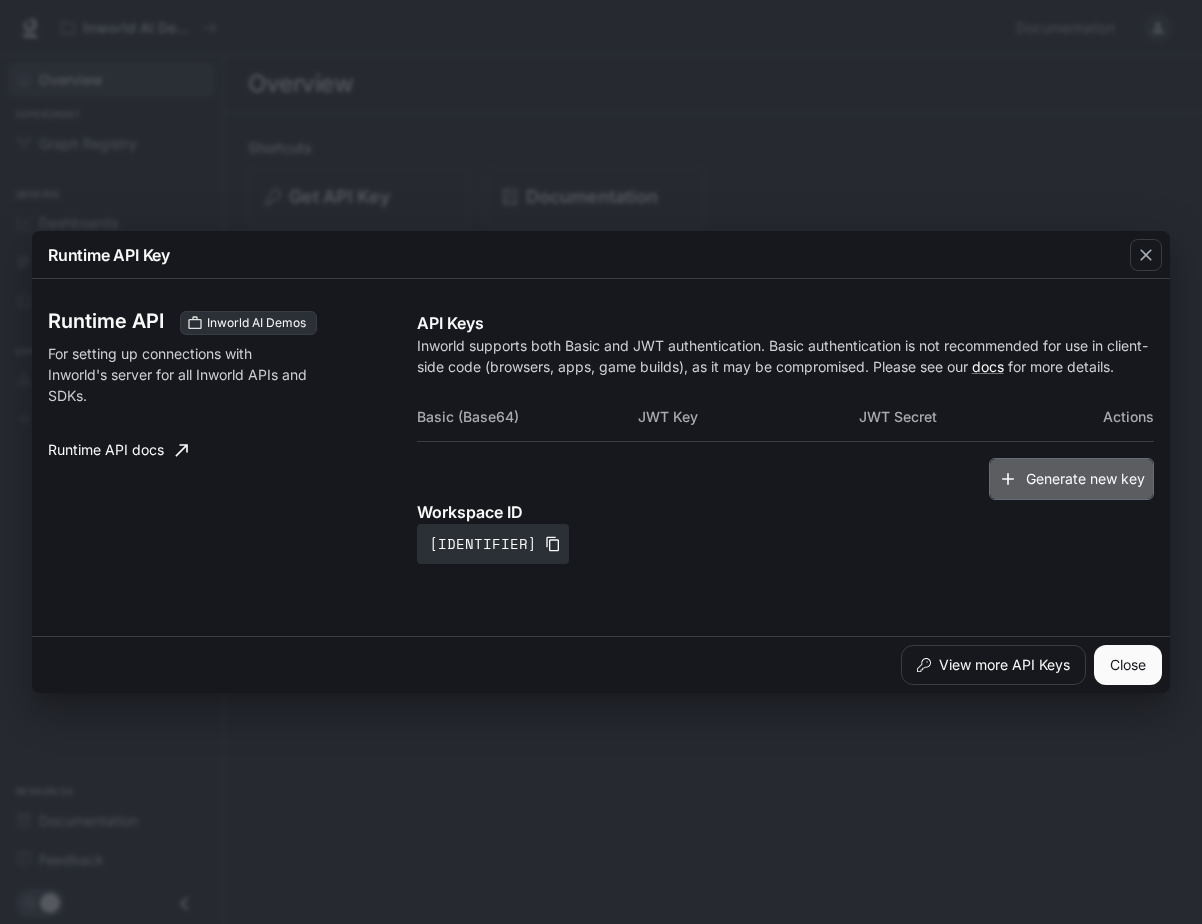 click on "Generate new key" at bounding box center (1071, 479) 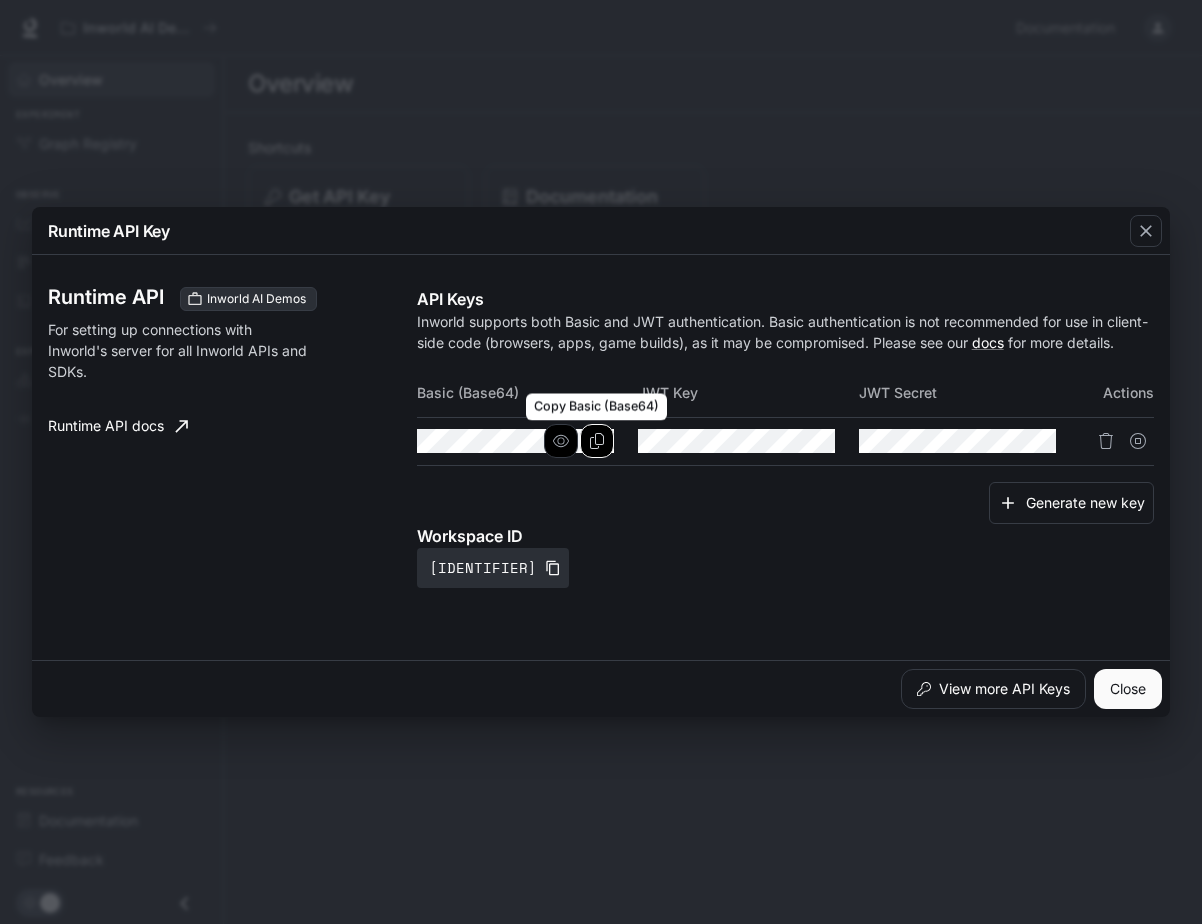 click 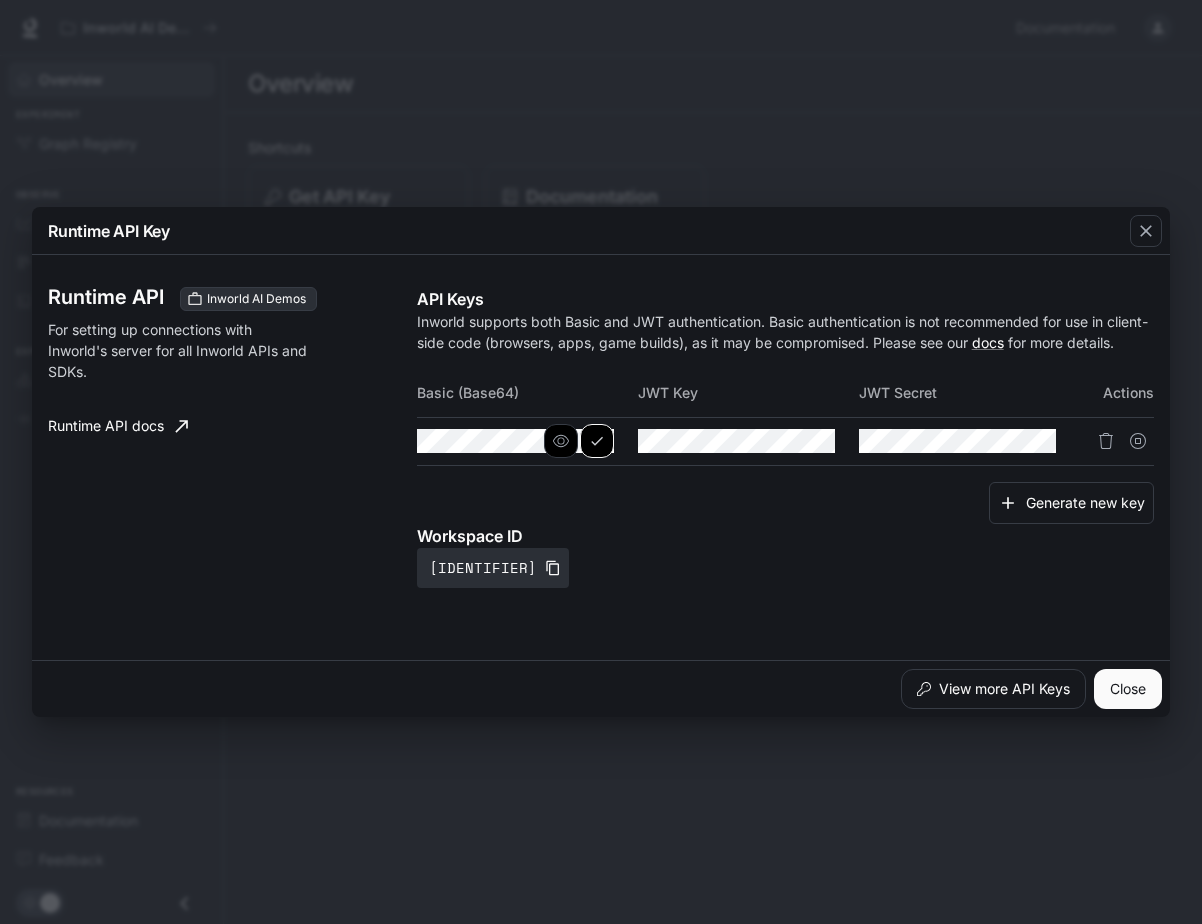 click on "Runtime API Key Runtime API Inworld AI Demos For setting up connections with Inworld's server for all Inworld APIs and SDKs. Runtime API docs API Keys Inworld supports both Basic and JWT authentication. Basic authentication is not recommended for use in client-side code (browsers, apps, game builds), as it may be compromised. Please see our   docs   for more details. Basic (Base64) JWT Key JWT Secret Actions Generate new key Workspace ID [IDENTIFIER]  View more API Keys Close" at bounding box center [601, 462] 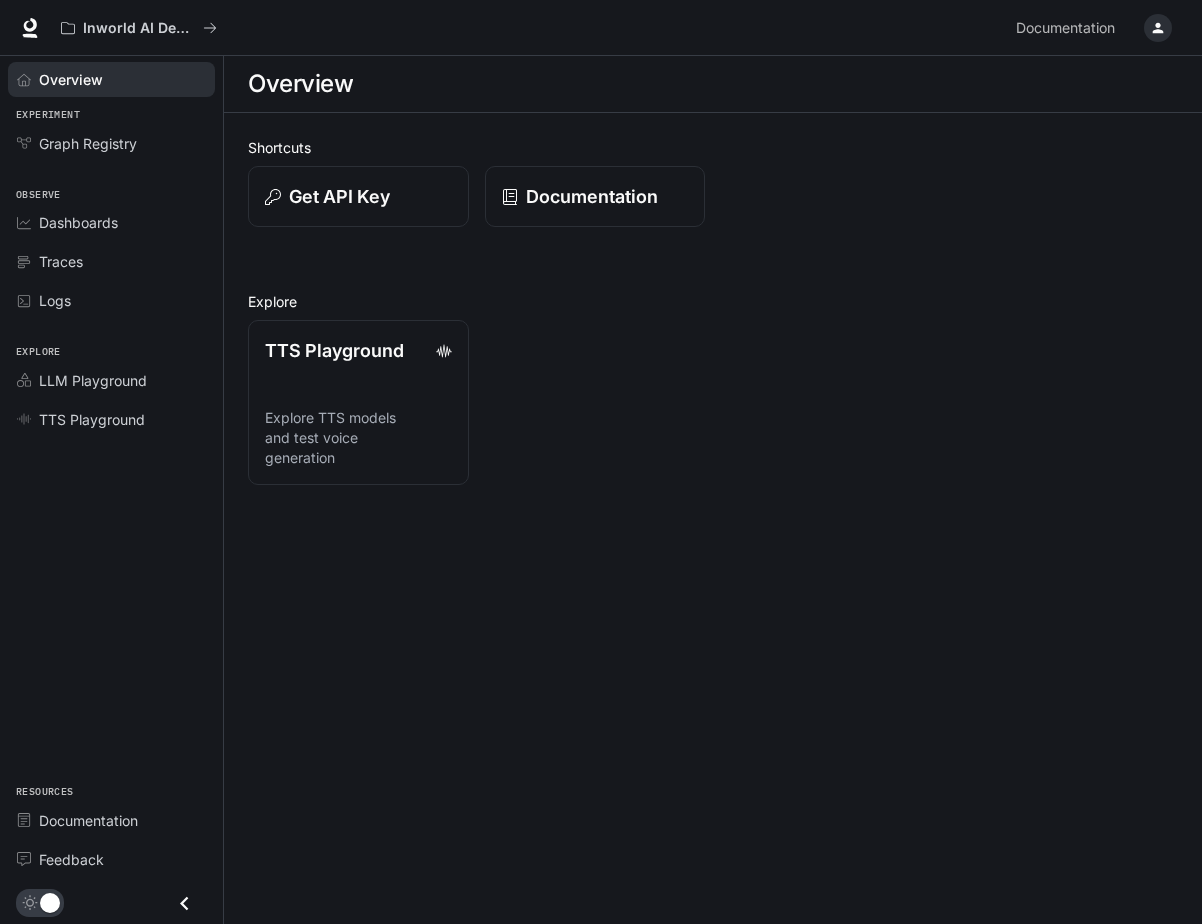 type 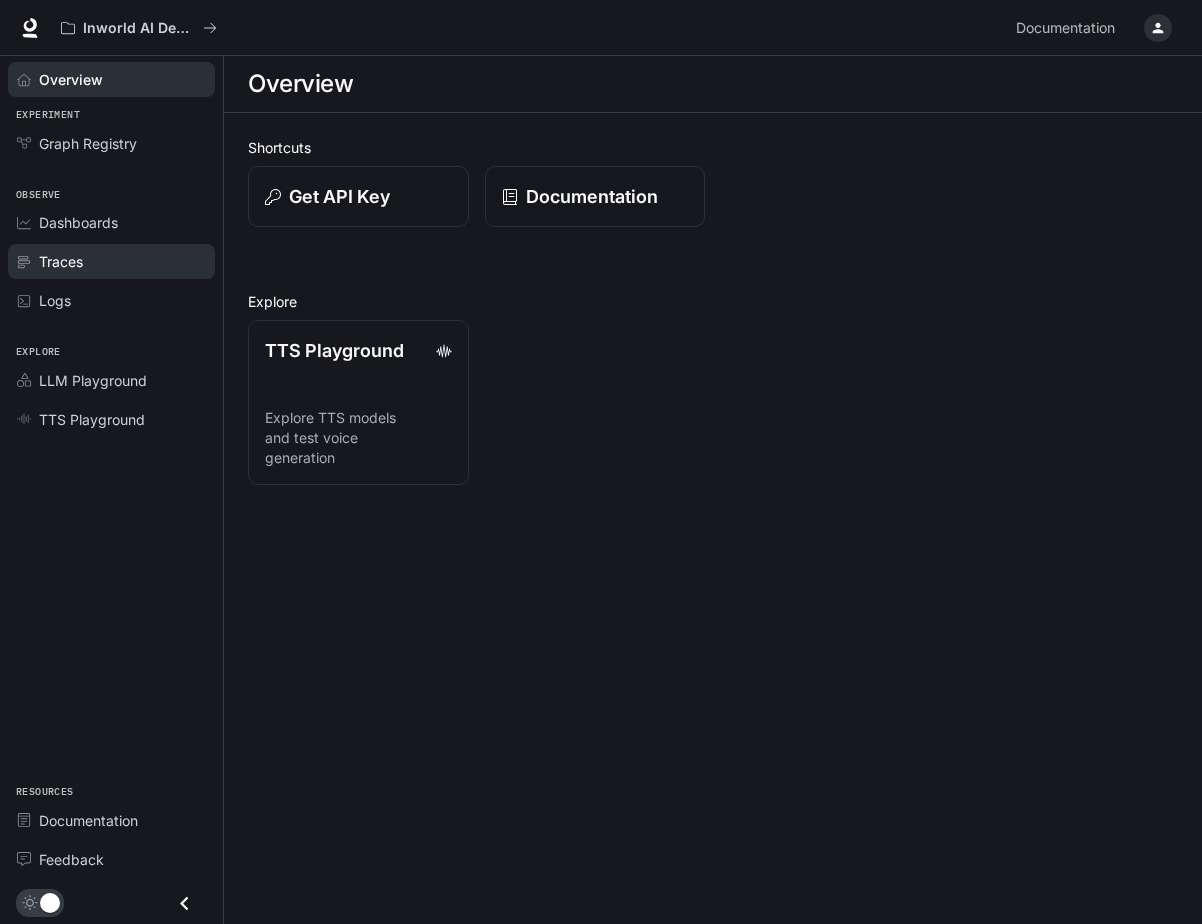 click on "Traces" at bounding box center (61, 261) 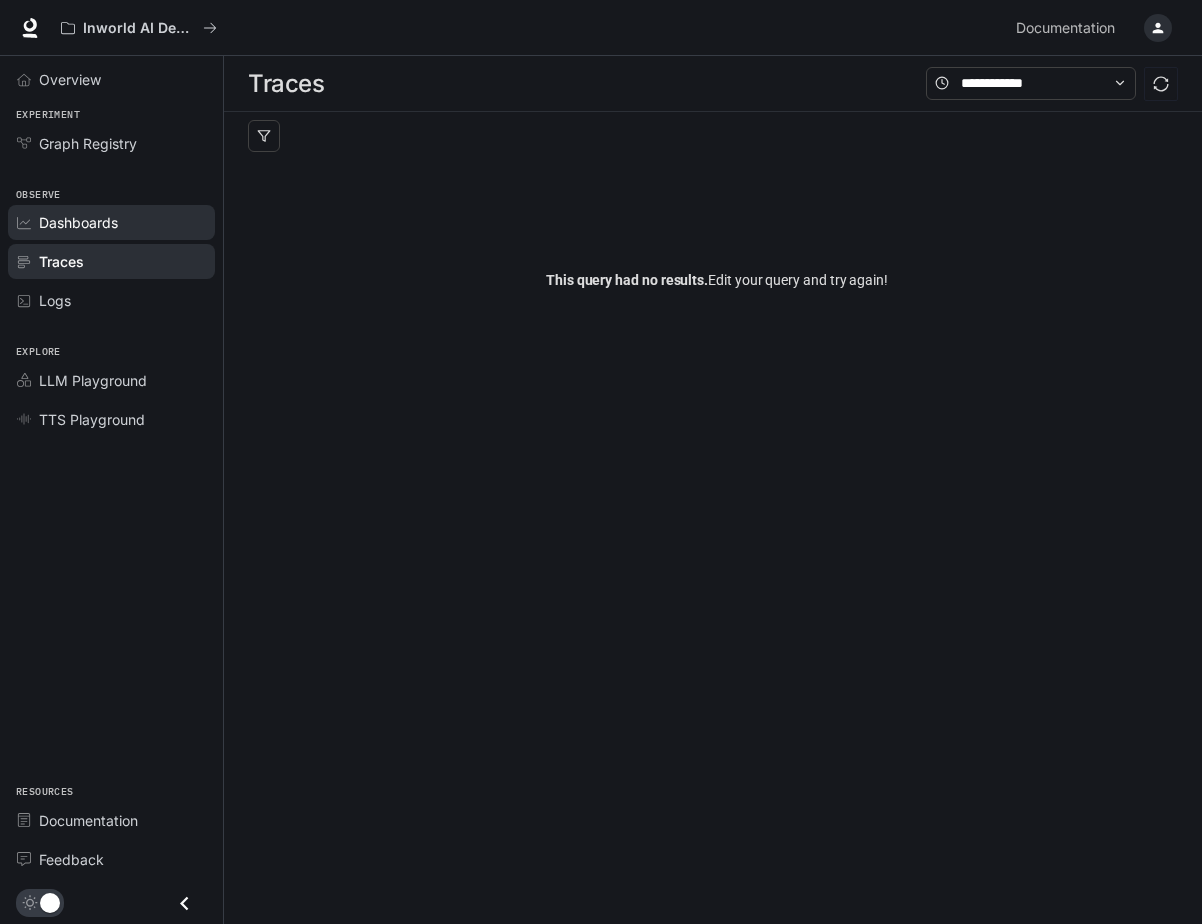click on "Dashboards" at bounding box center [78, 222] 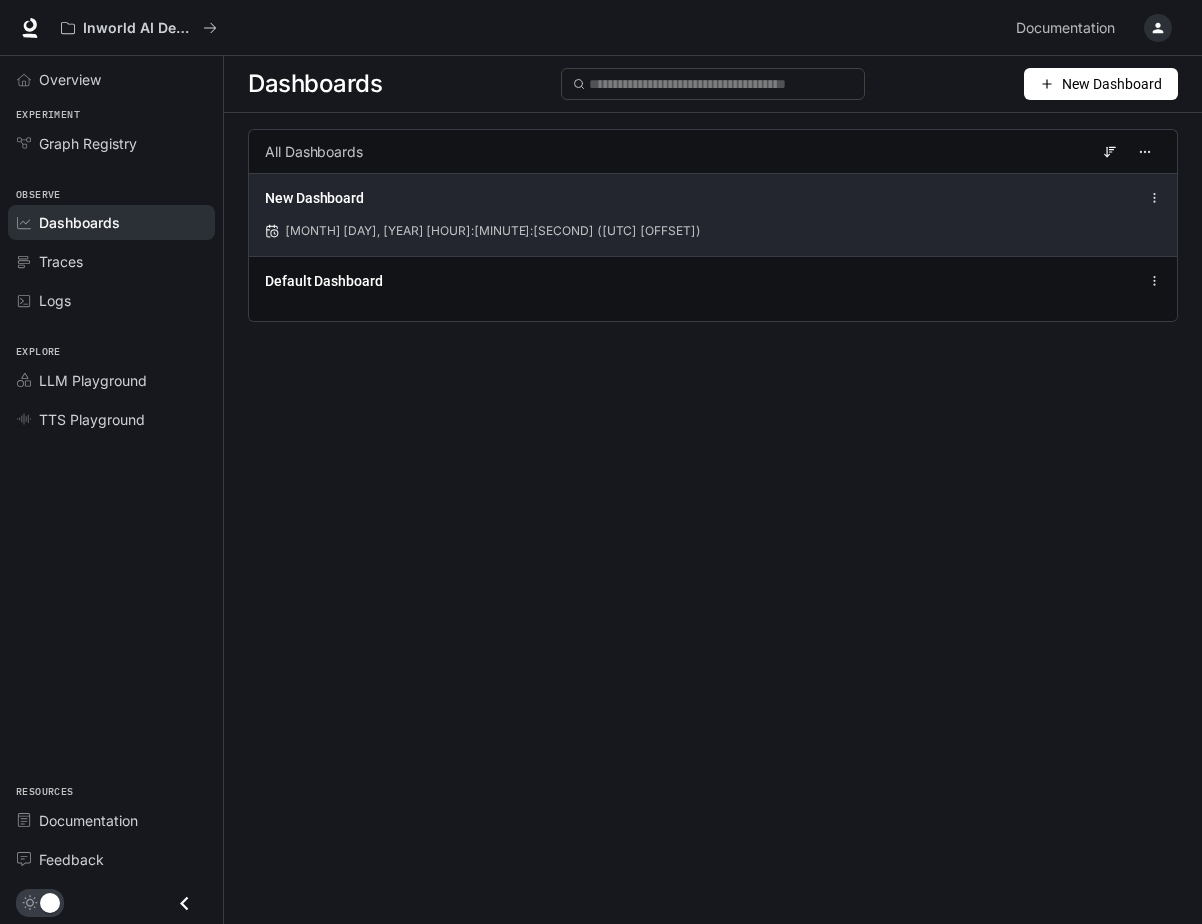 click on "New Dashboard [DATE] [TIME] ([UTC] [TIMEZONE])" at bounding box center (713, 214) 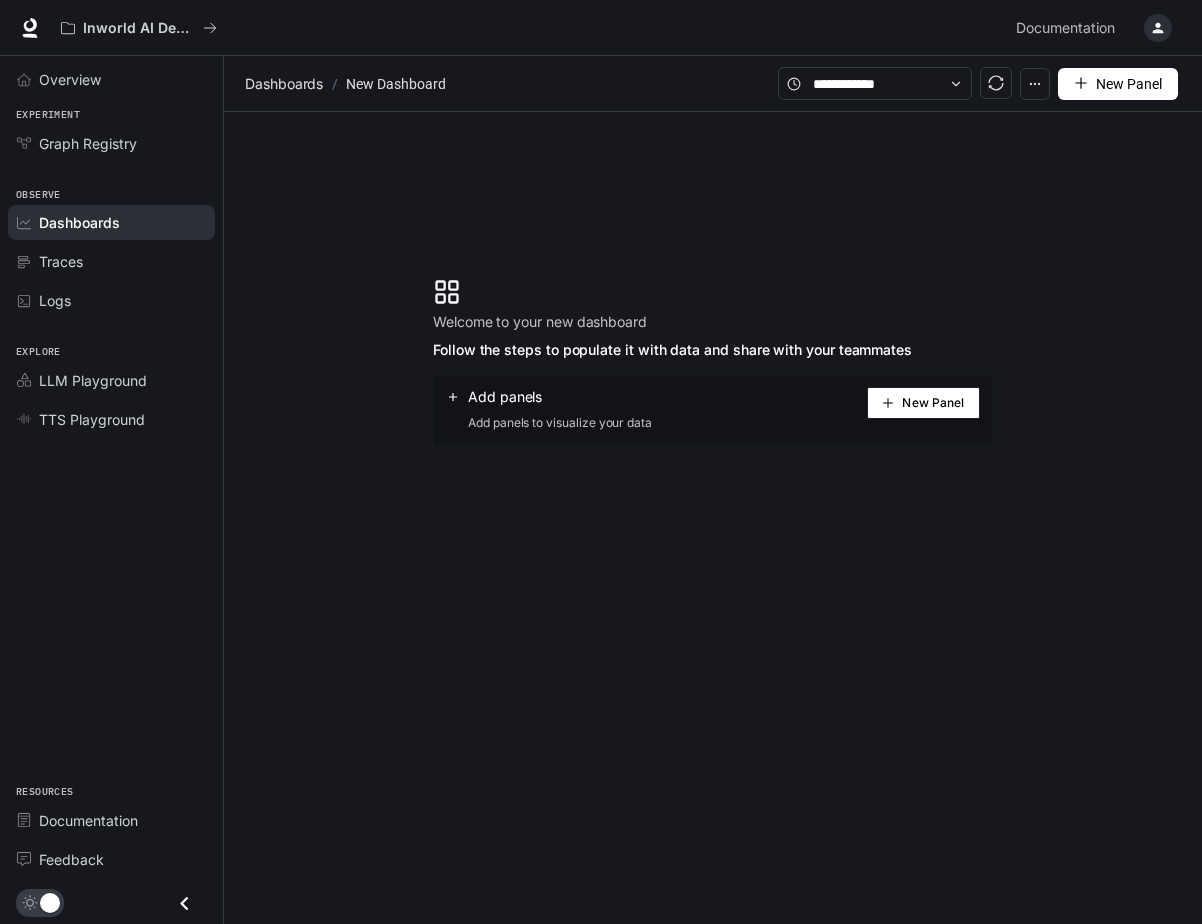 click on "New Panel" at bounding box center (923, 403) 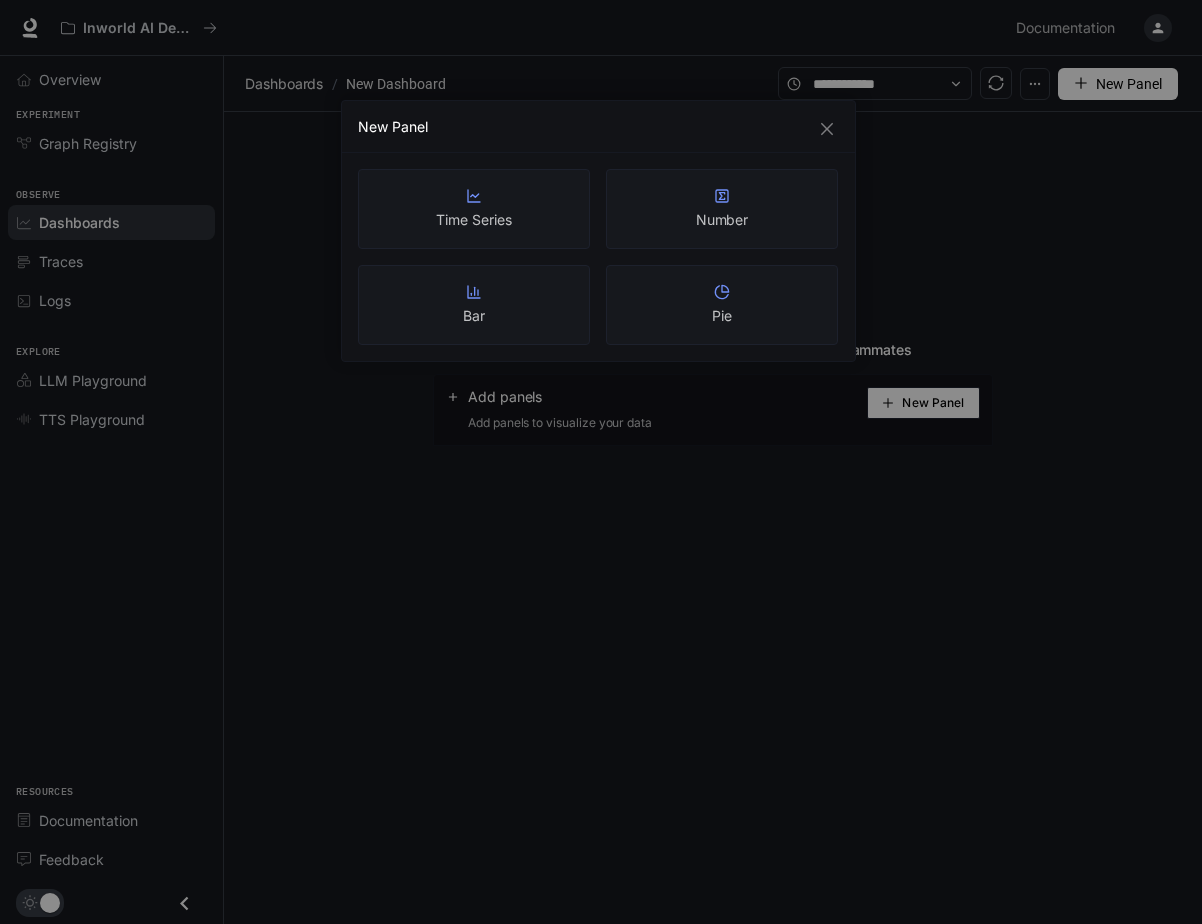 click on "Number" at bounding box center [722, 209] 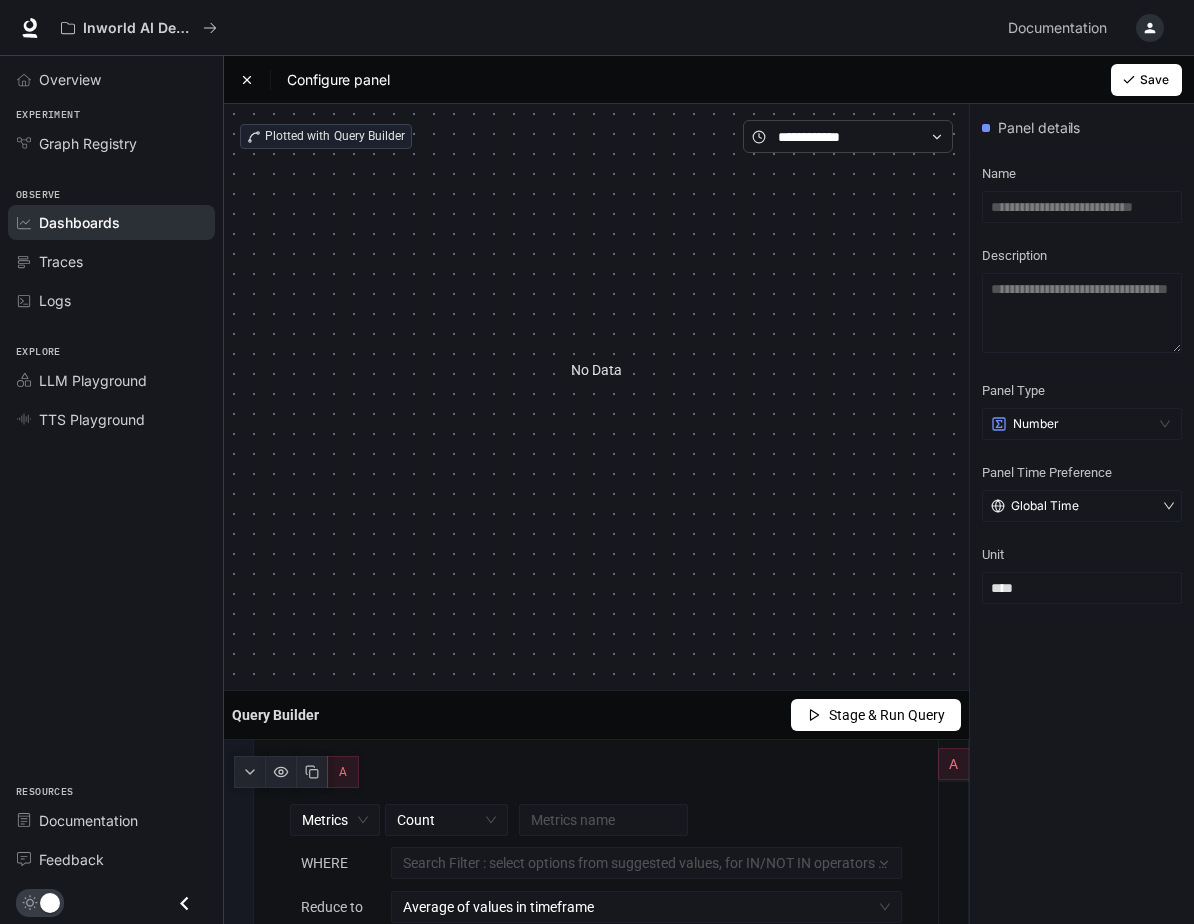 scroll, scrollTop: 128, scrollLeft: 0, axis: vertical 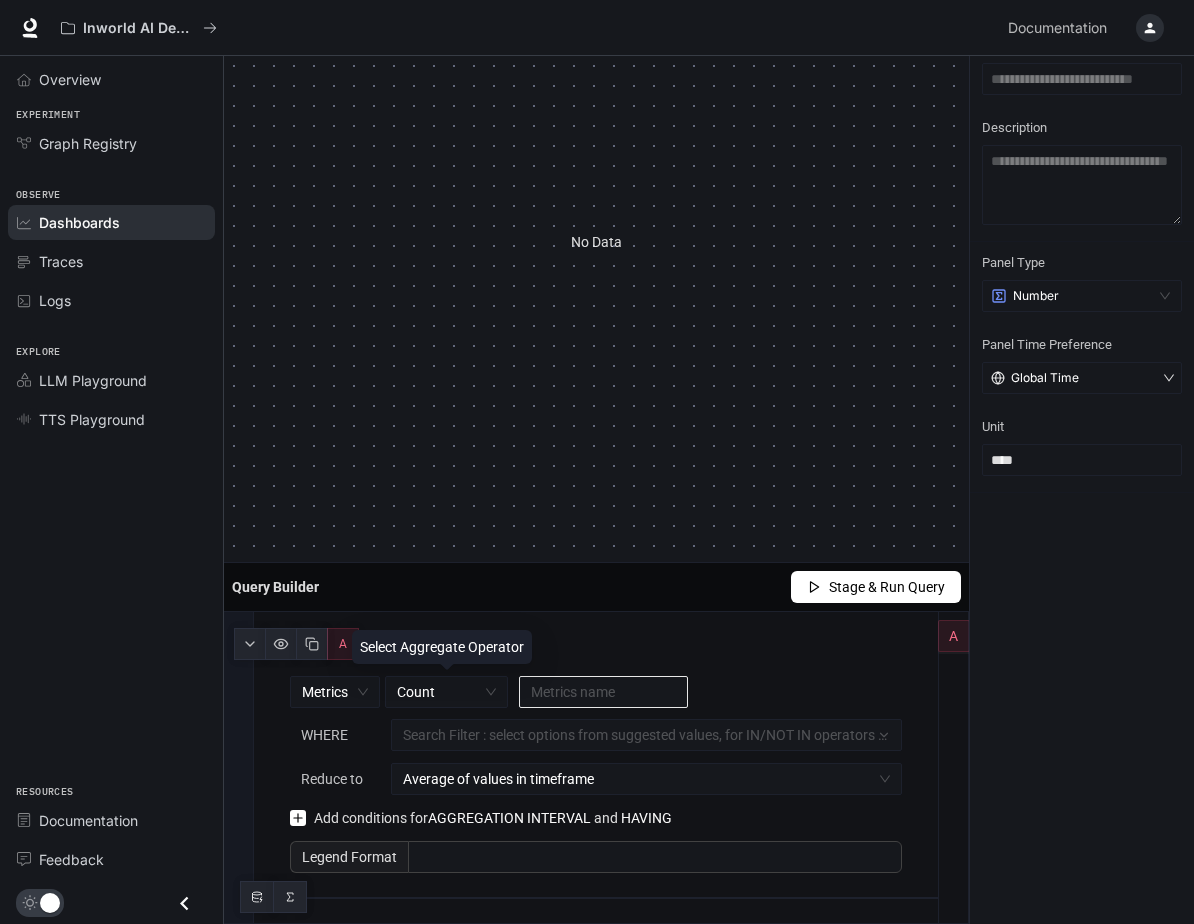 click at bounding box center (604, 692) 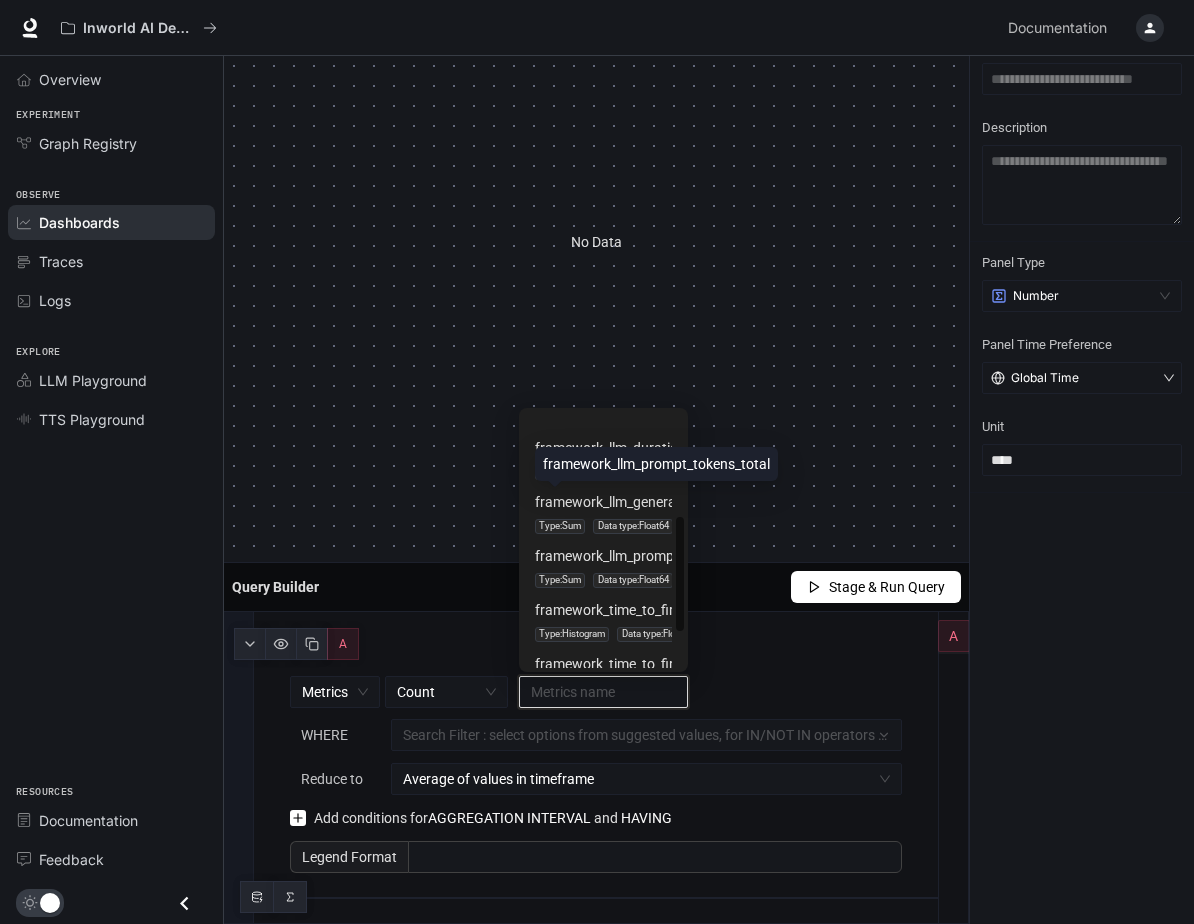 scroll, scrollTop: 0, scrollLeft: 0, axis: both 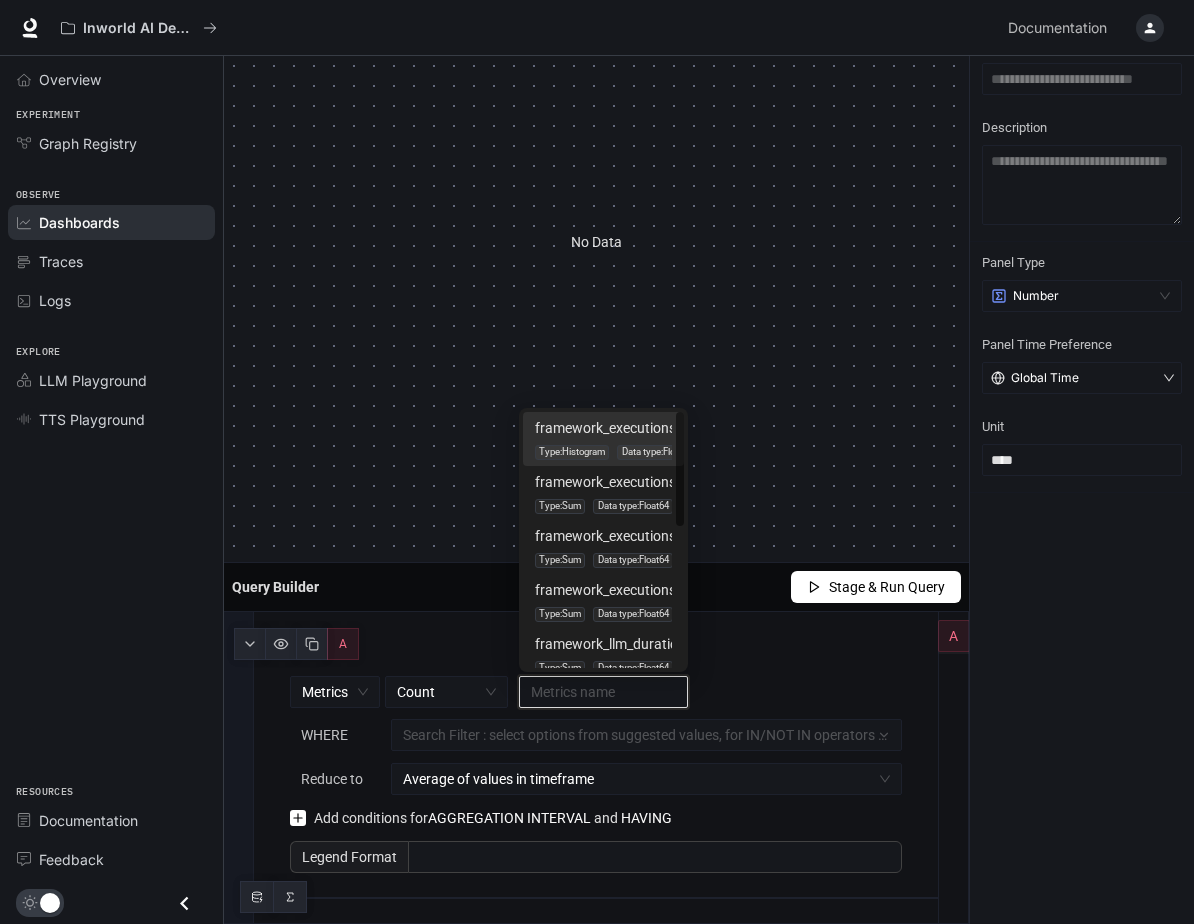 drag, startPoint x: 682, startPoint y: 480, endPoint x: 682, endPoint y: 449, distance: 31 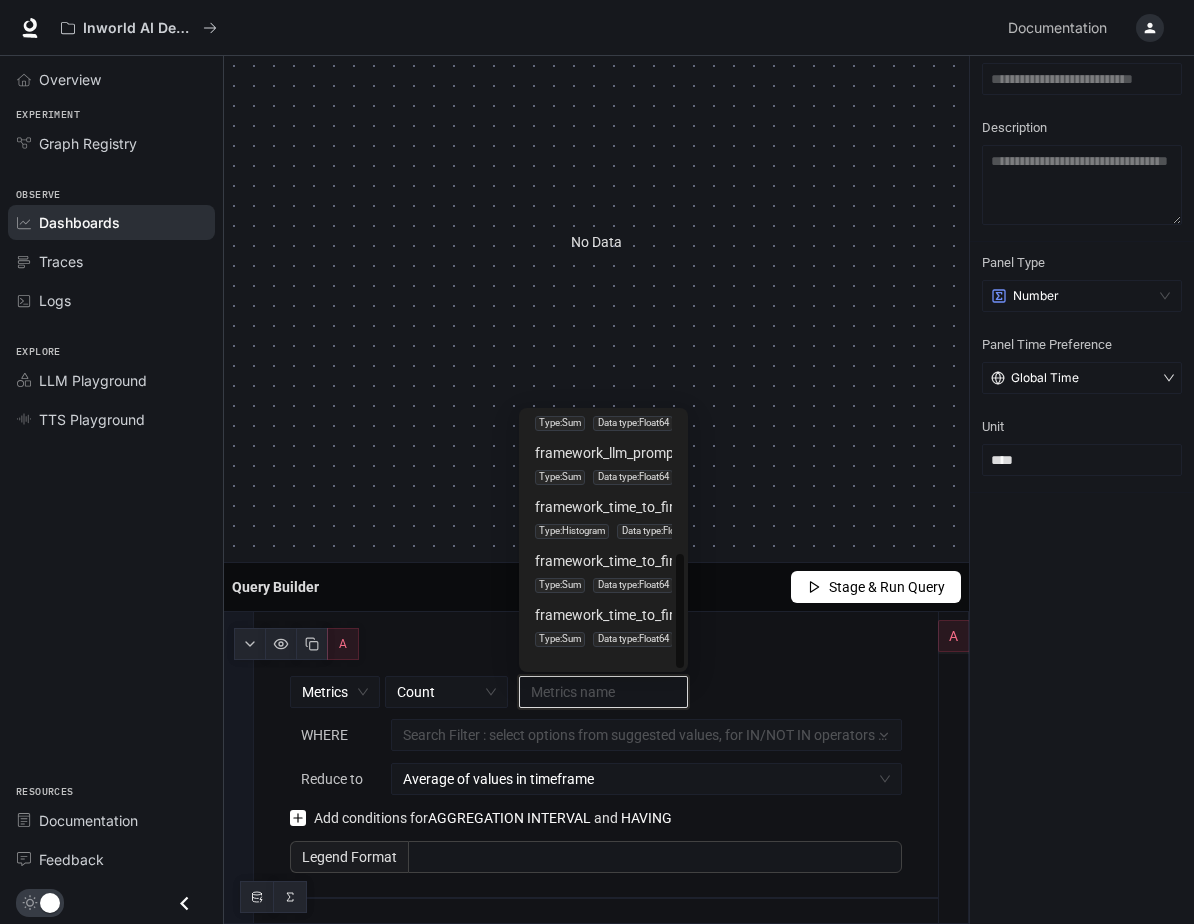 scroll, scrollTop: 314, scrollLeft: 0, axis: vertical 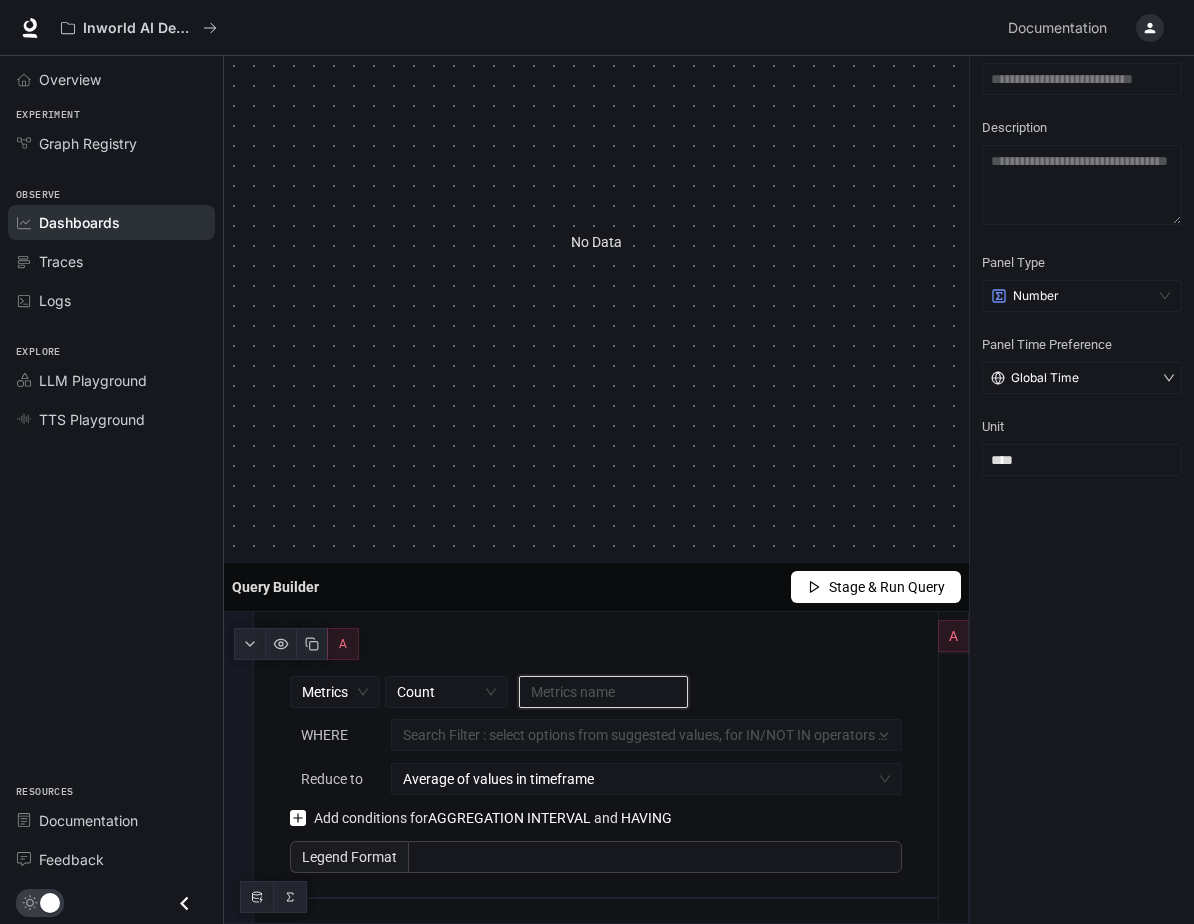 click on "Metrics name" at bounding box center (604, 692) 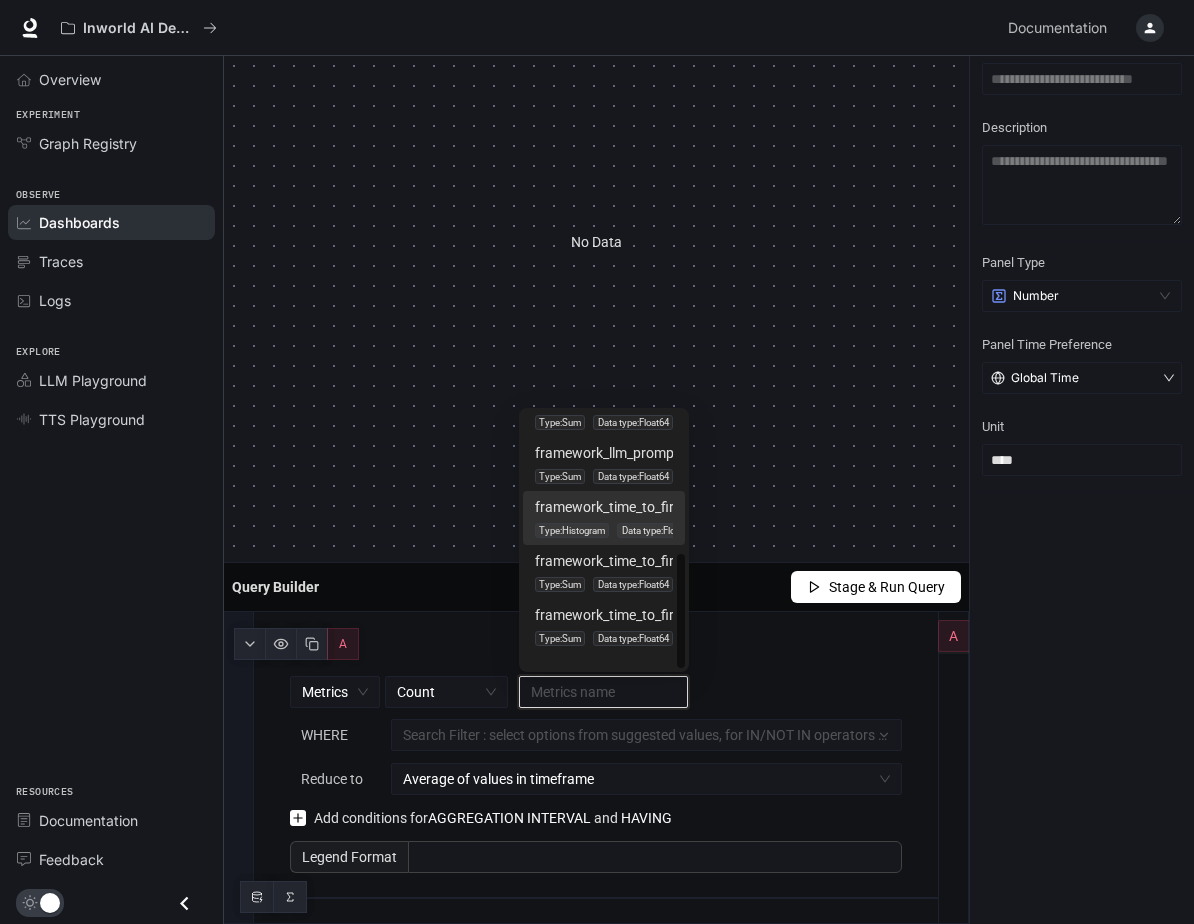 click at bounding box center (604, 692) 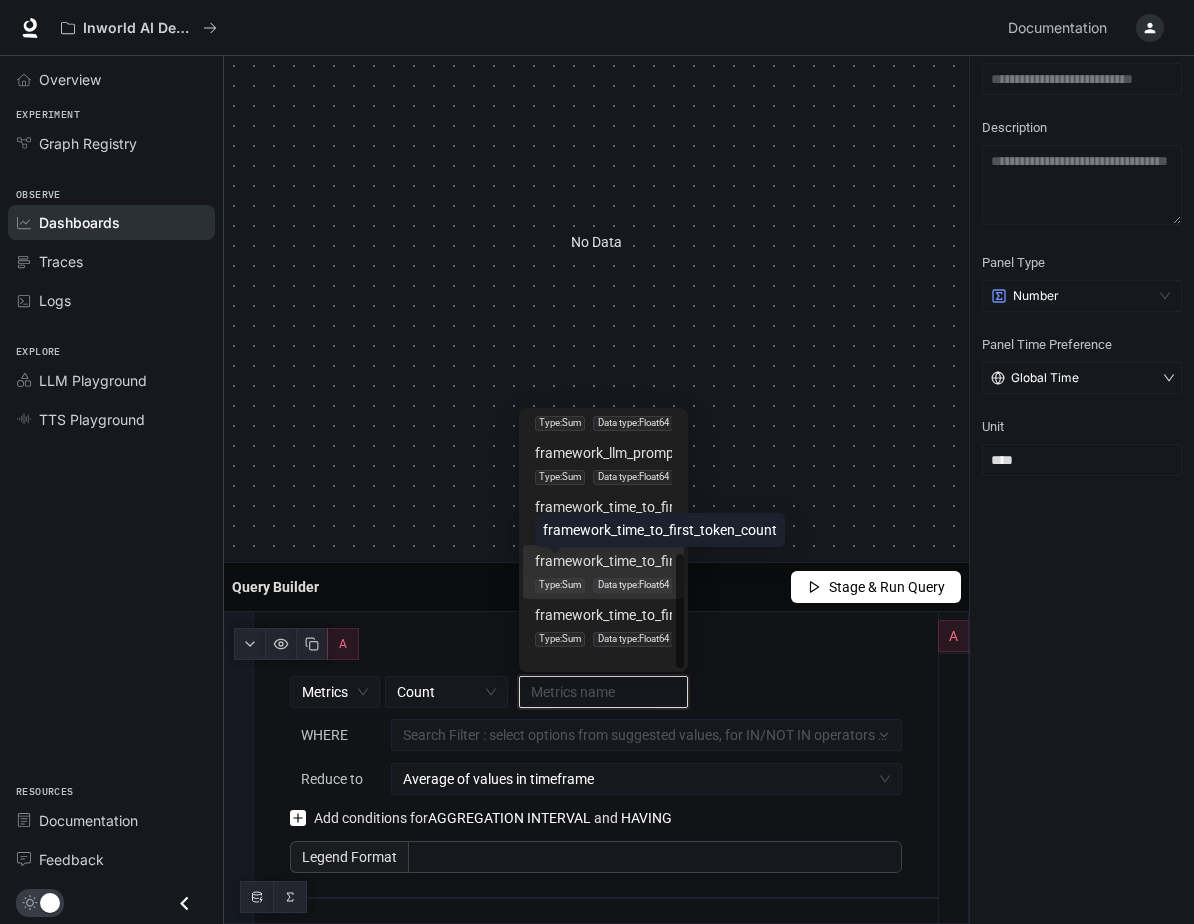 scroll, scrollTop: 289, scrollLeft: 0, axis: vertical 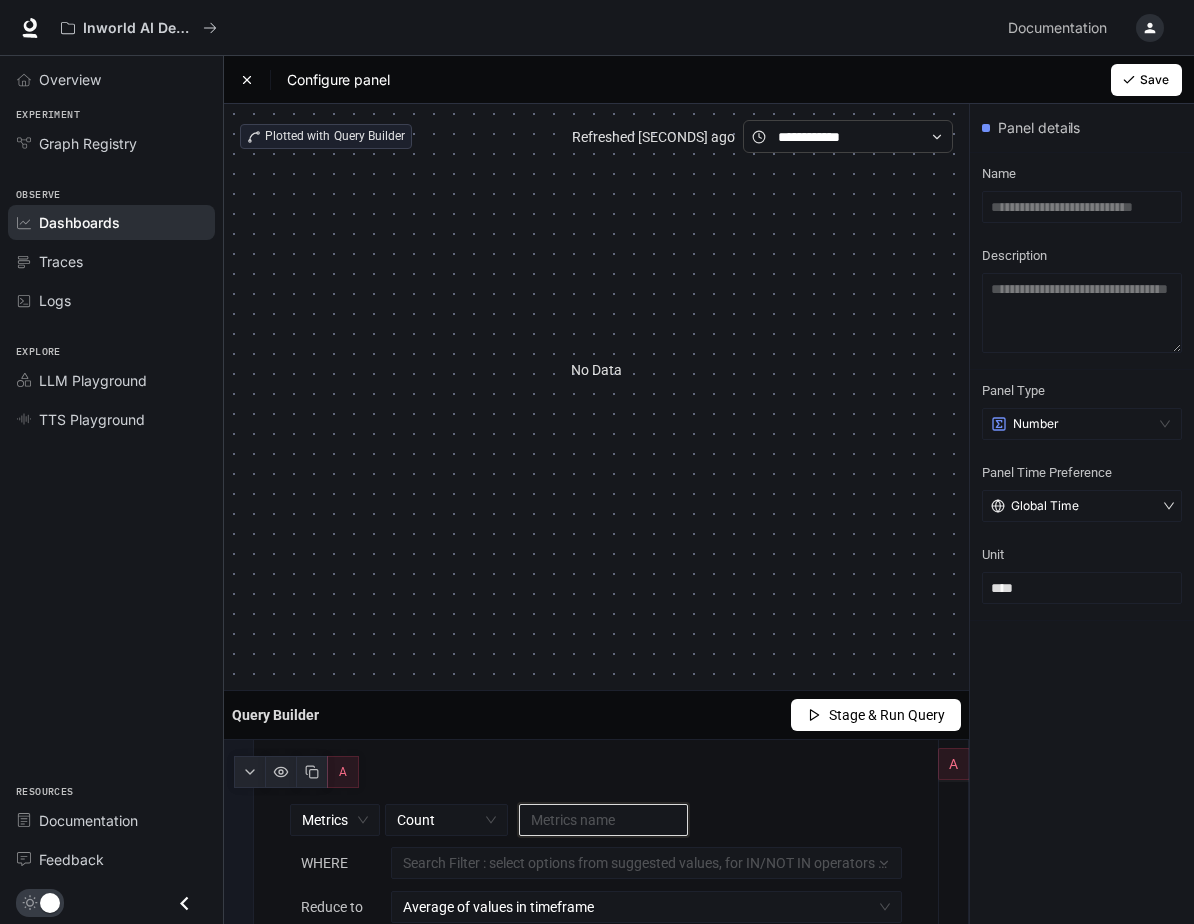 click at bounding box center [604, 820] 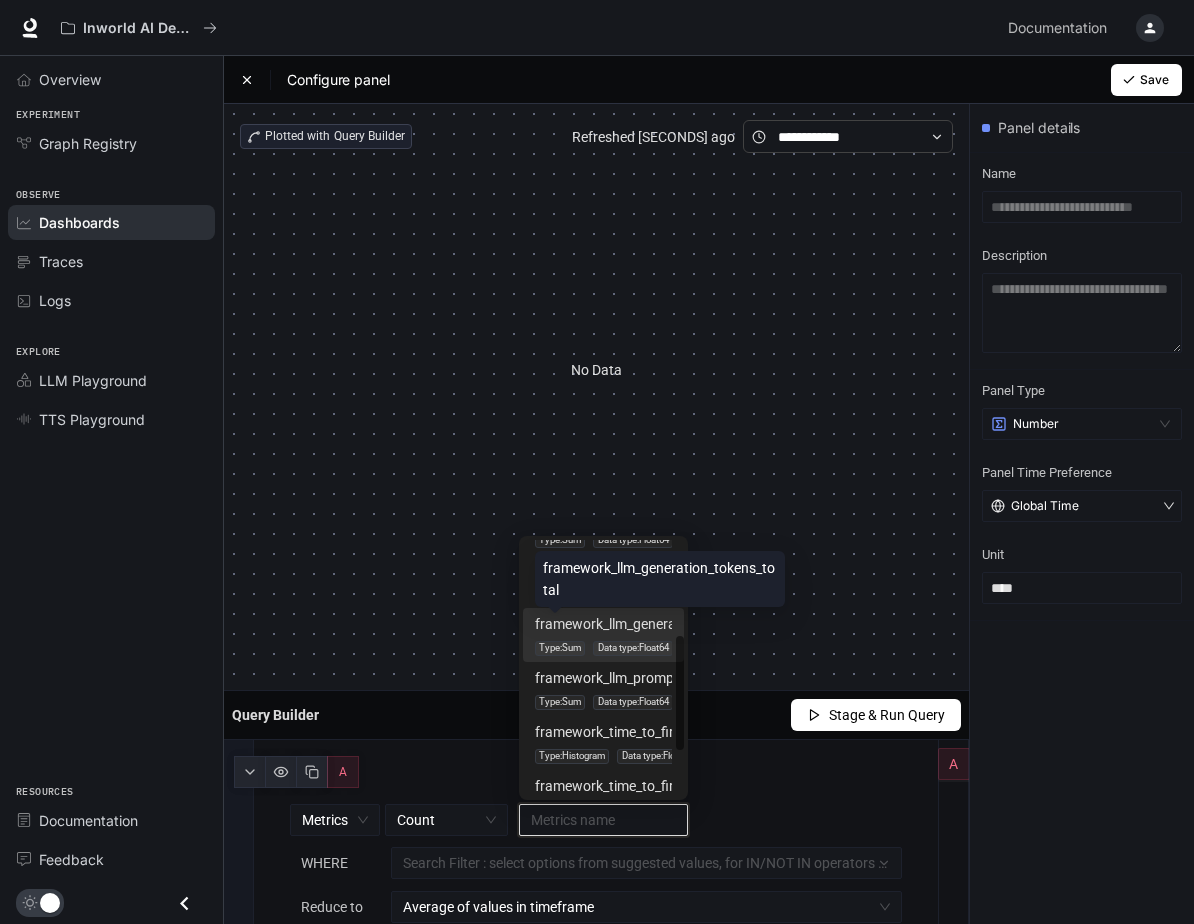 scroll, scrollTop: 154, scrollLeft: 0, axis: vertical 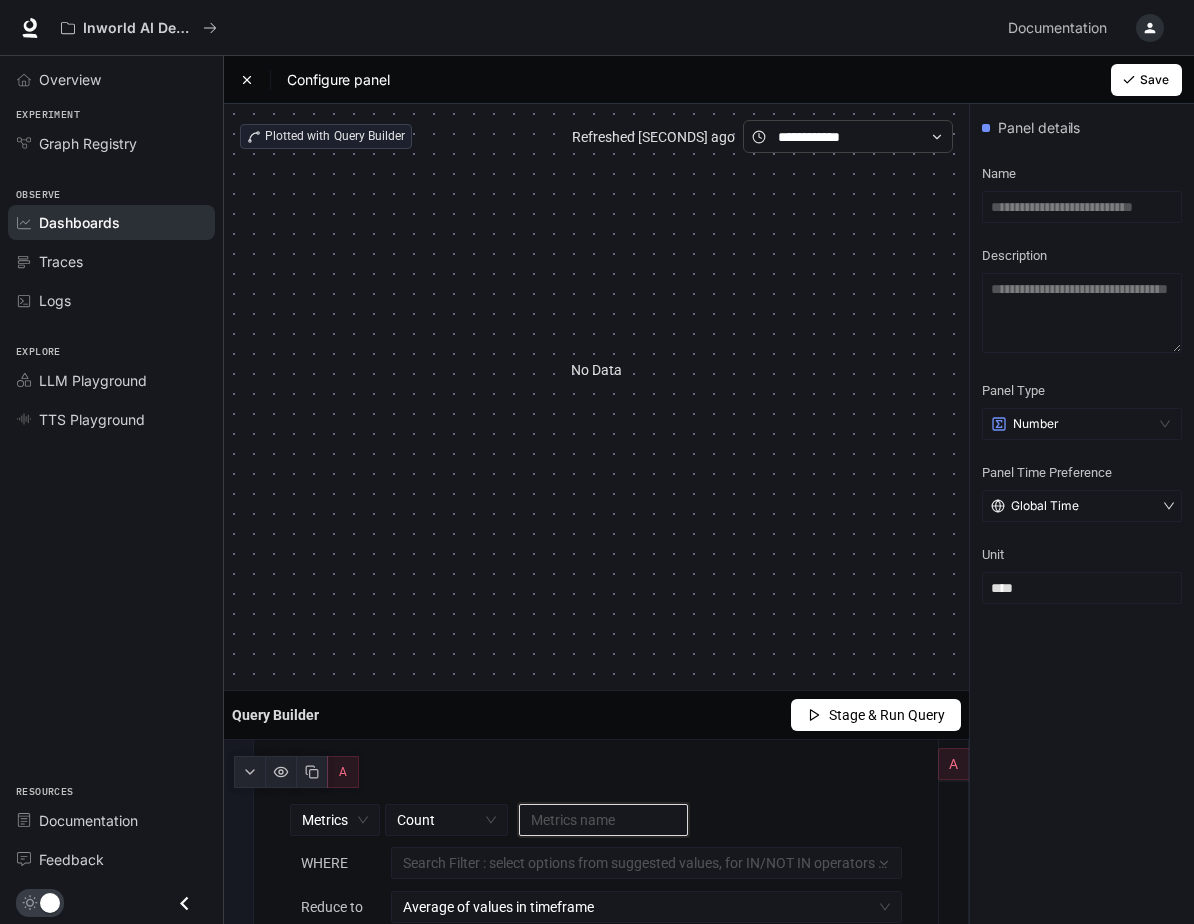 click at bounding box center (604, 820) 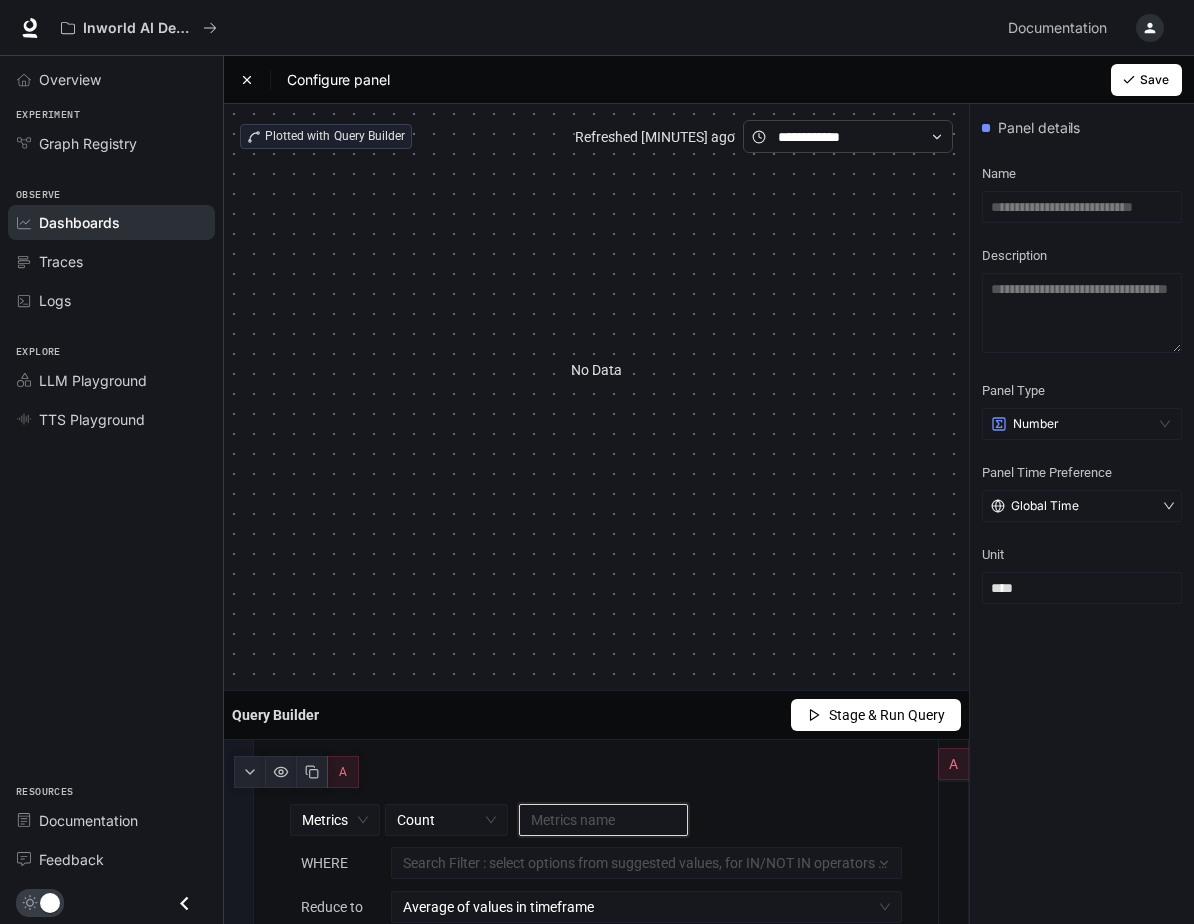 click at bounding box center (604, 820) 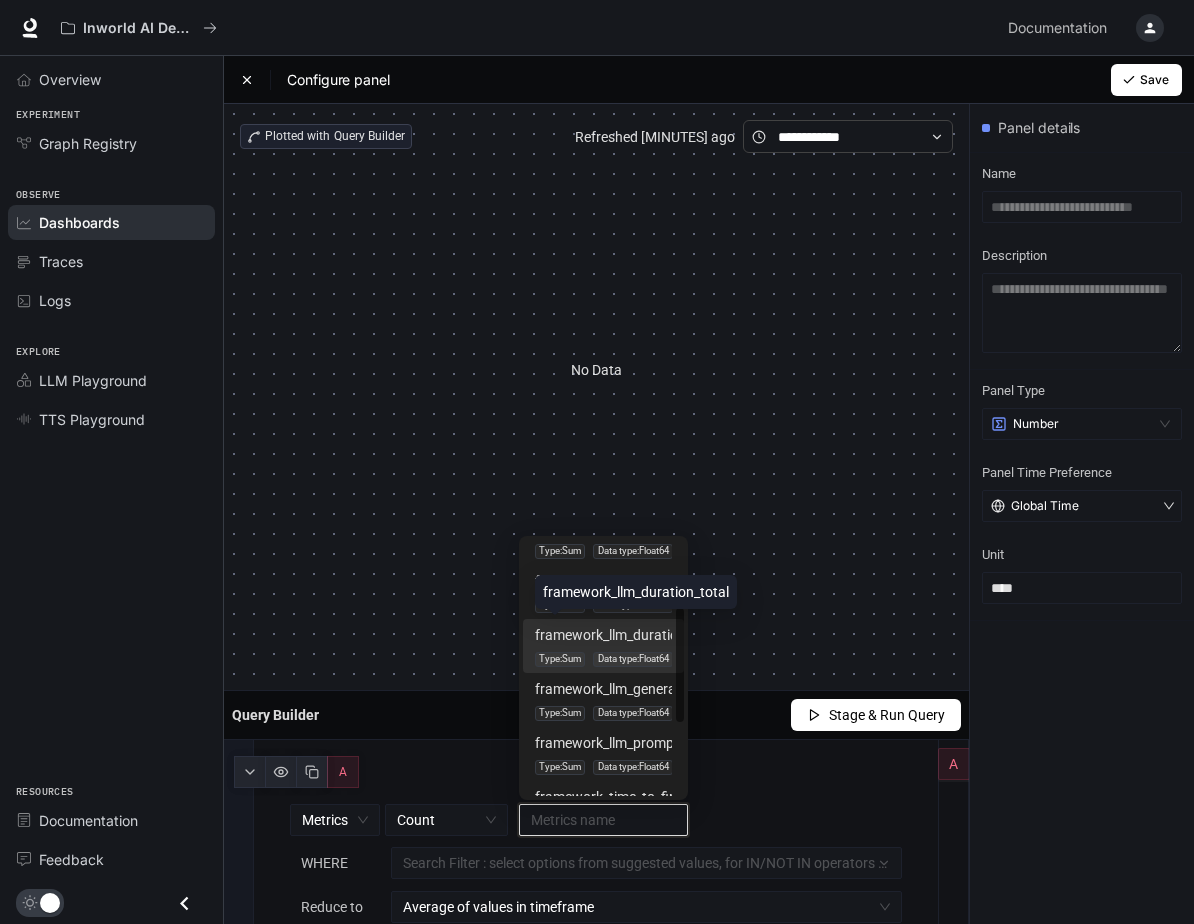 scroll, scrollTop: 141, scrollLeft: 0, axis: vertical 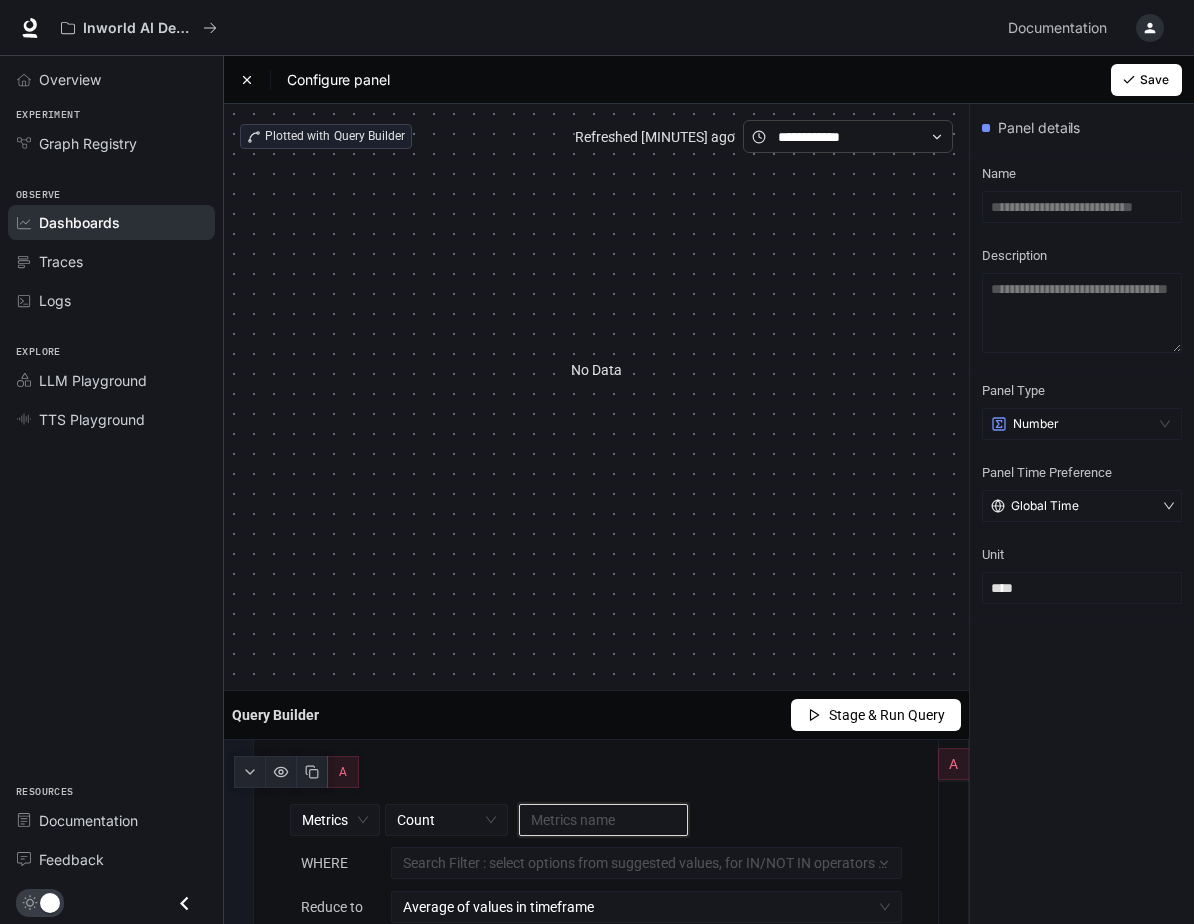 click at bounding box center (604, 820) 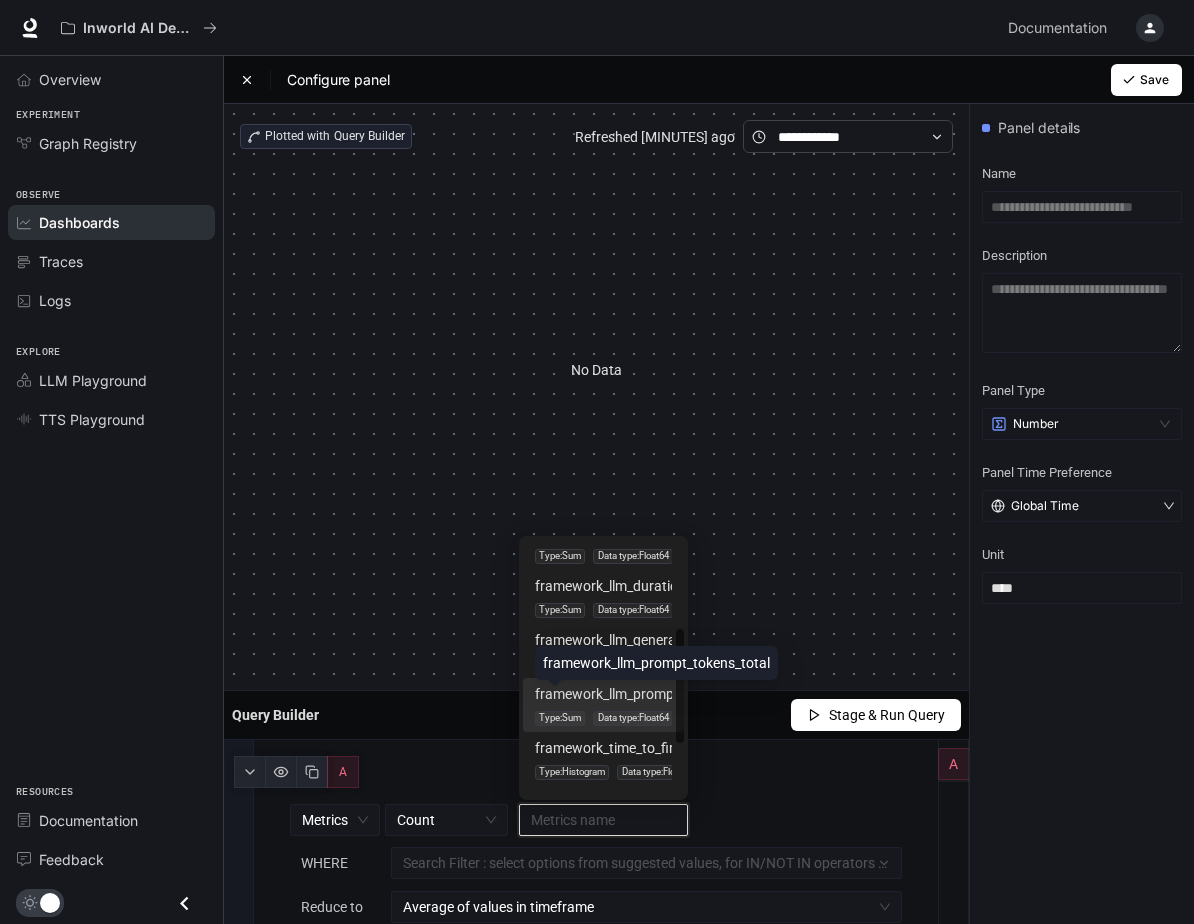 scroll, scrollTop: 201, scrollLeft: 0, axis: vertical 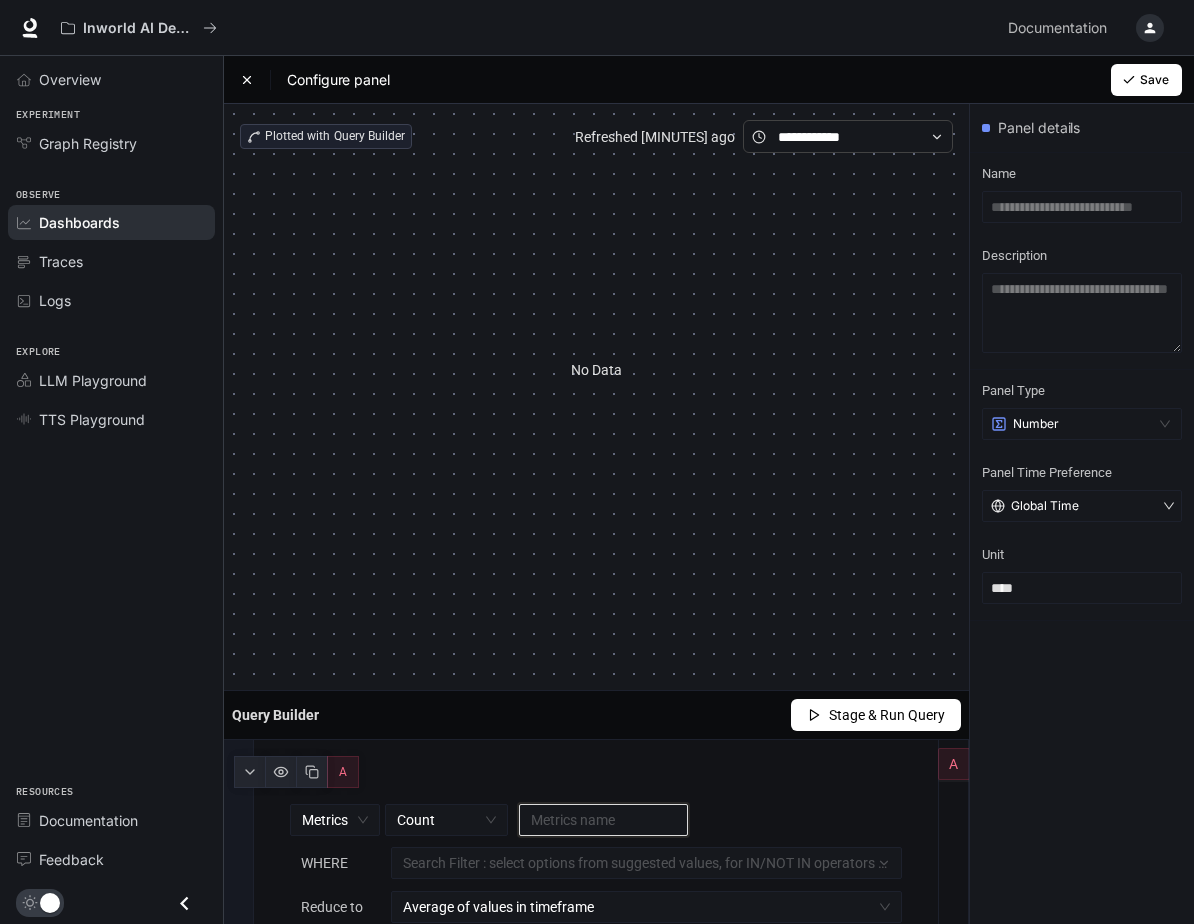 click at bounding box center [604, 820] 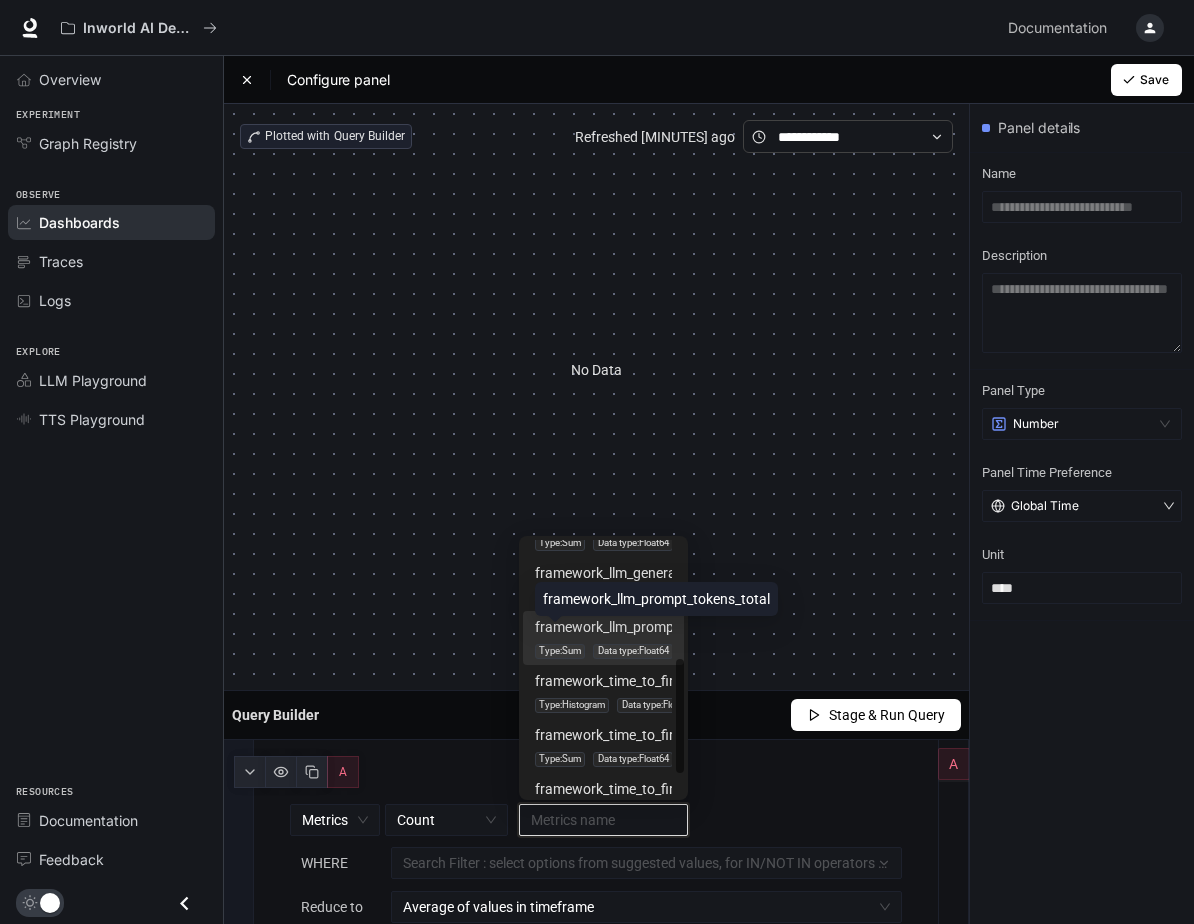 scroll, scrollTop: 284, scrollLeft: 0, axis: vertical 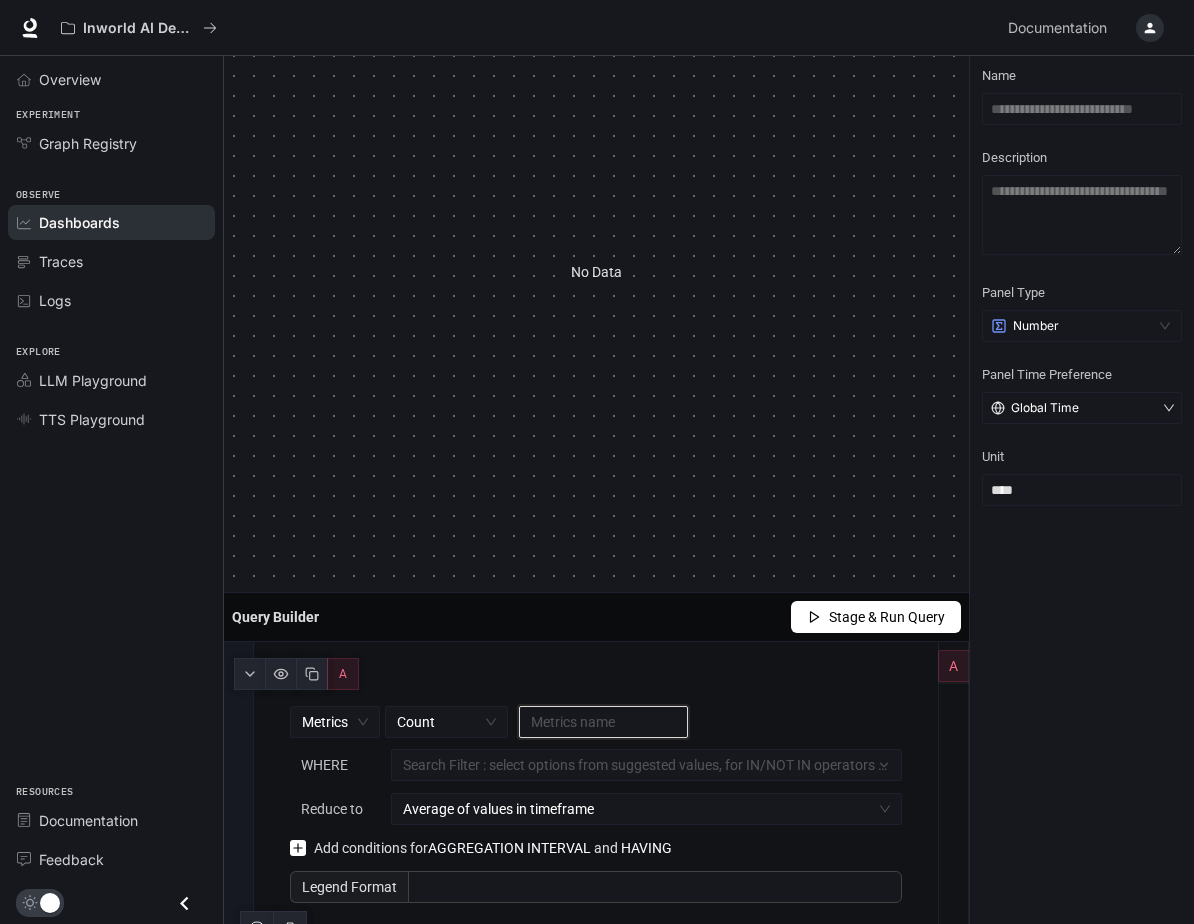 click at bounding box center (604, 722) 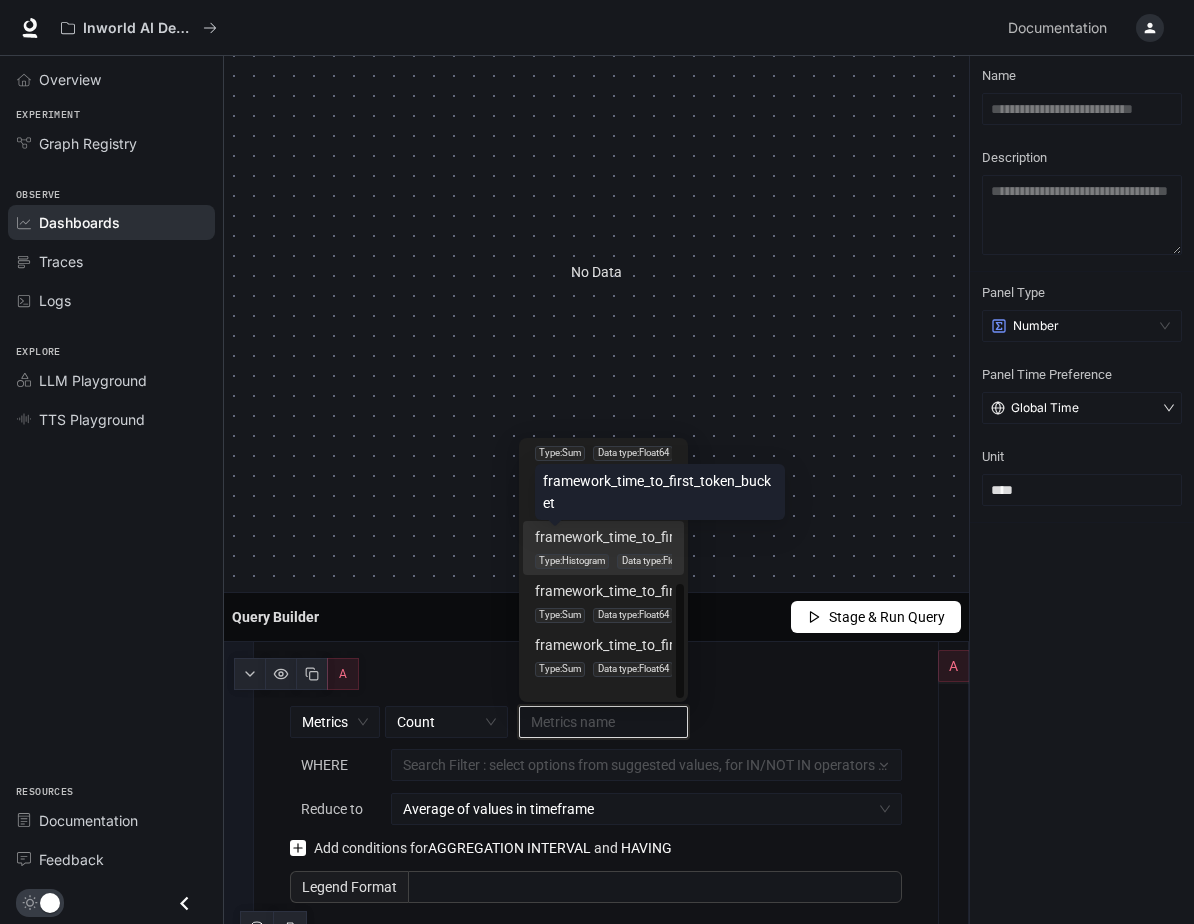 click on "Histogram" at bounding box center [583, 560] 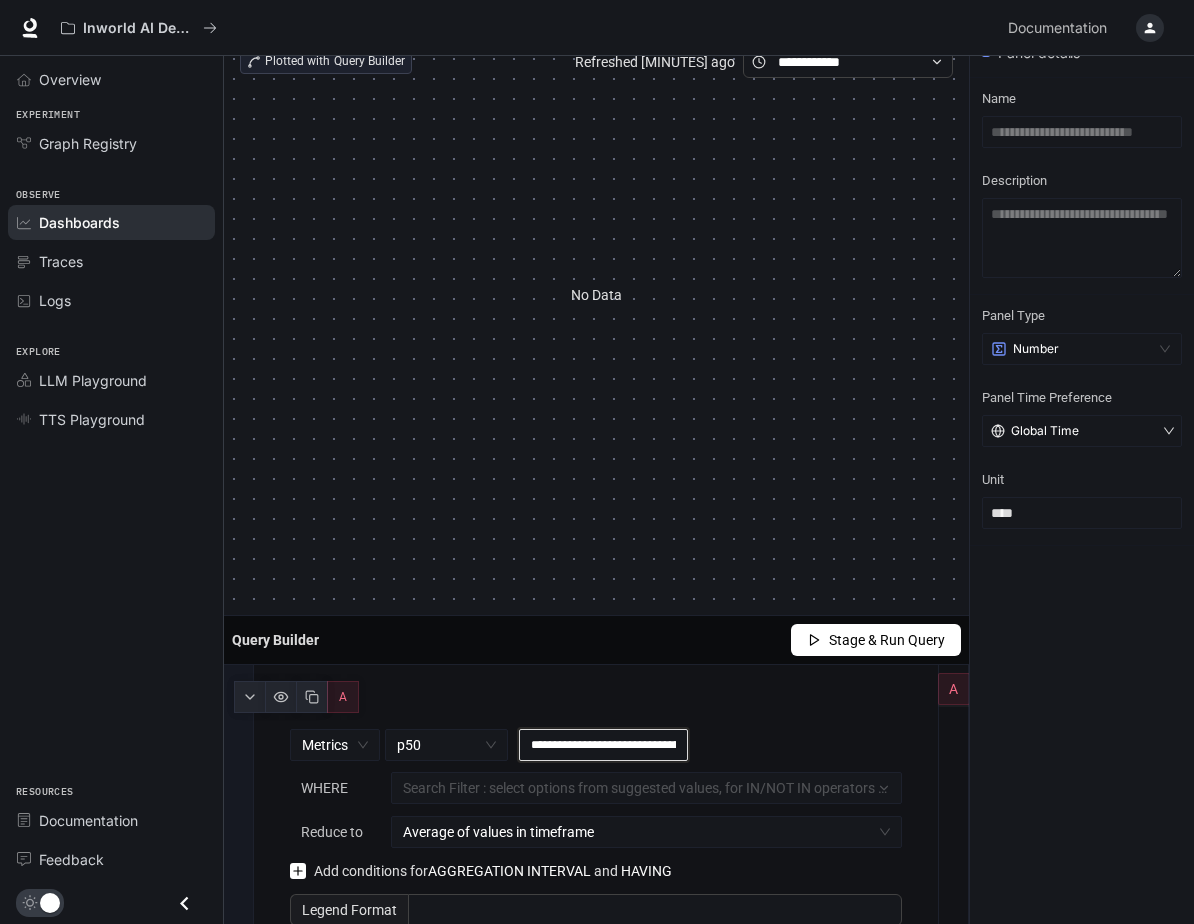 scroll, scrollTop: 0, scrollLeft: 0, axis: both 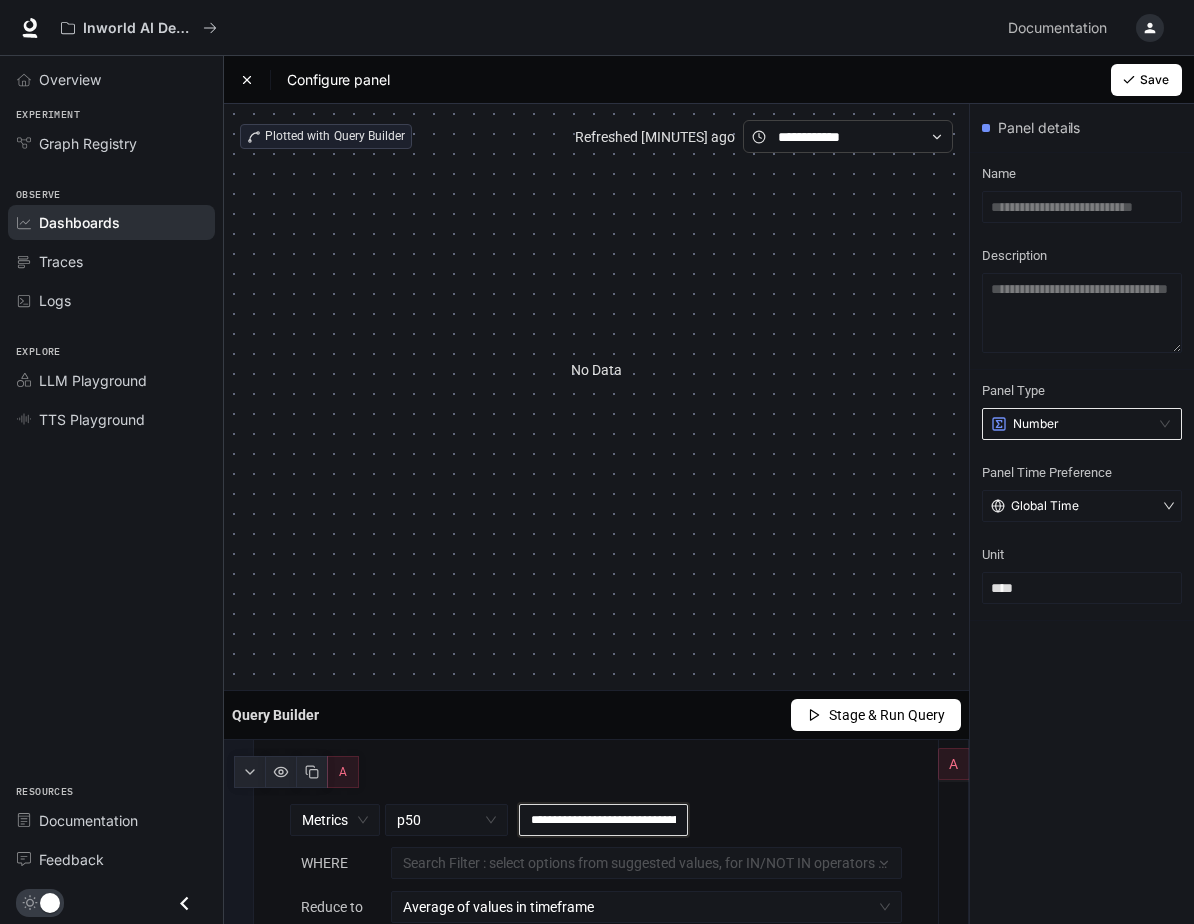 click at bounding box center [1082, 424] 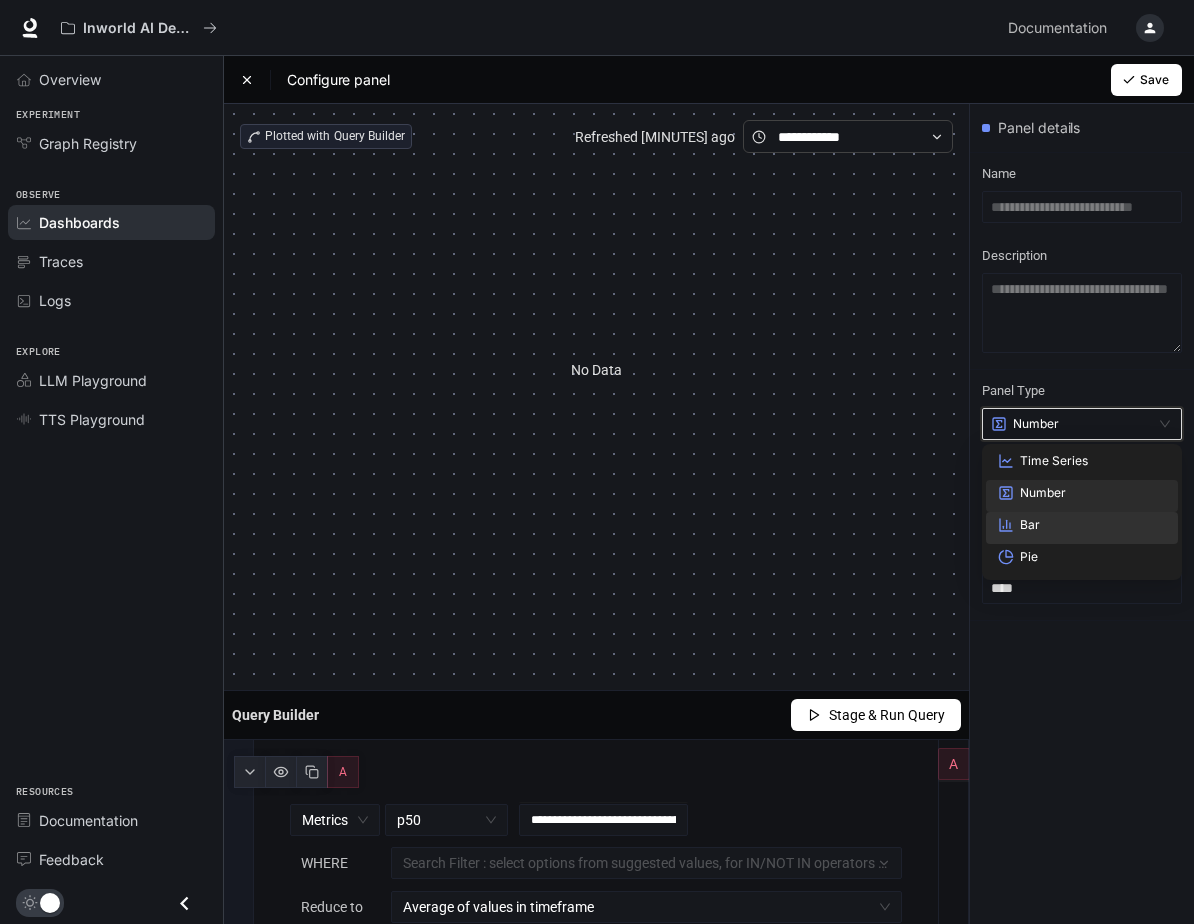 click on "Bar" at bounding box center (1030, 525) 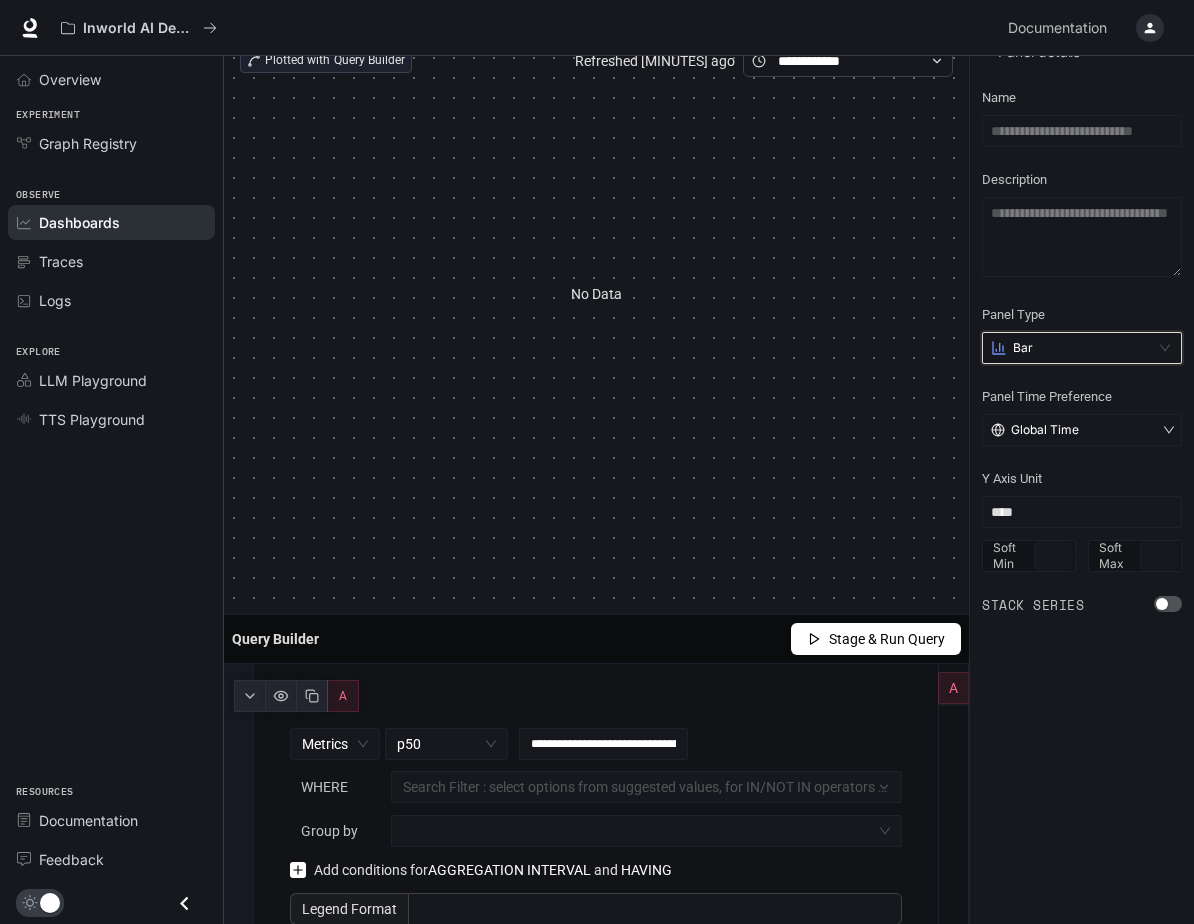 scroll, scrollTop: 113, scrollLeft: 0, axis: vertical 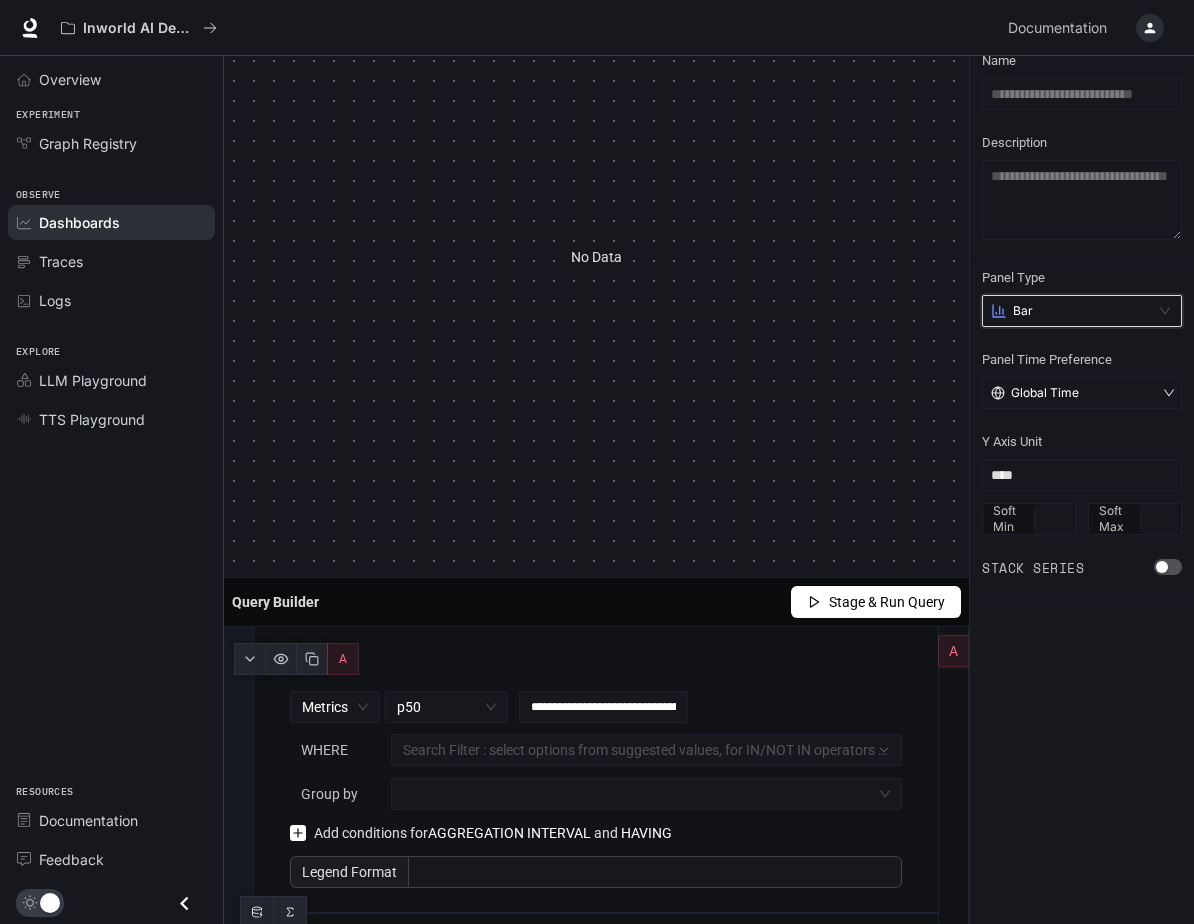 click on "Stage & Run Query" at bounding box center (887, 602) 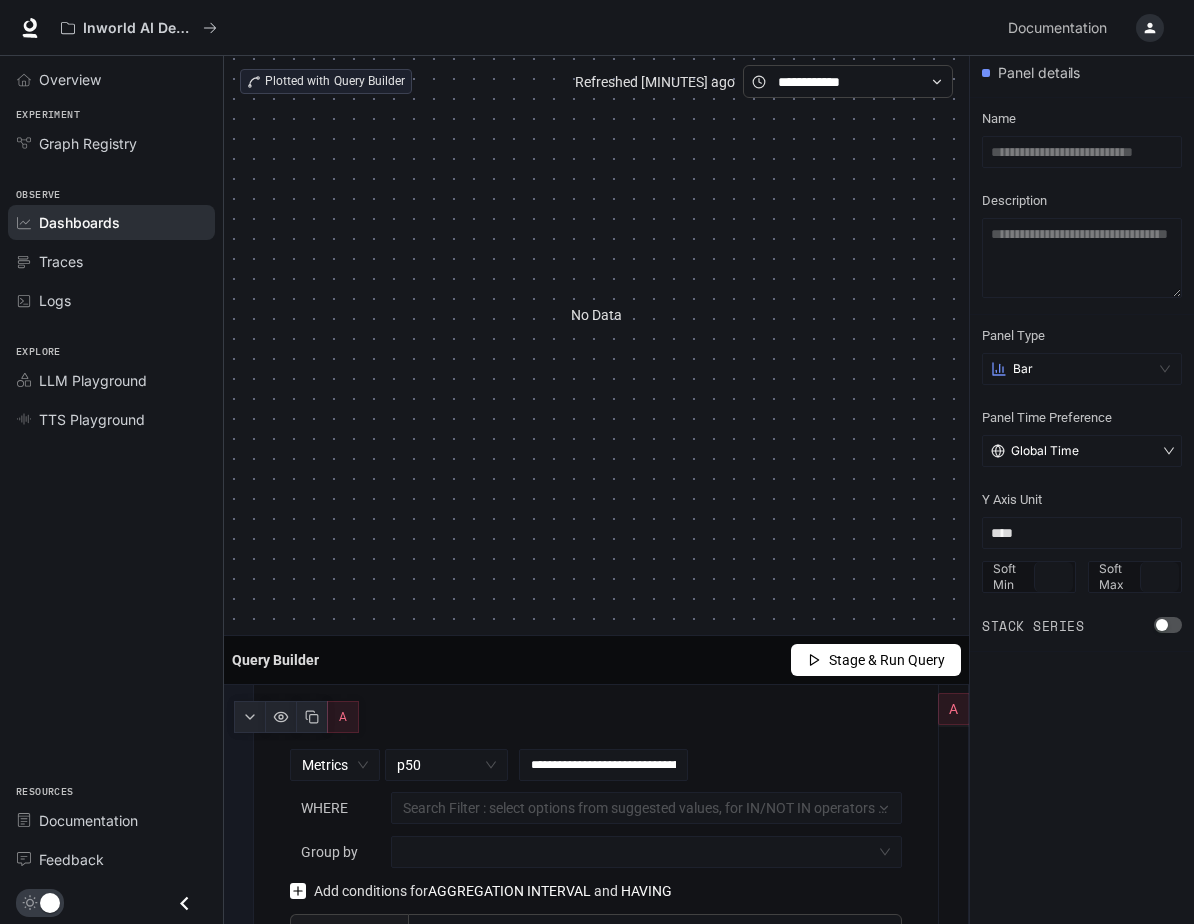 scroll, scrollTop: 0, scrollLeft: 0, axis: both 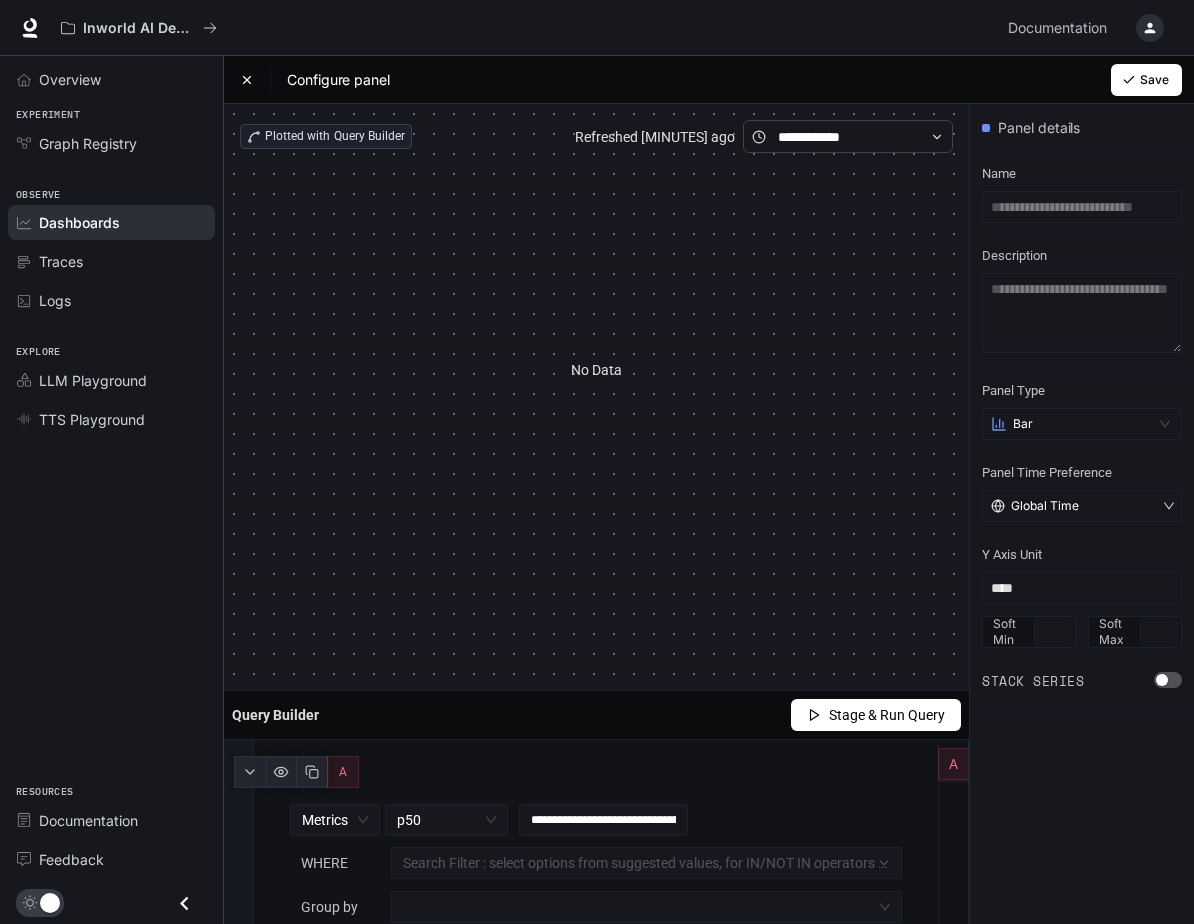 click 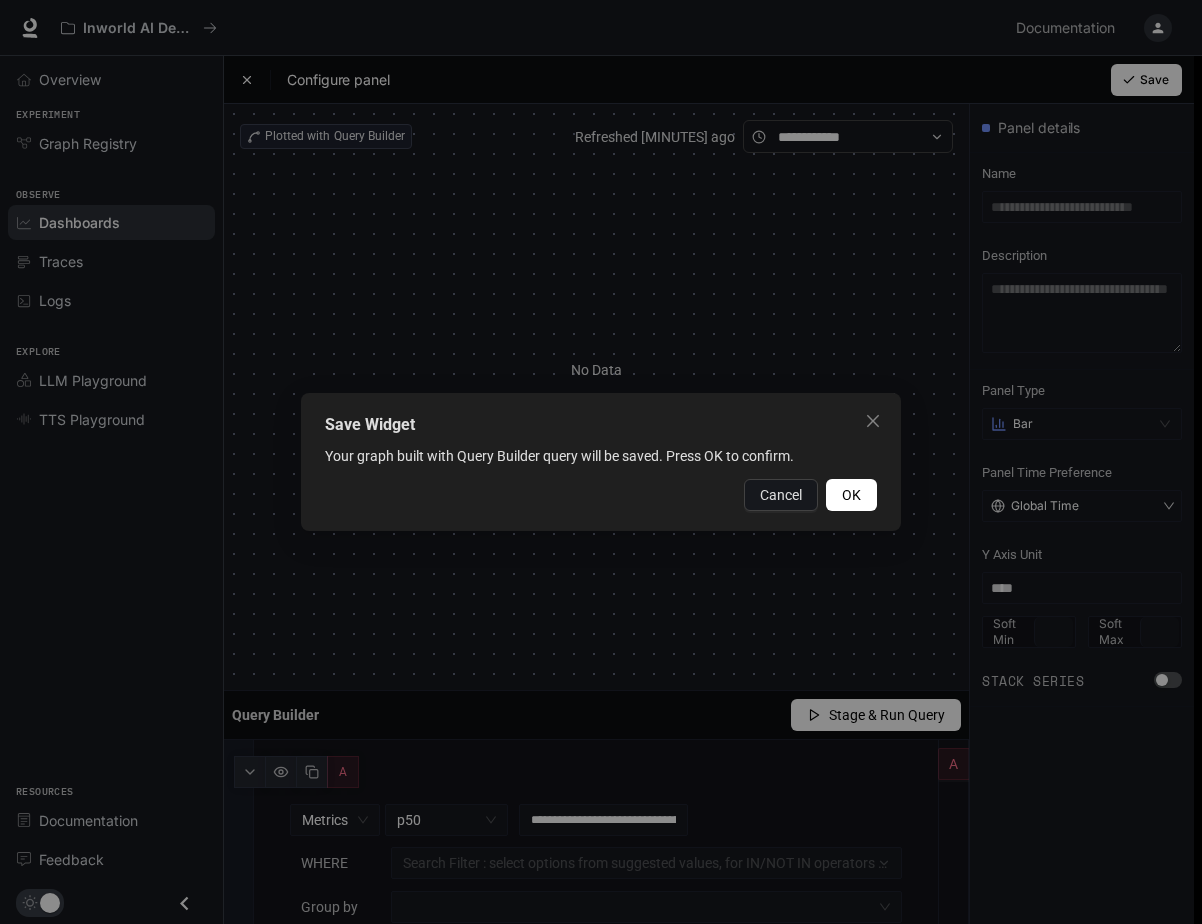 click on "OK" at bounding box center [851, 495] 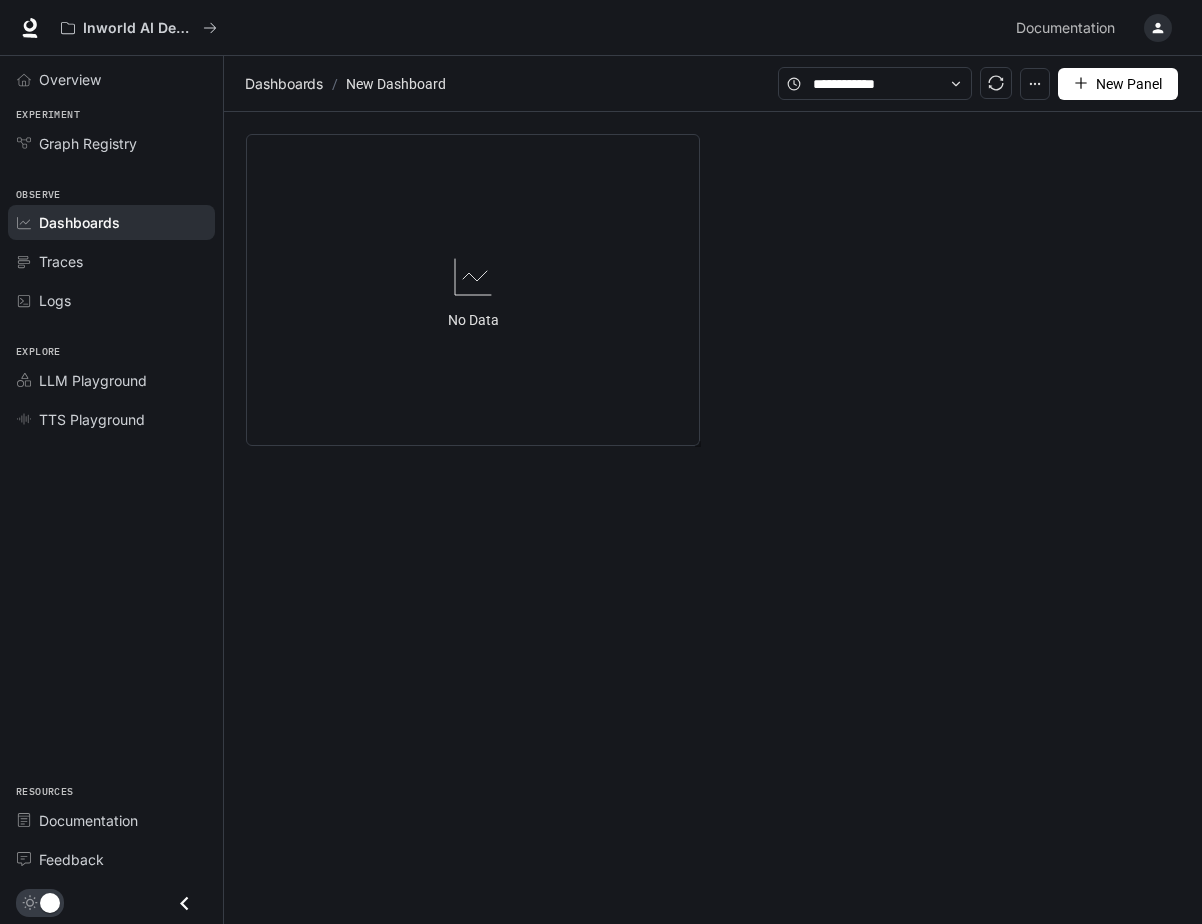 click on "Dashboards / New Dashboard" at bounding box center (509, 84) 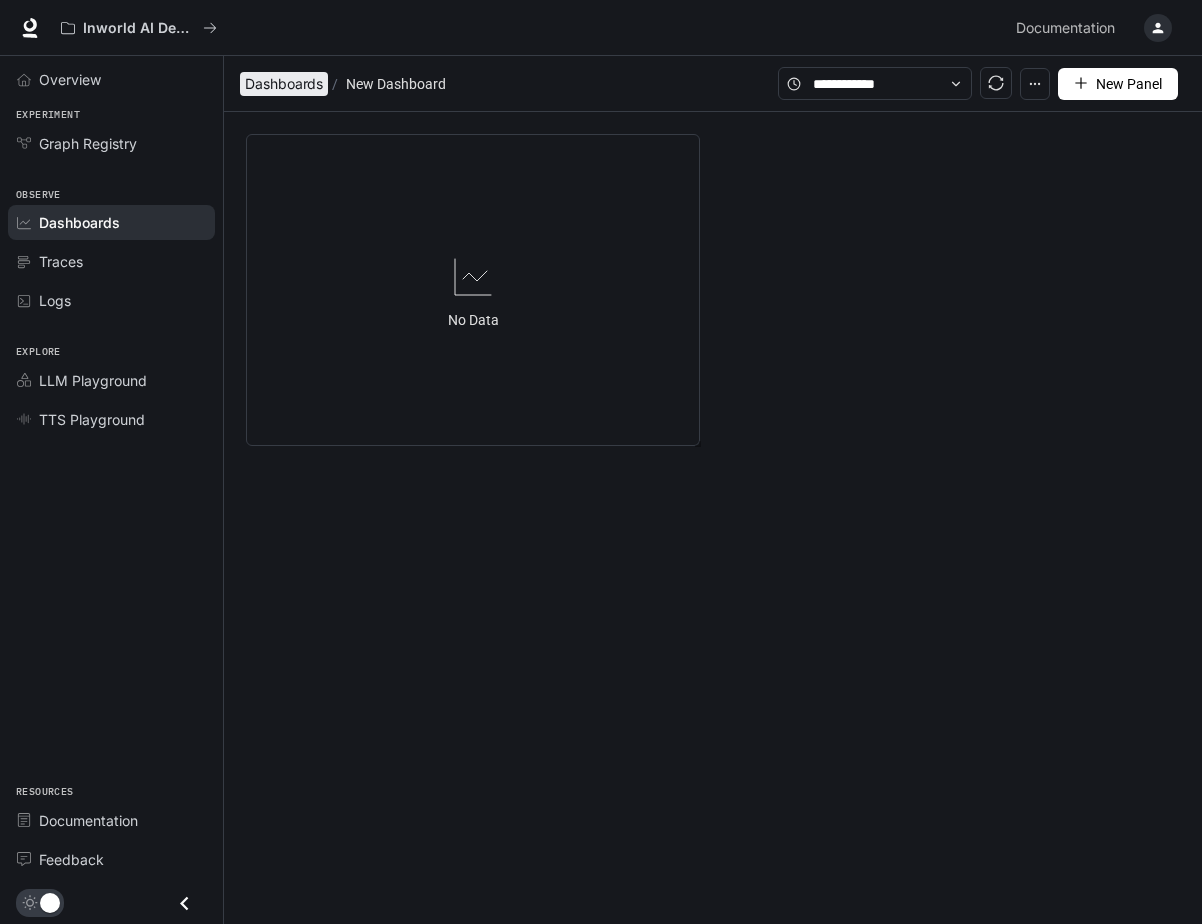 click on "Dashboards" at bounding box center (284, 84) 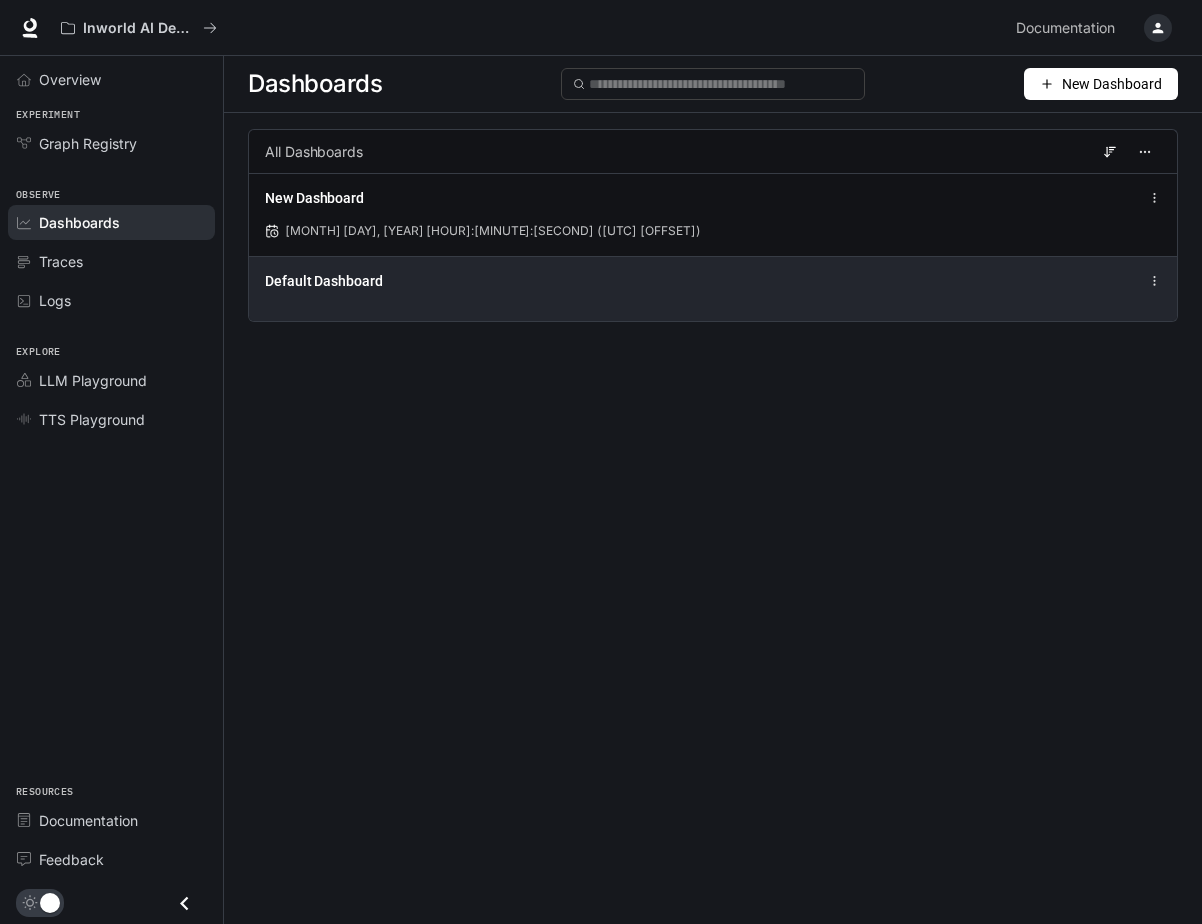 click on "Default Dashboard" at bounding box center (713, 288) 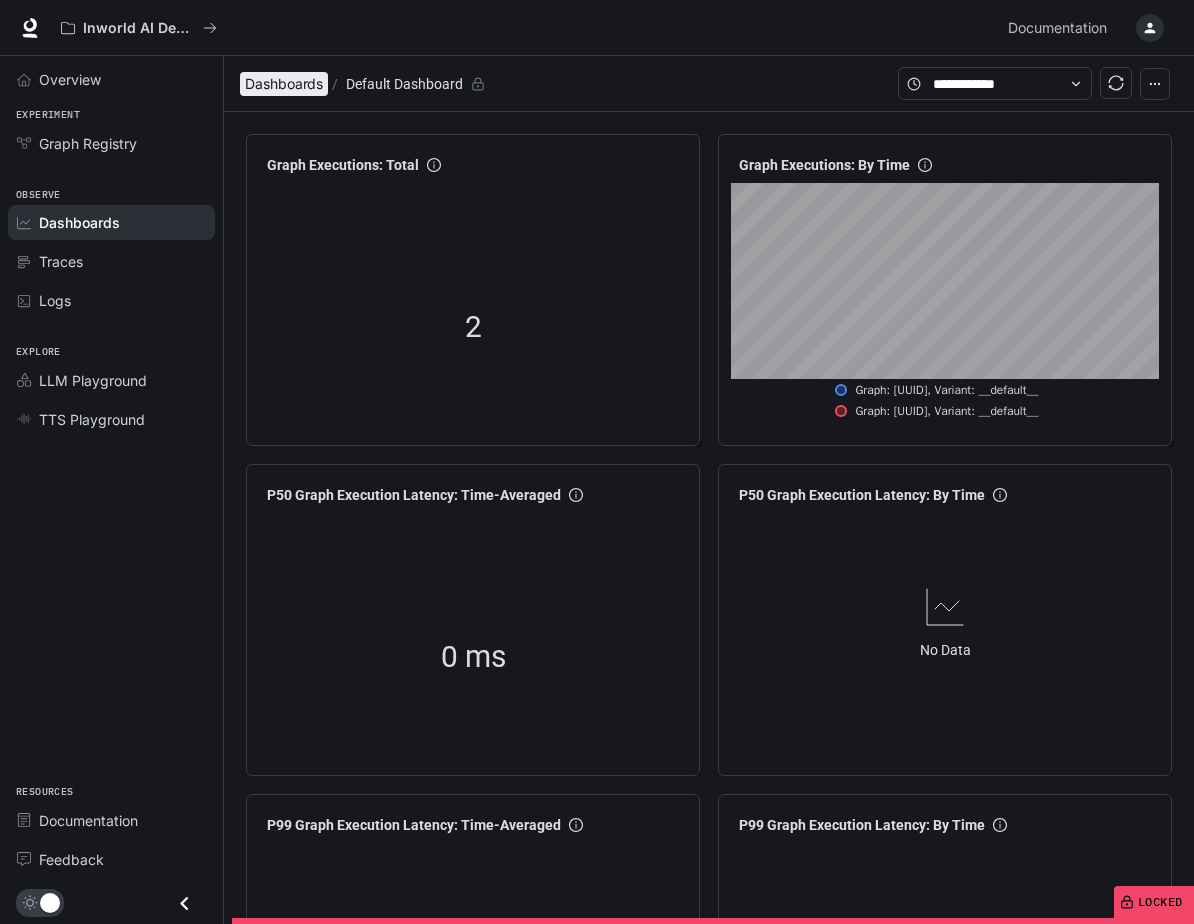 click on "Dashboards" at bounding box center (284, 84) 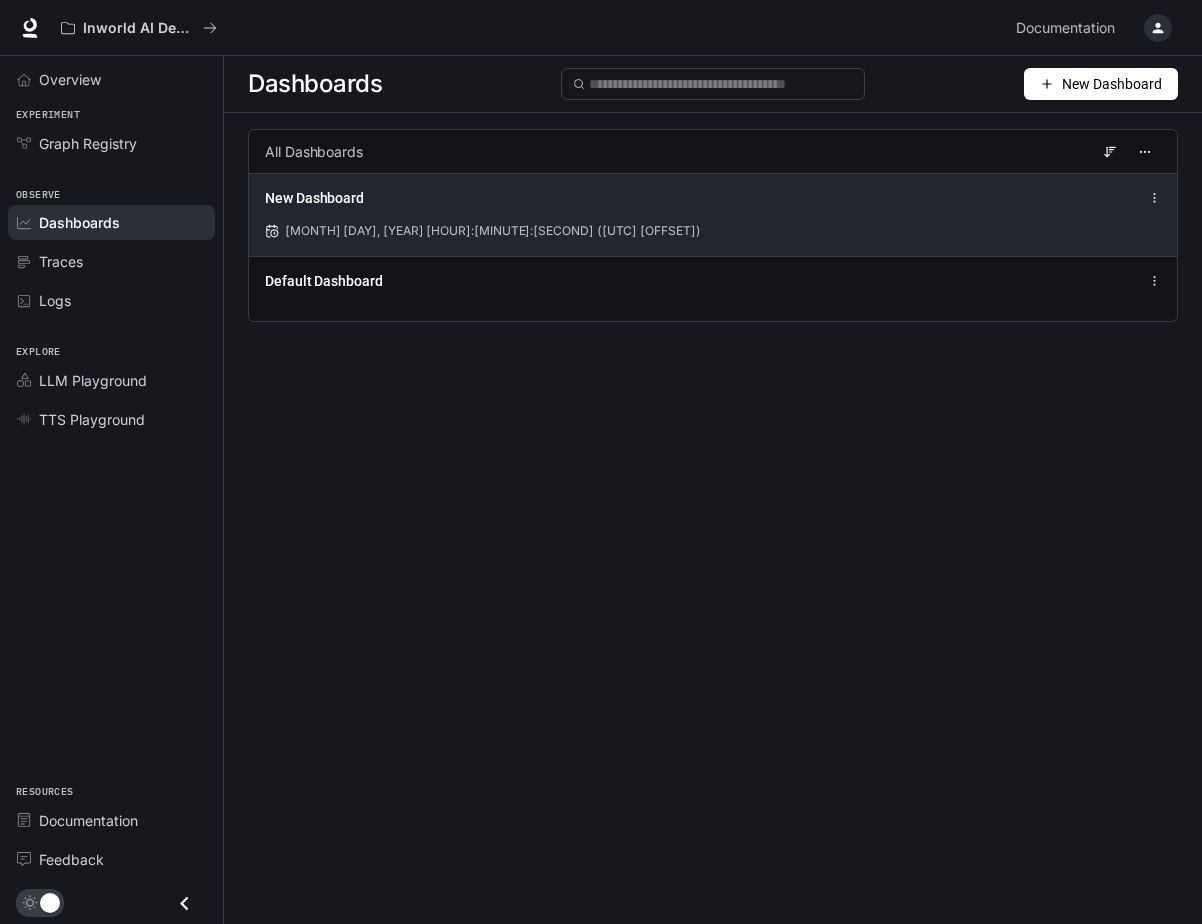 click on "New Dashboard [DATE] [TIME] ([UTC] [TIMEZONE])" at bounding box center [713, 214] 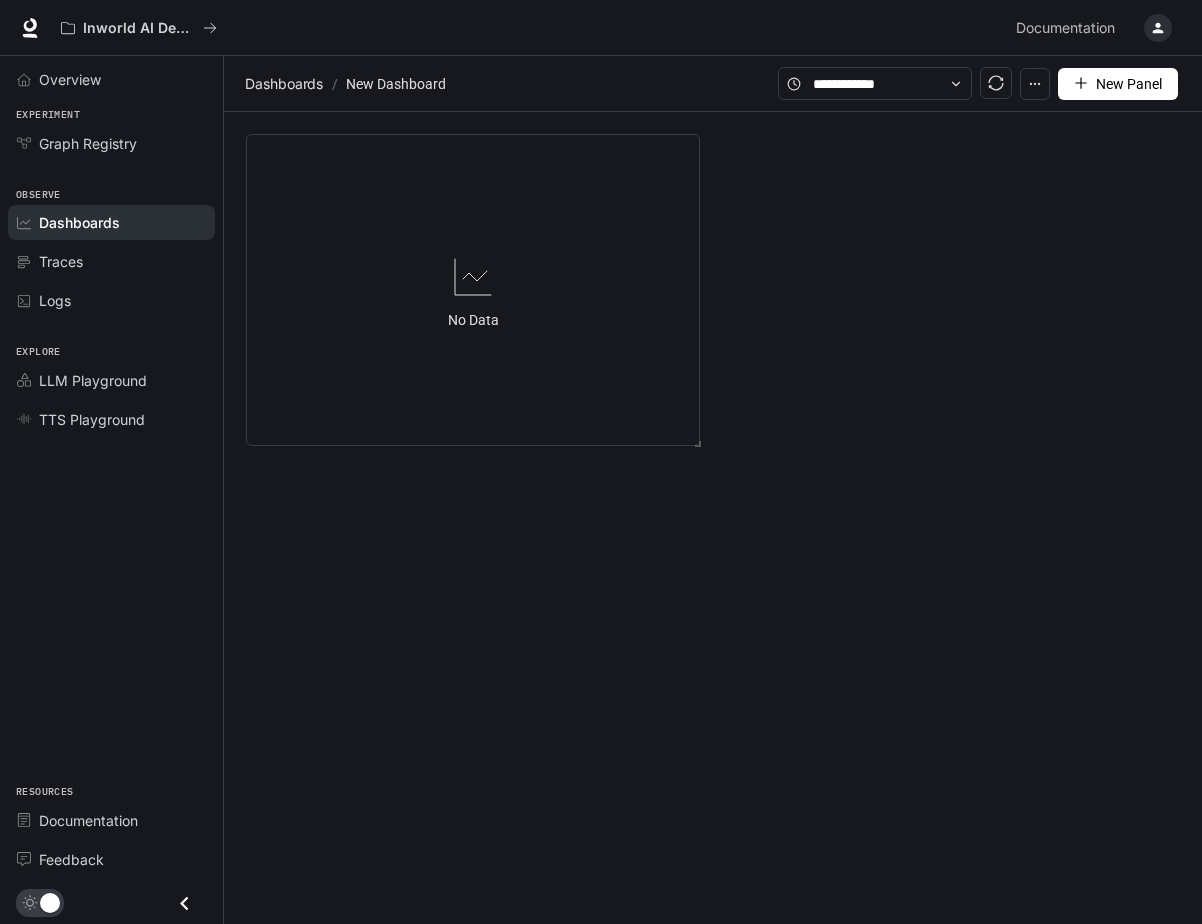 click at bounding box center [664, 165] 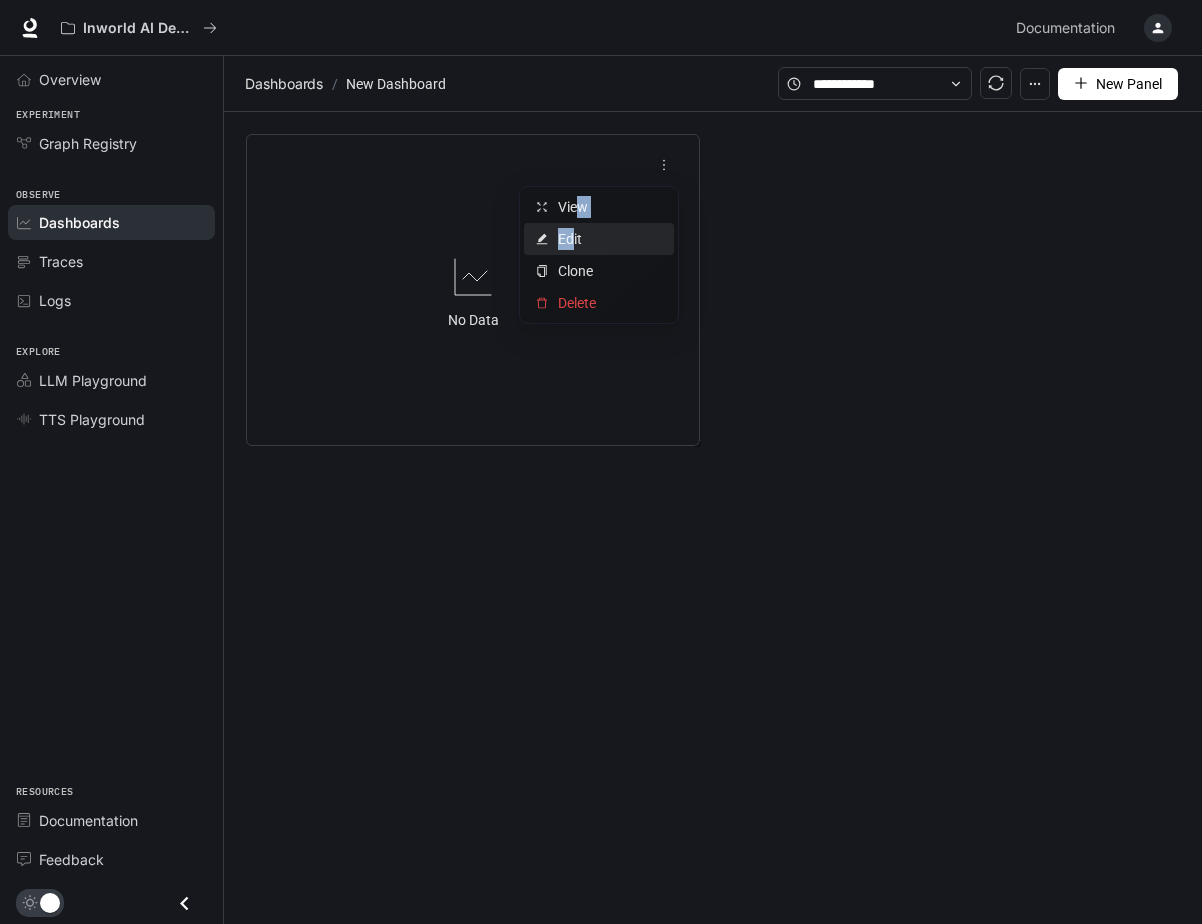 drag, startPoint x: 581, startPoint y: 208, endPoint x: 575, endPoint y: 240, distance: 32.55764 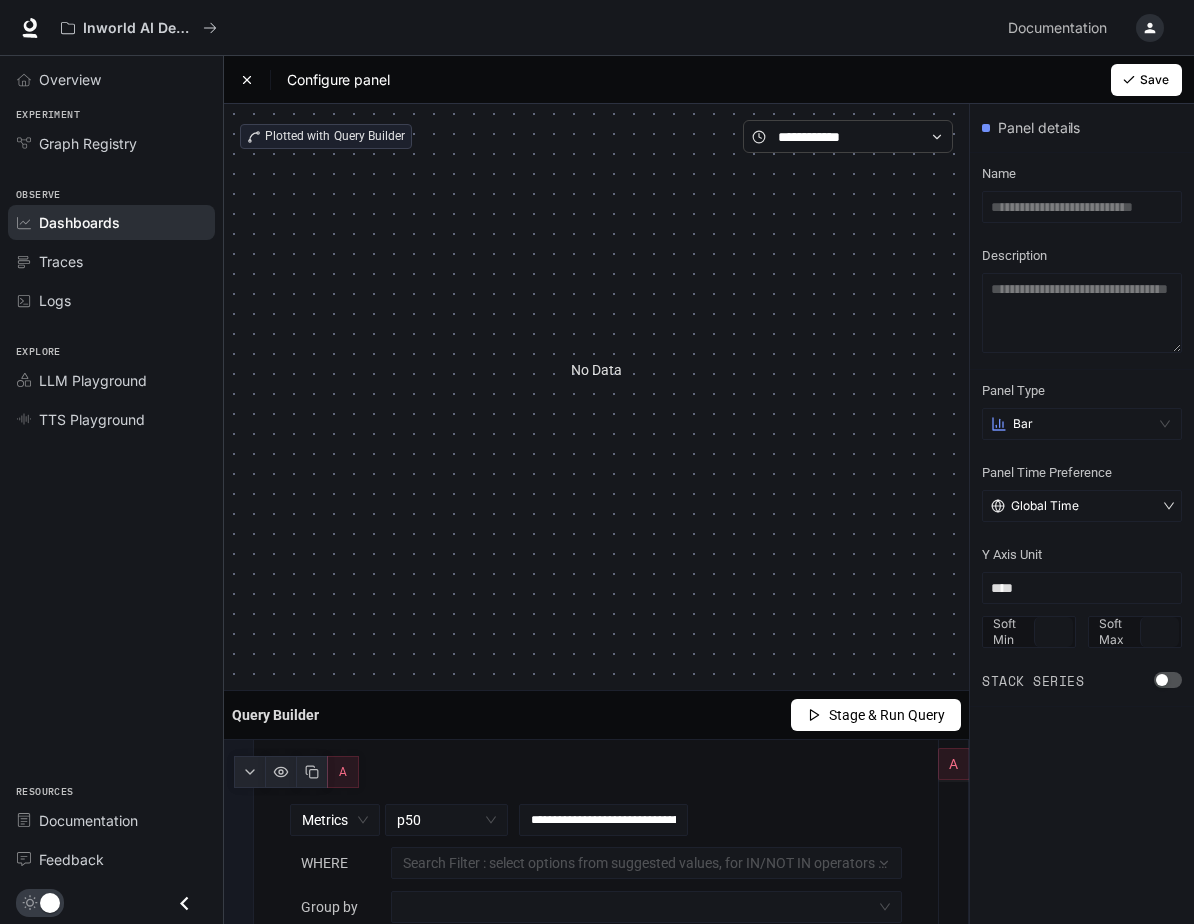 scroll, scrollTop: 128, scrollLeft: 0, axis: vertical 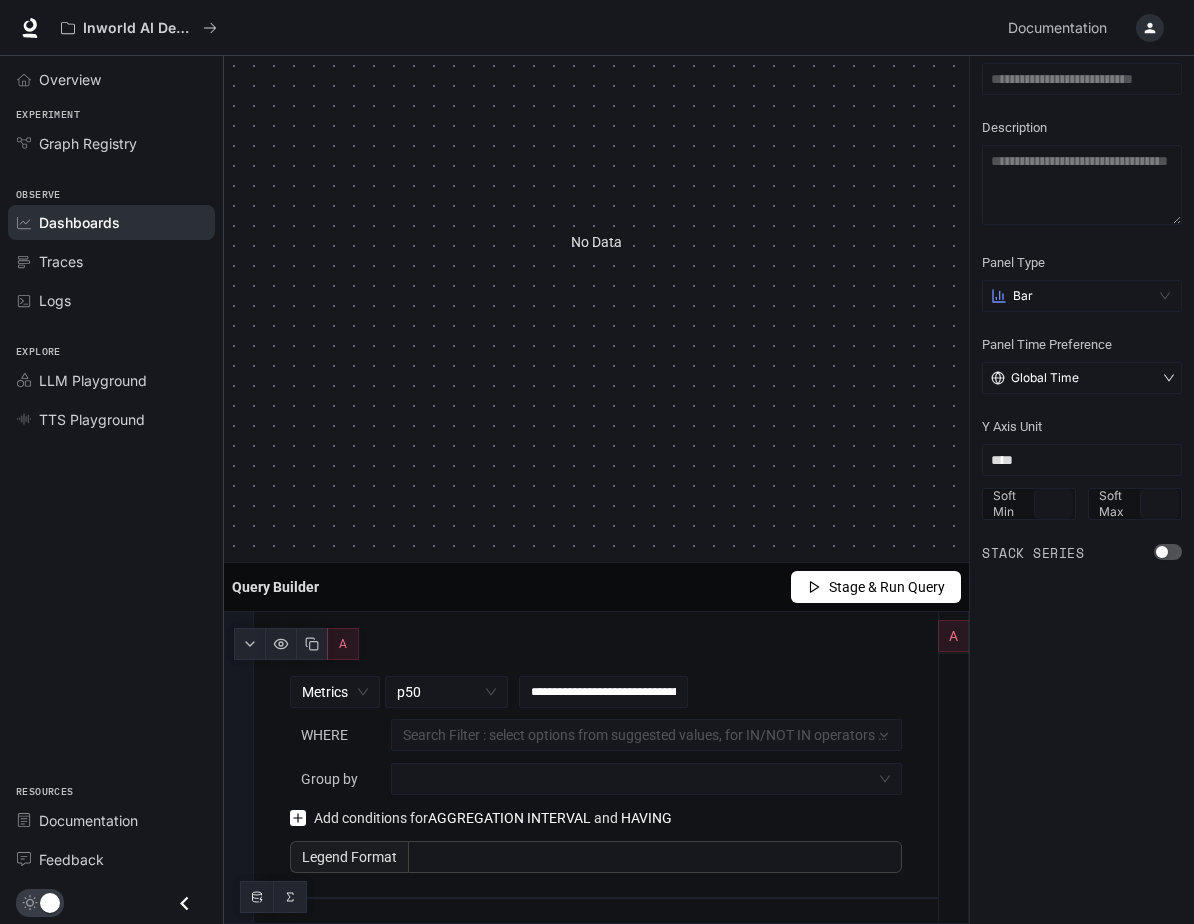 click on "Add conditions for  AGGREGATION INTERVAL   and   HAVING" at bounding box center [493, 818] 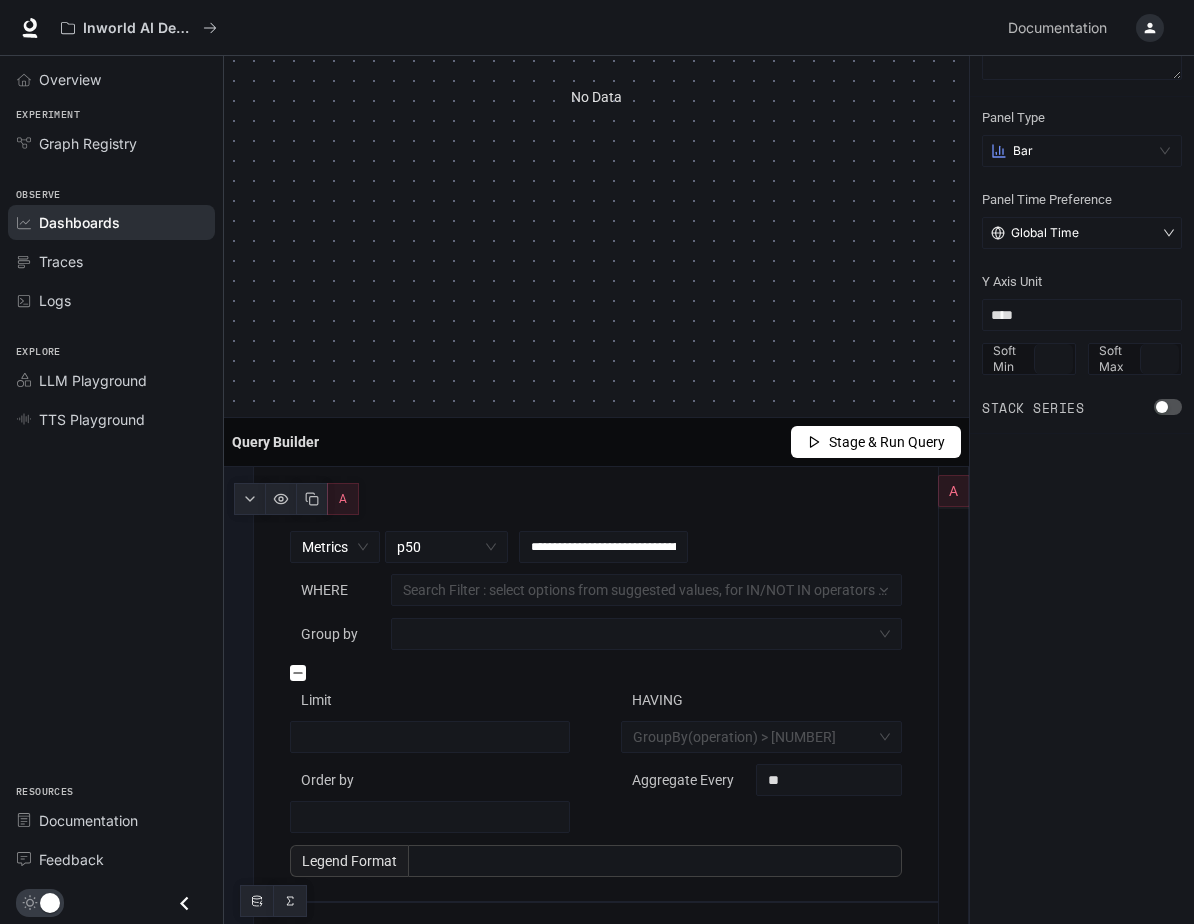 scroll, scrollTop: 277, scrollLeft: 0, axis: vertical 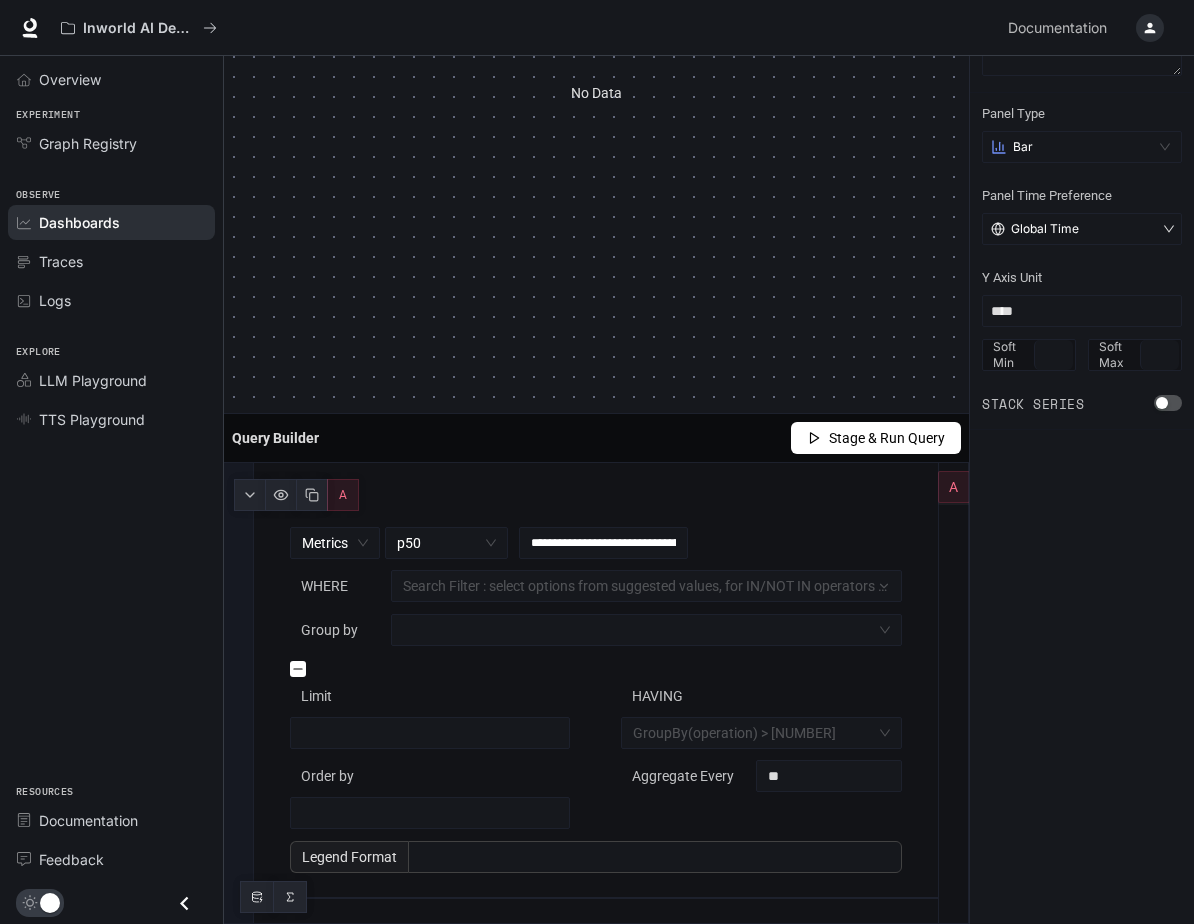 click 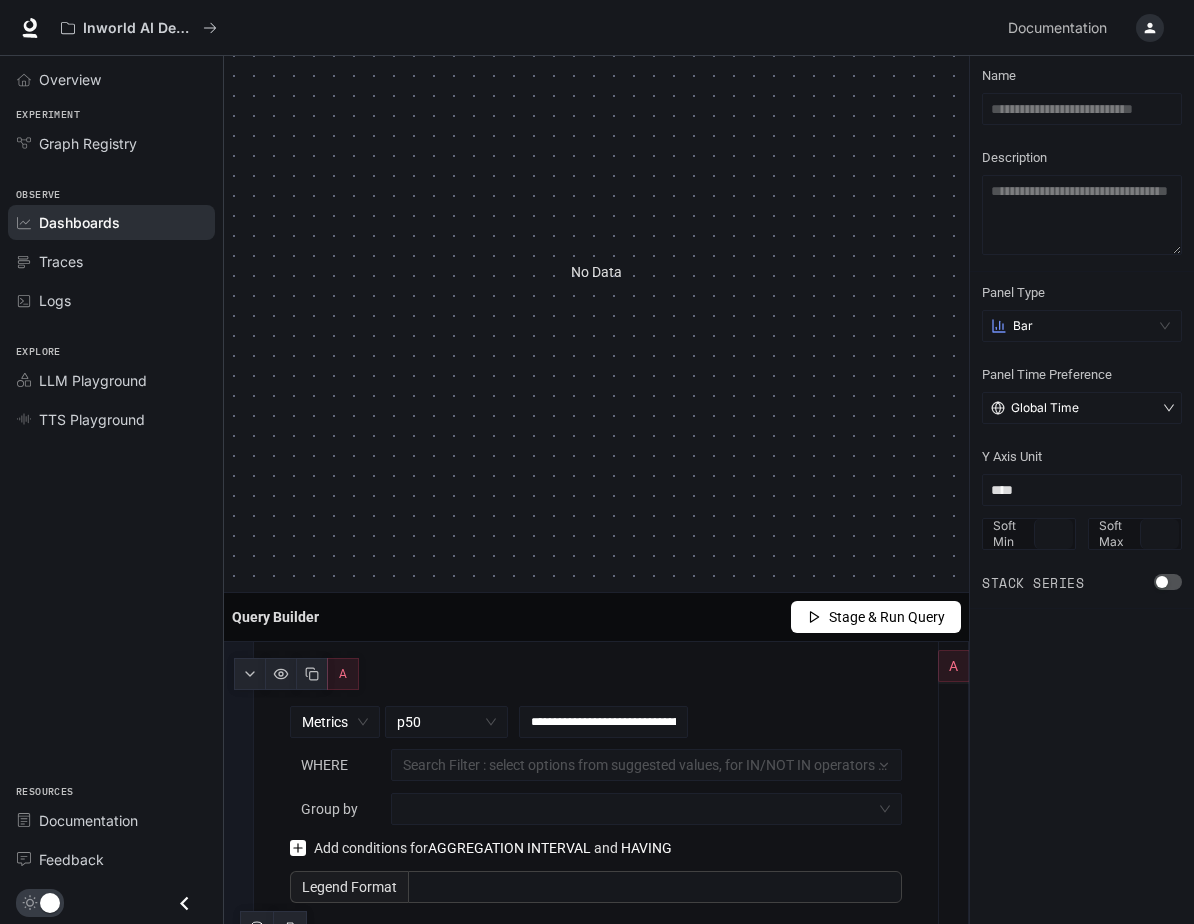 scroll, scrollTop: 128, scrollLeft: 0, axis: vertical 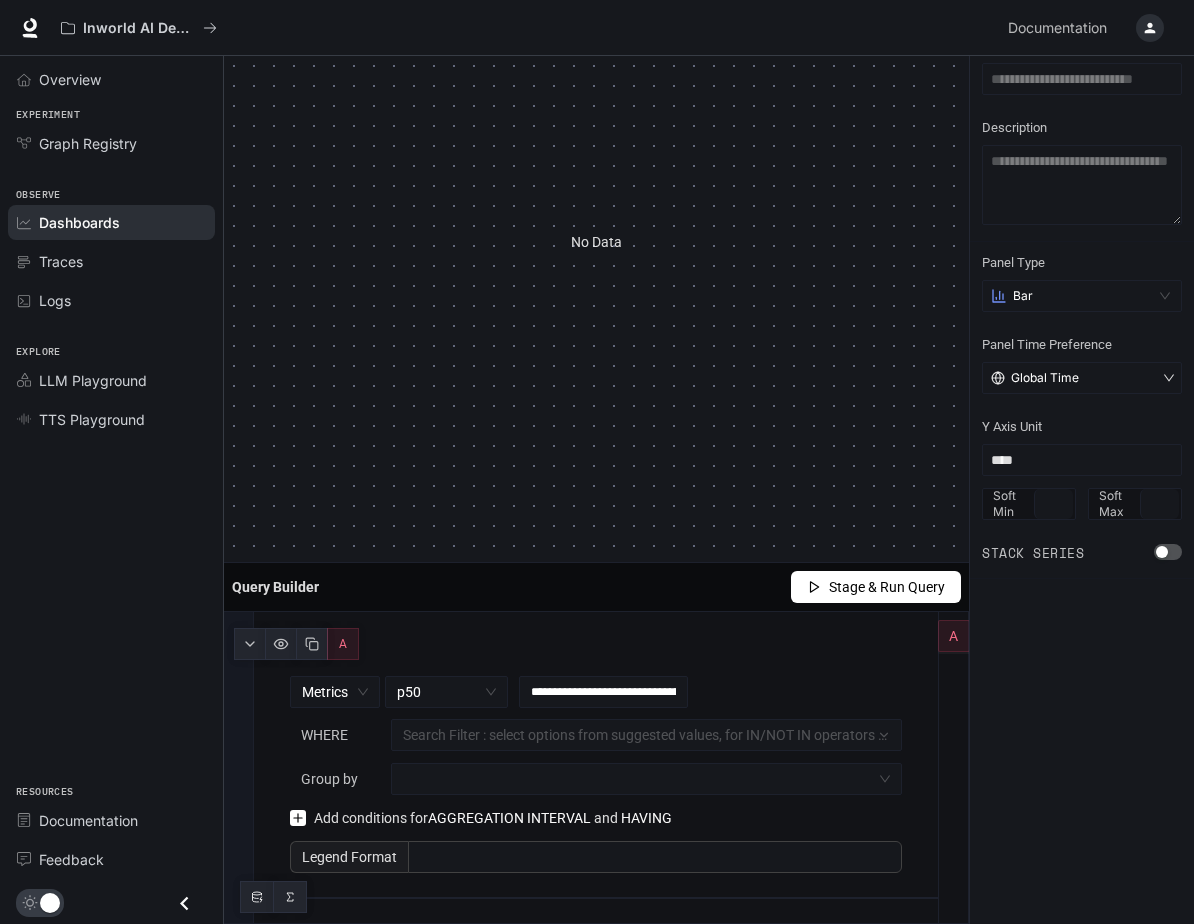 click on "Legend Format" at bounding box center (349, 857) 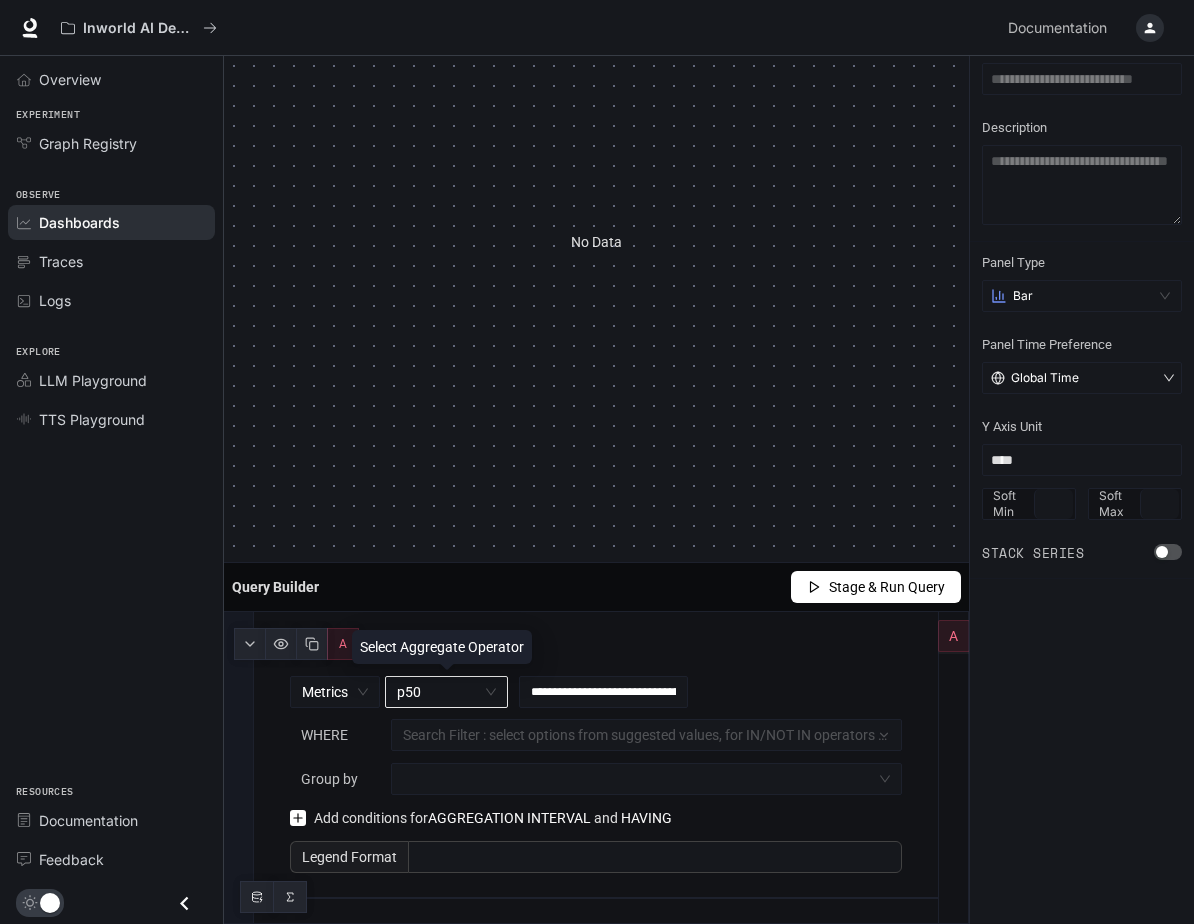 click on "p50" at bounding box center [446, 692] 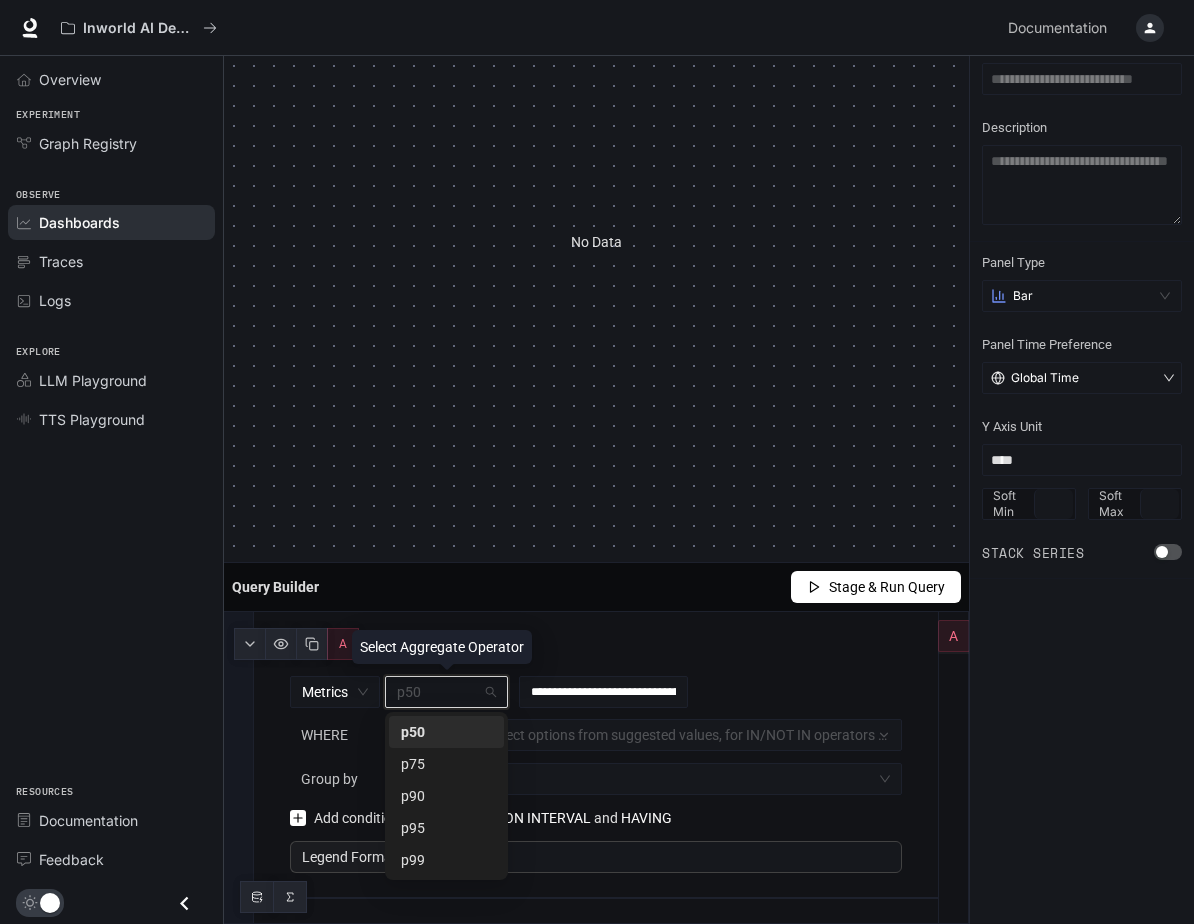 click on "p50" at bounding box center (446, 692) 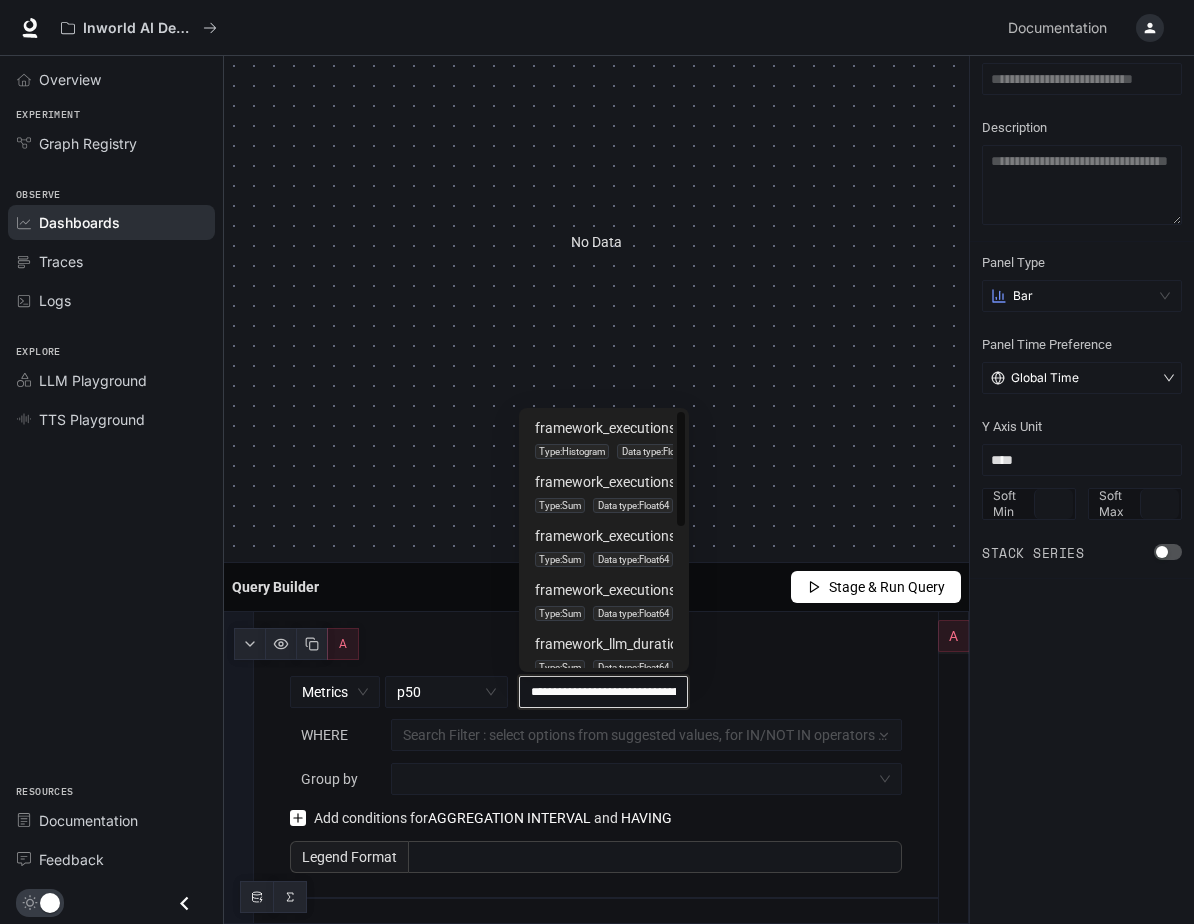click on "**********" at bounding box center [604, 692] 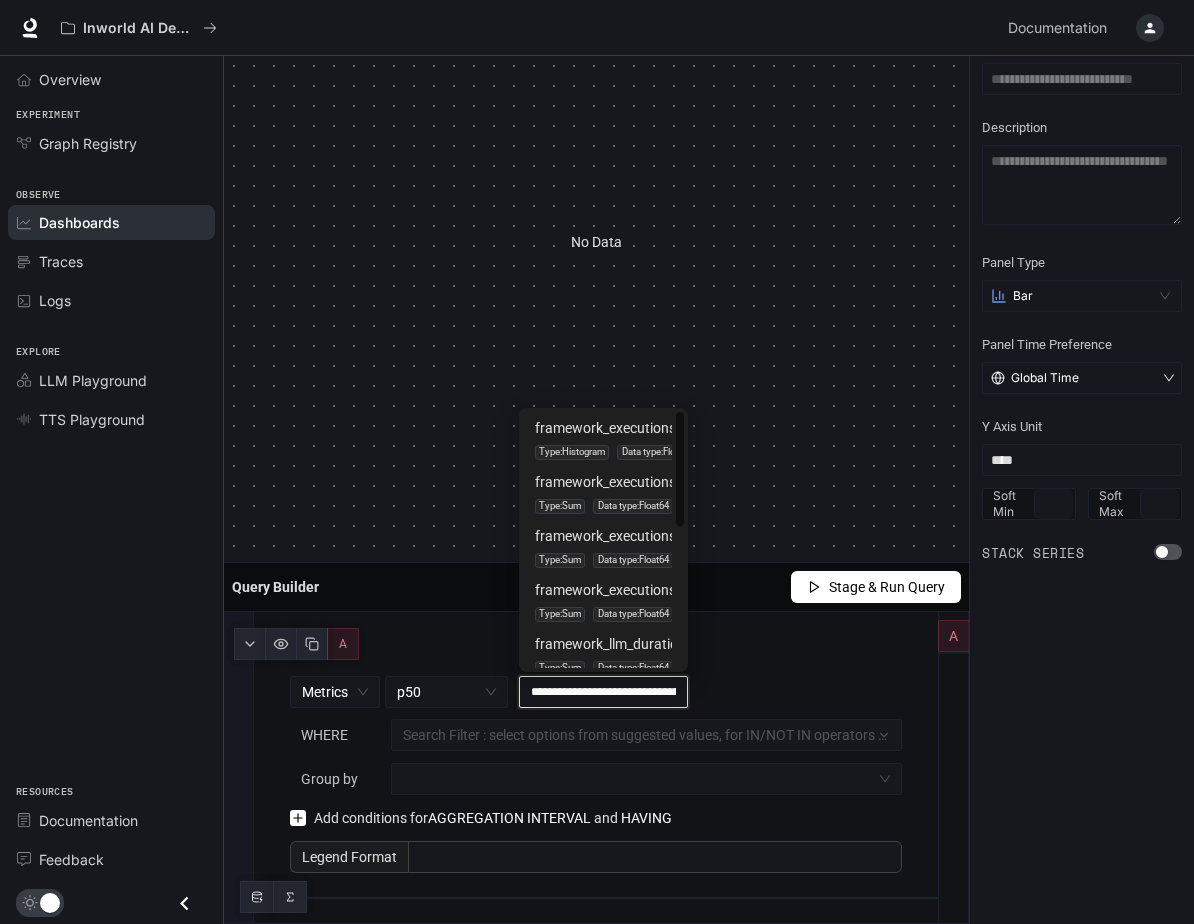 click on "**********" at bounding box center [604, 692] 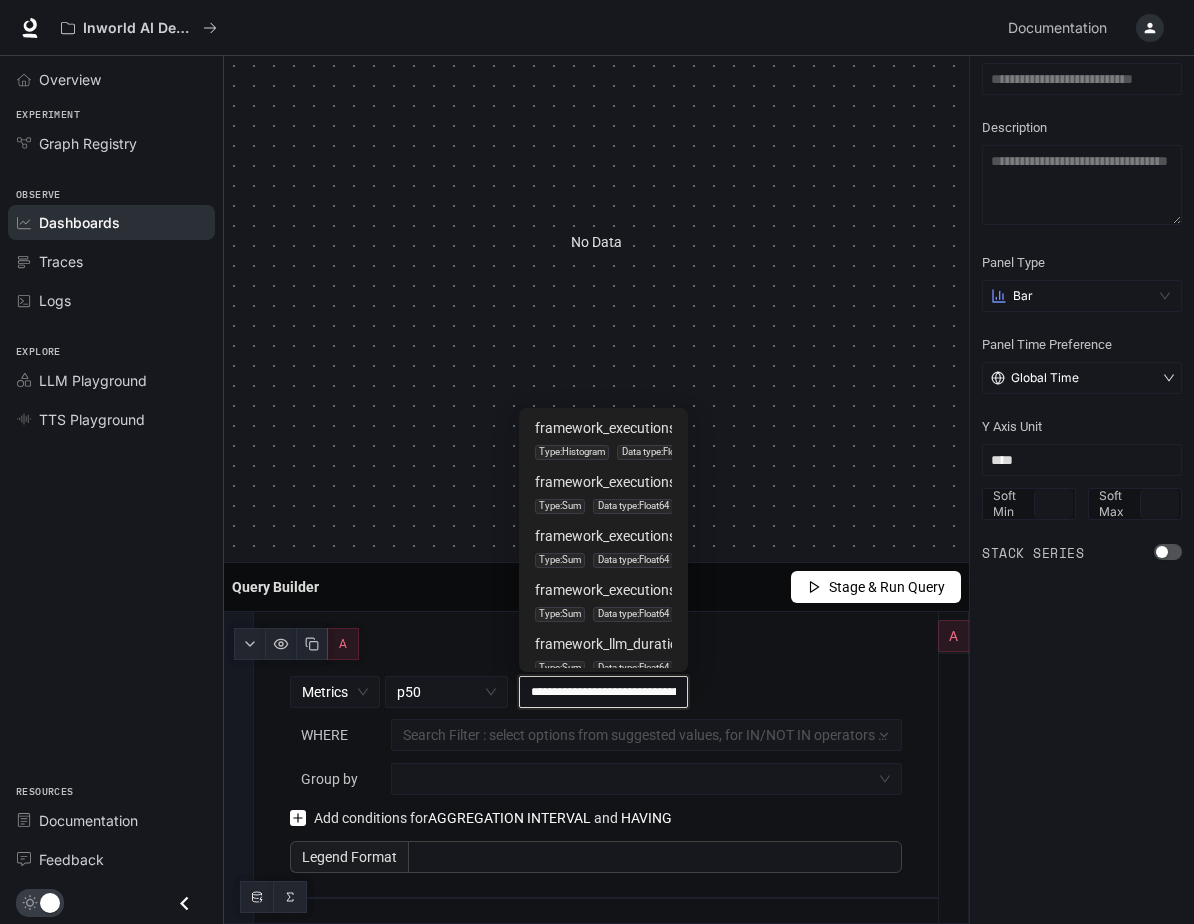 click on "**********" at bounding box center (596, 748) 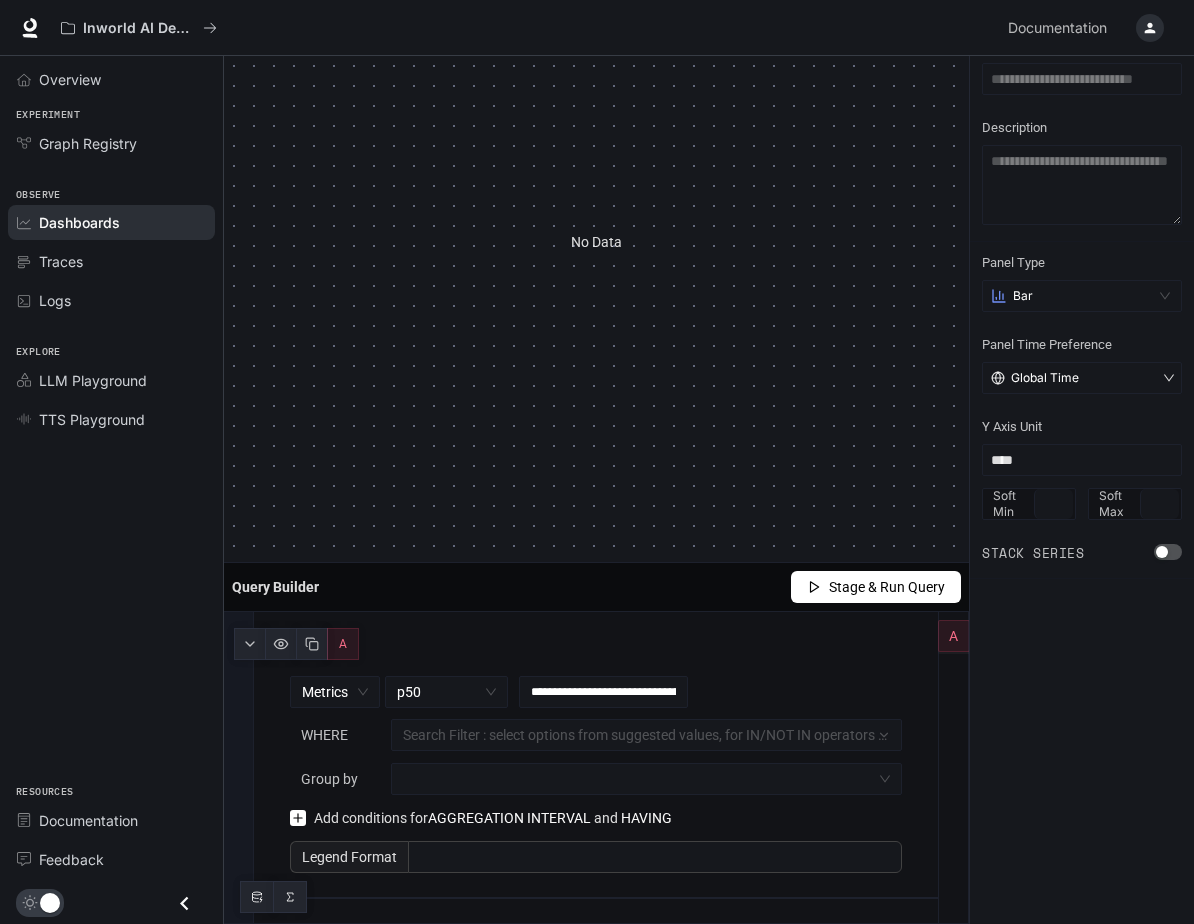 scroll, scrollTop: 0, scrollLeft: 0, axis: both 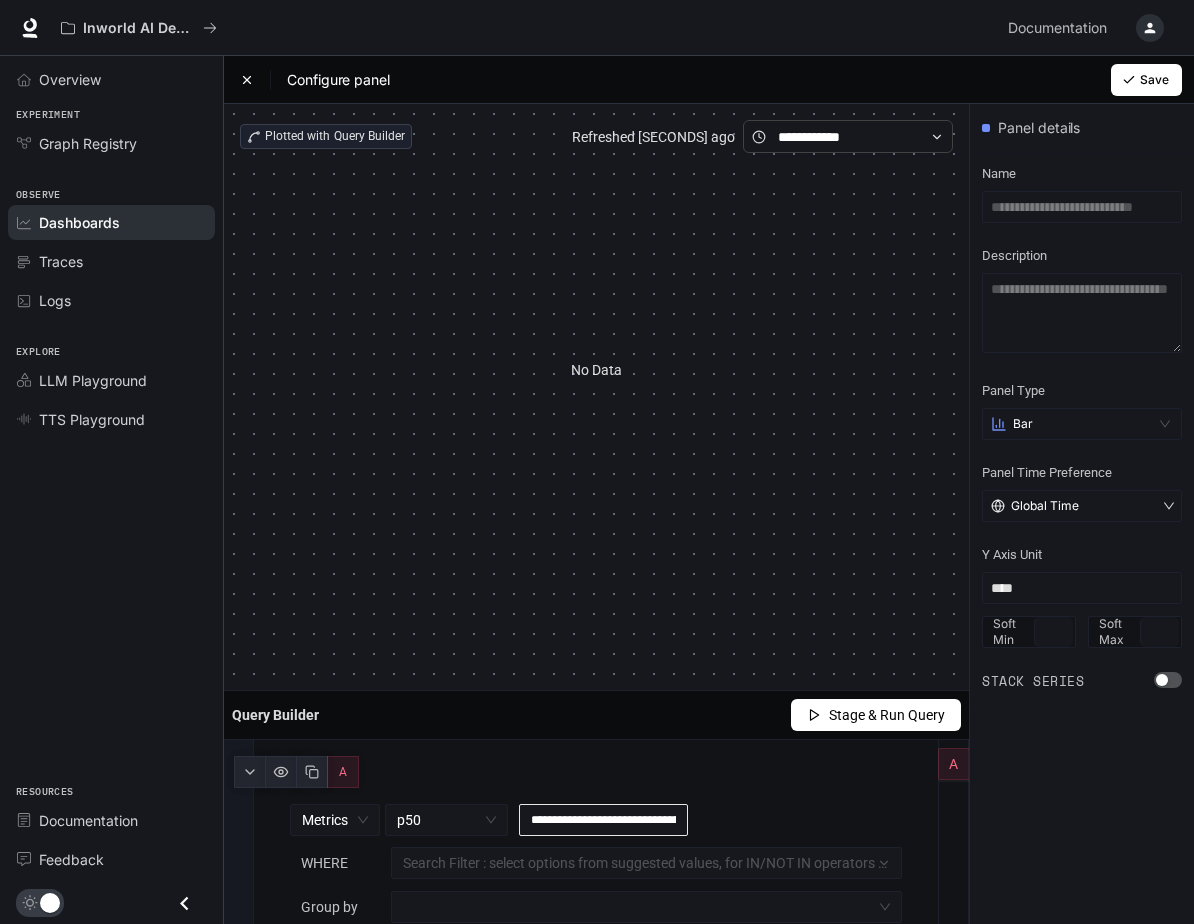 click on "**********" at bounding box center [604, 820] 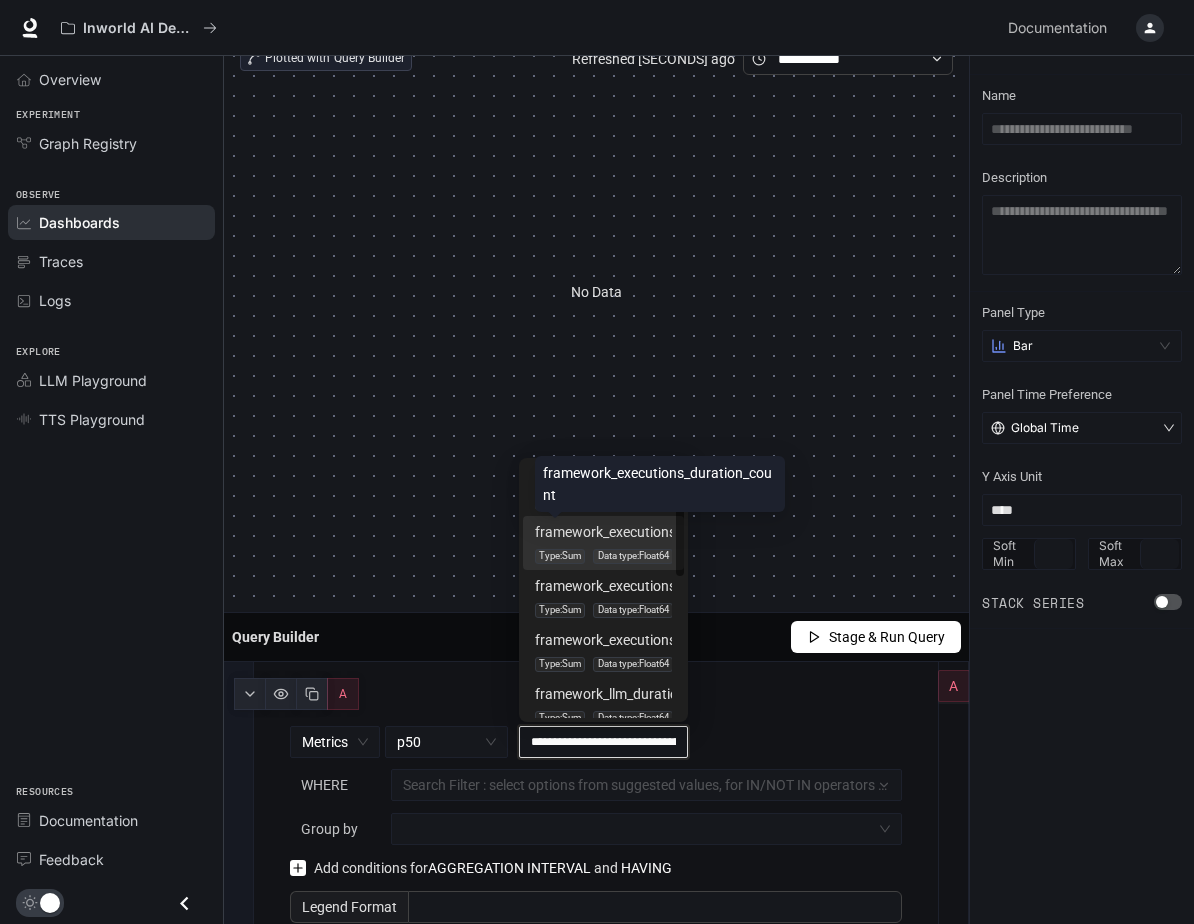 scroll, scrollTop: 46, scrollLeft: 0, axis: vertical 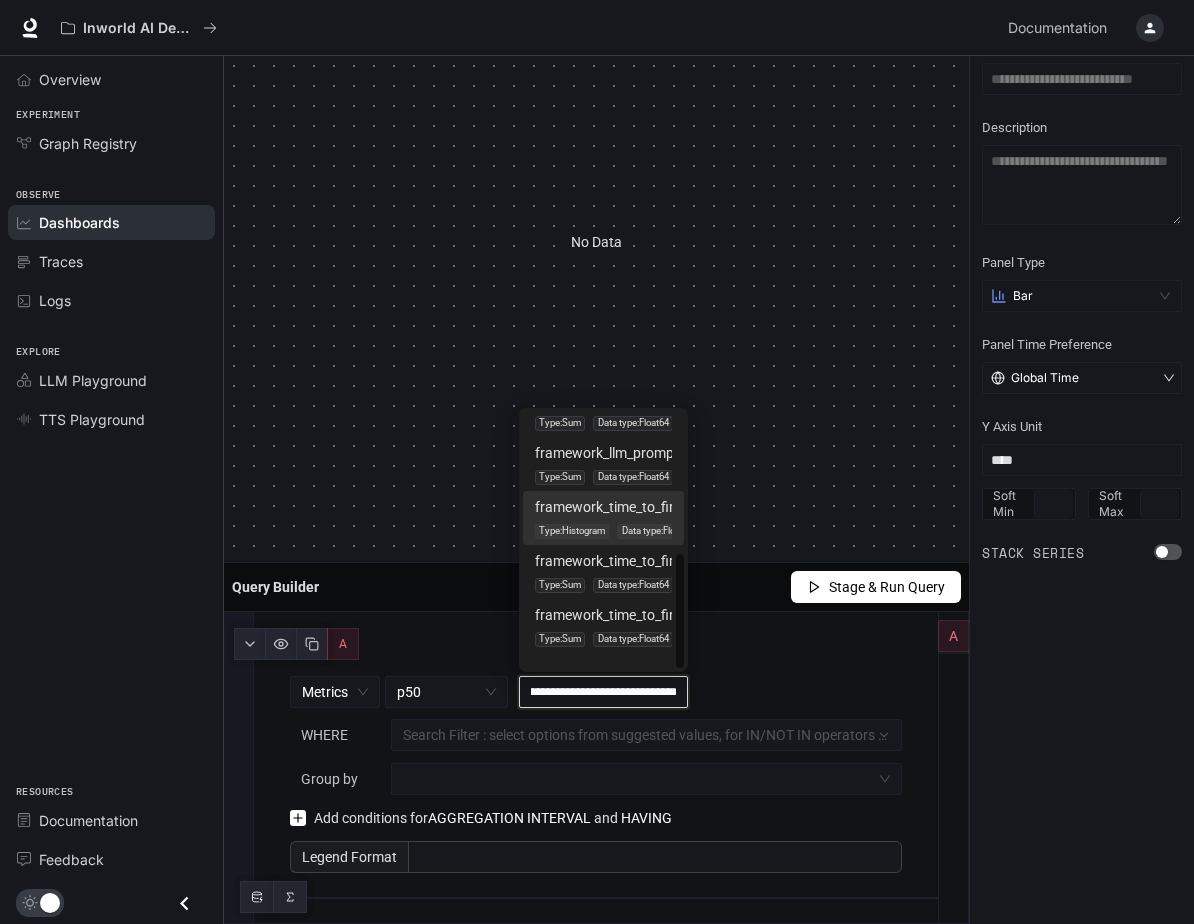 drag, startPoint x: 574, startPoint y: 695, endPoint x: 692, endPoint y: 693, distance: 118.016945 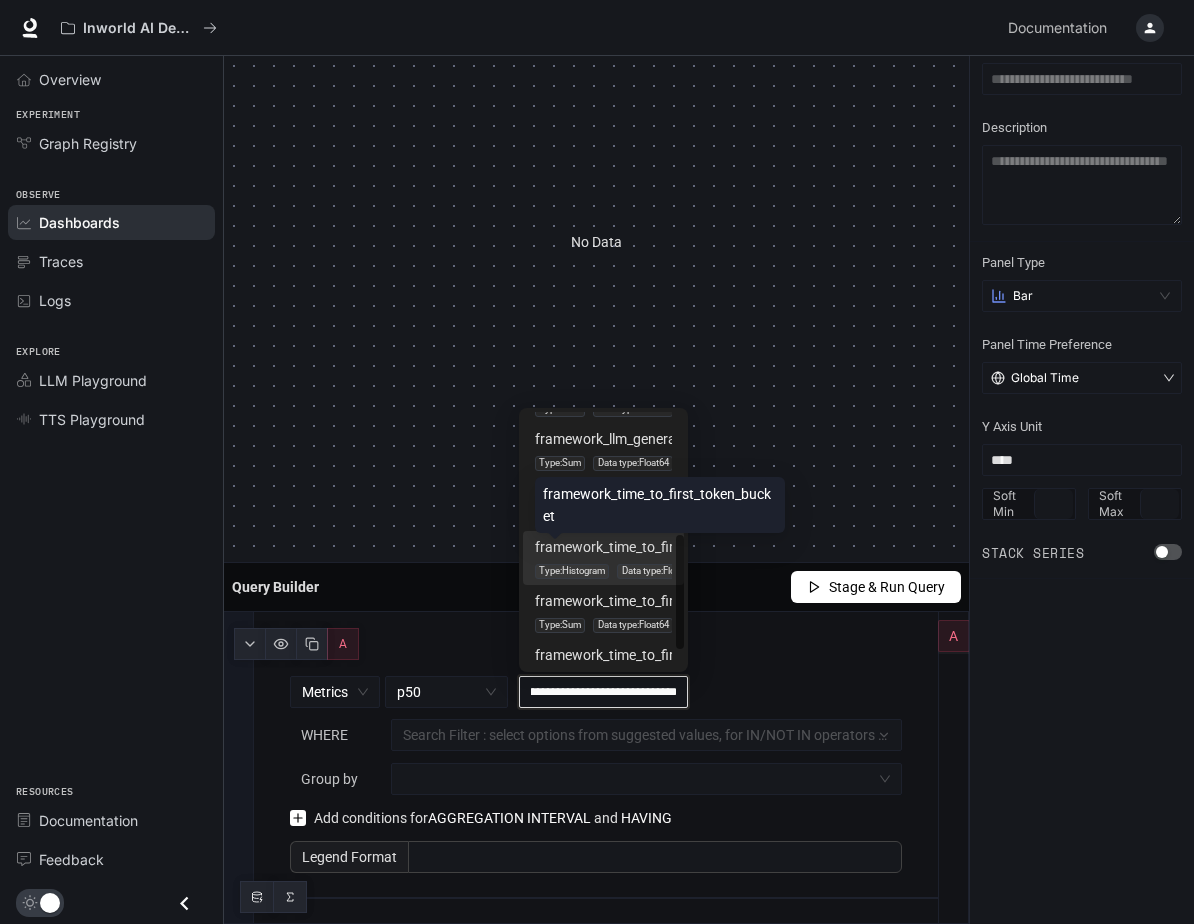 scroll, scrollTop: 212, scrollLeft: 0, axis: vertical 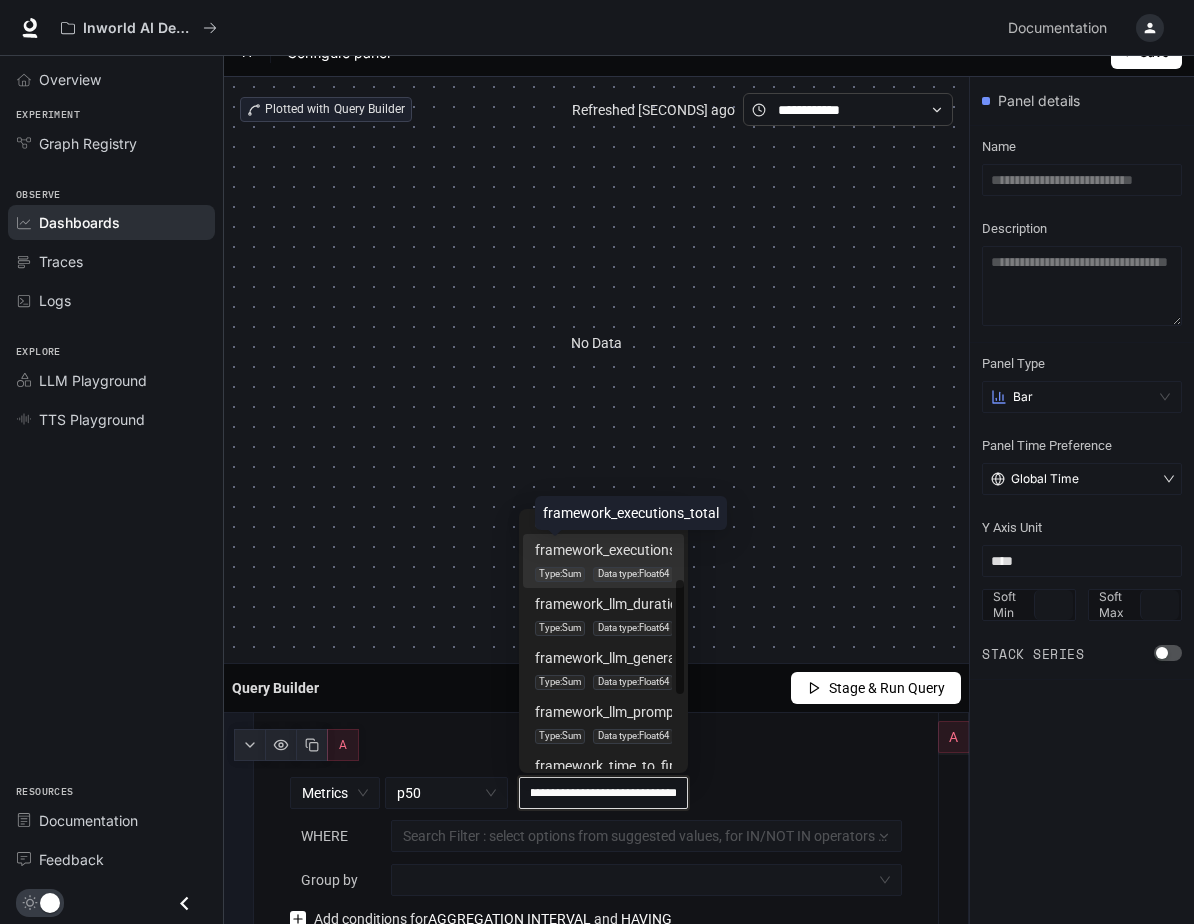 click on "Data type:  float64" at bounding box center (632, 574) 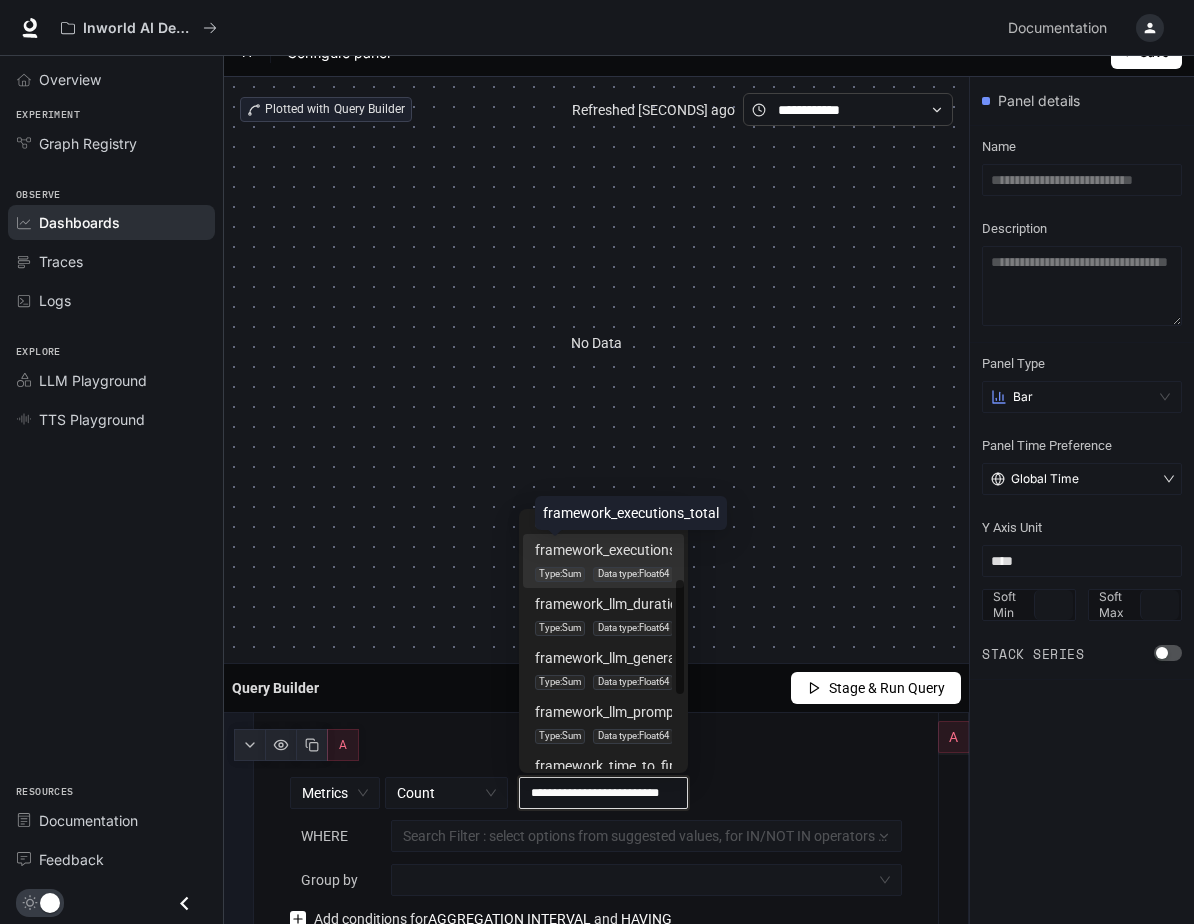 scroll, scrollTop: 0, scrollLeft: 14, axis: horizontal 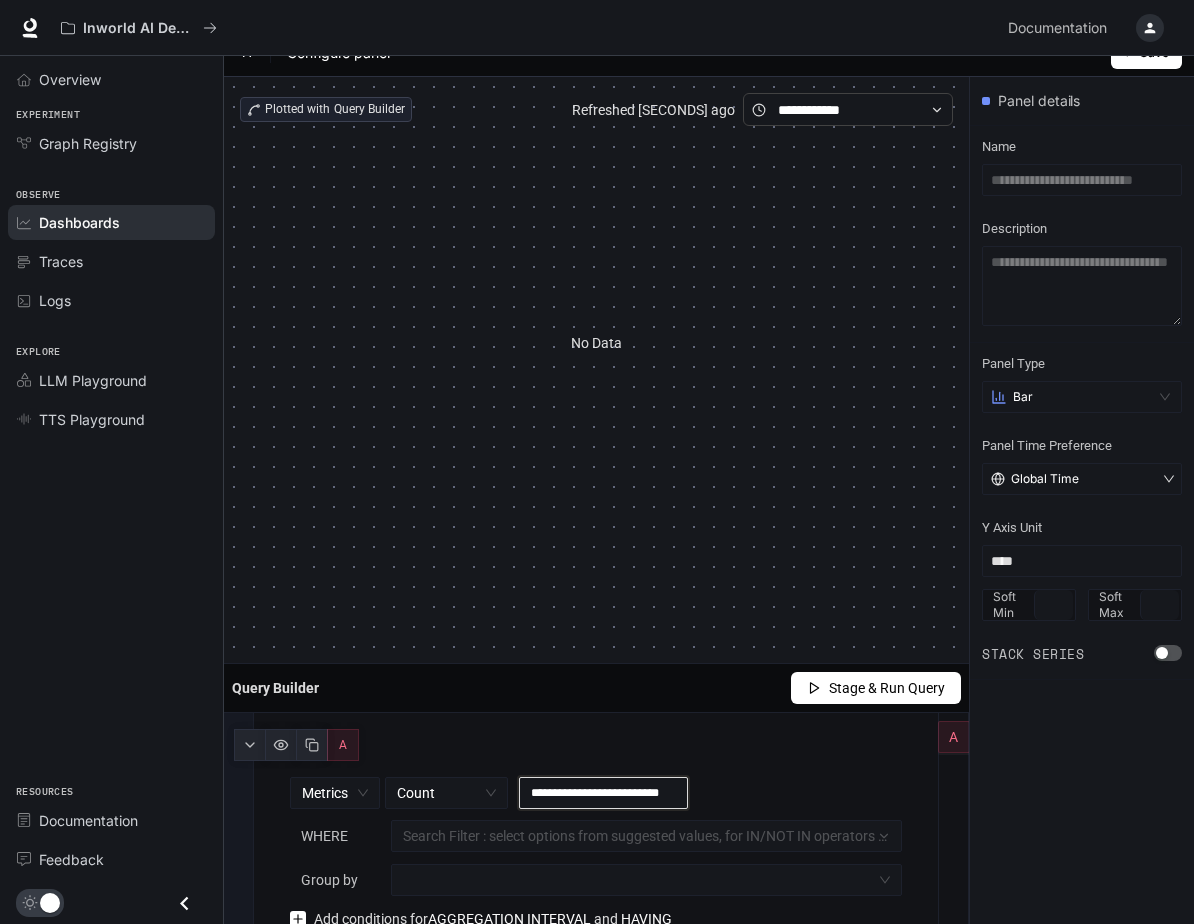 click on "**********" at bounding box center (604, 793) 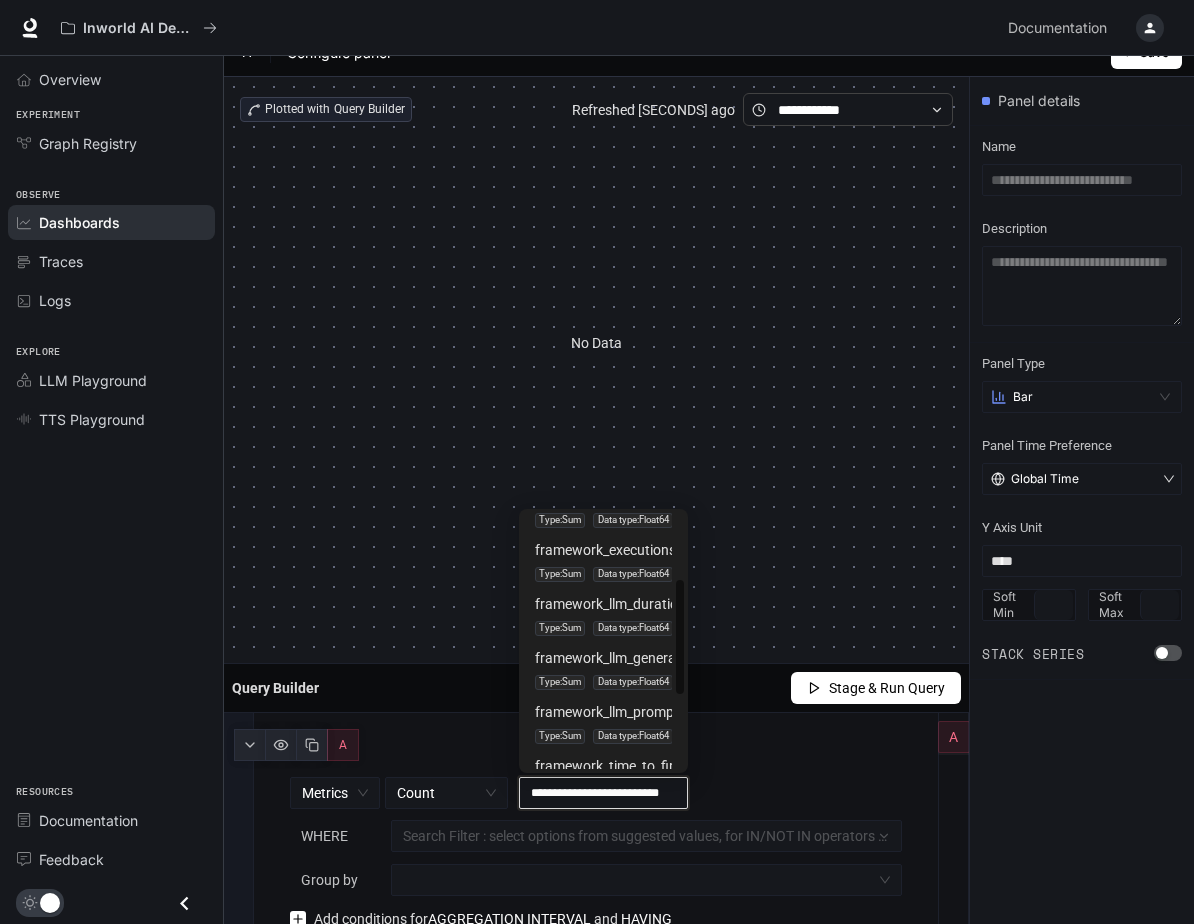 click on "**********" at bounding box center (604, 793) 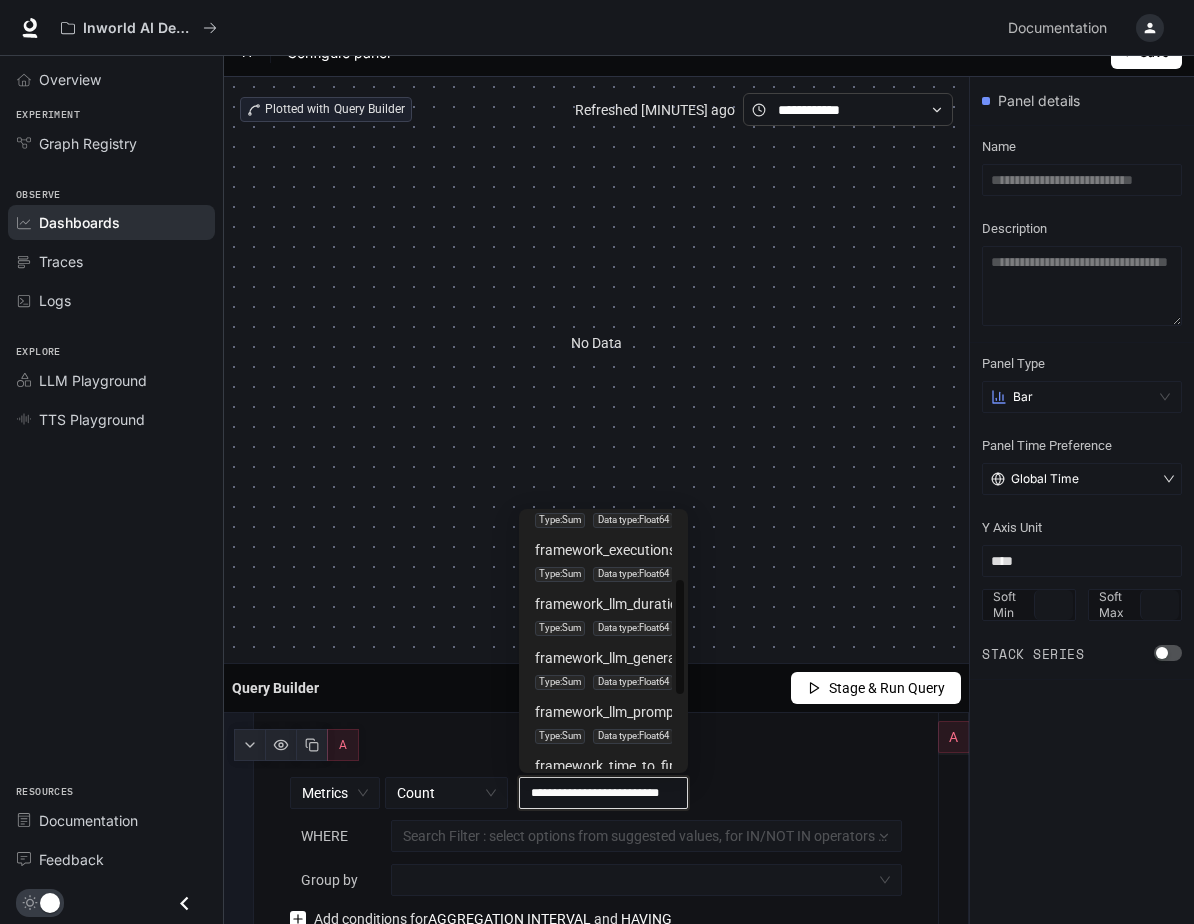 click on "**********" at bounding box center (604, 793) 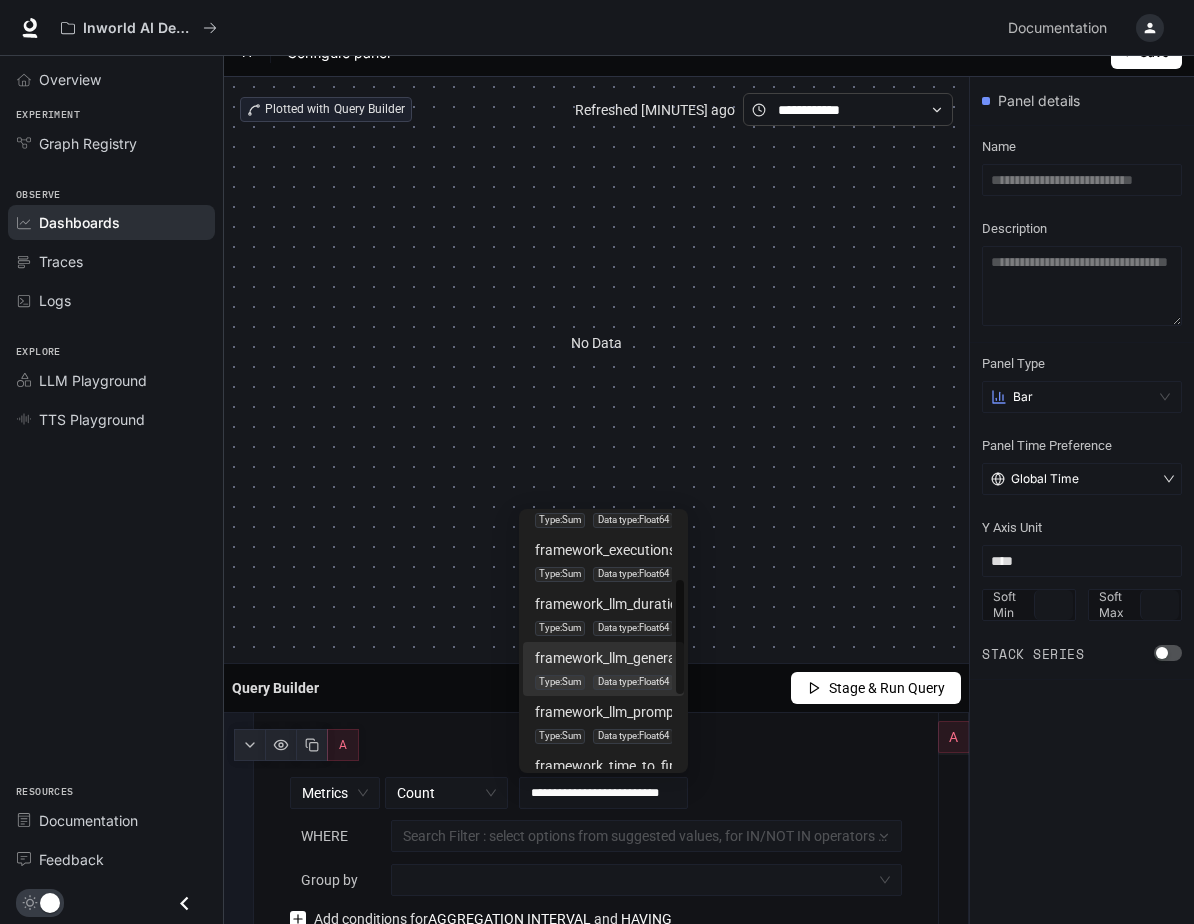 scroll, scrollTop: 0, scrollLeft: 0, axis: both 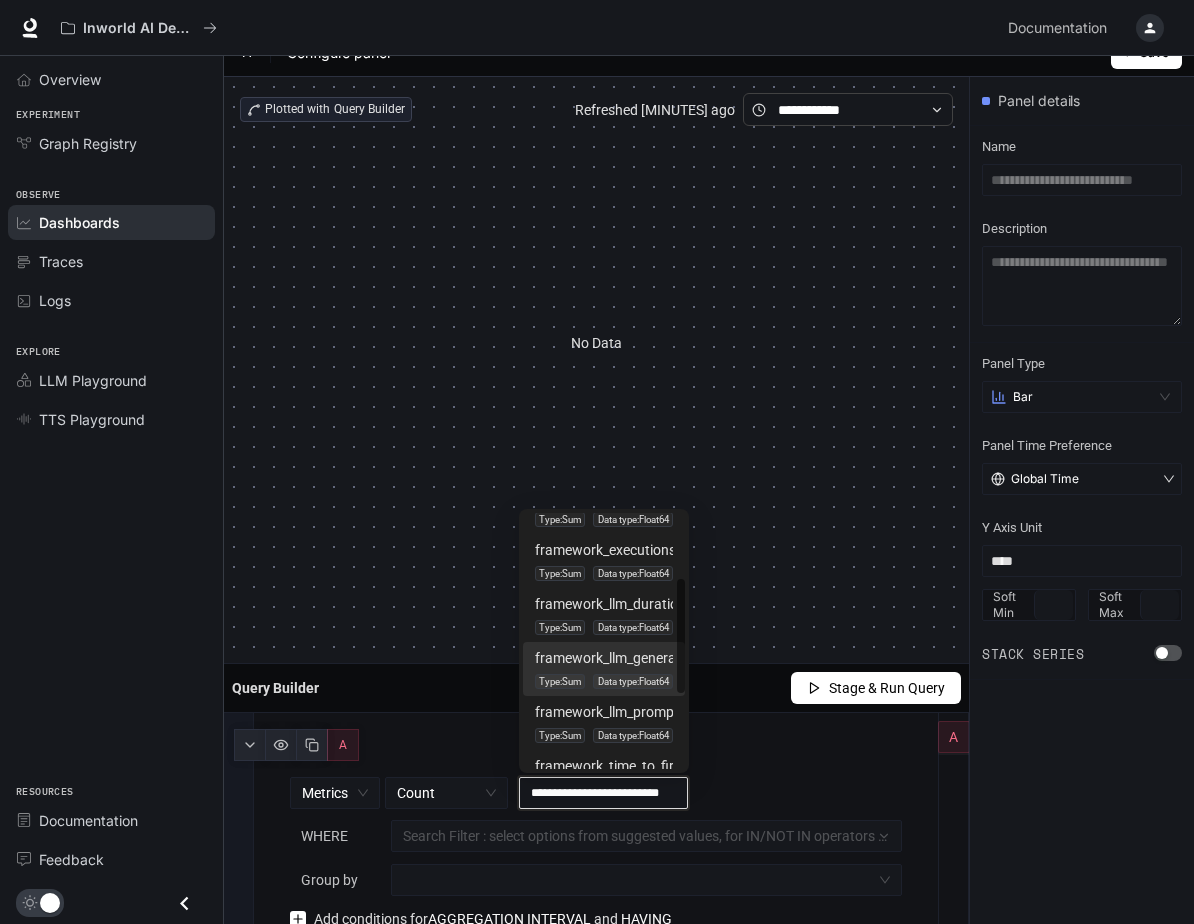 click on "**********" at bounding box center [604, 793] 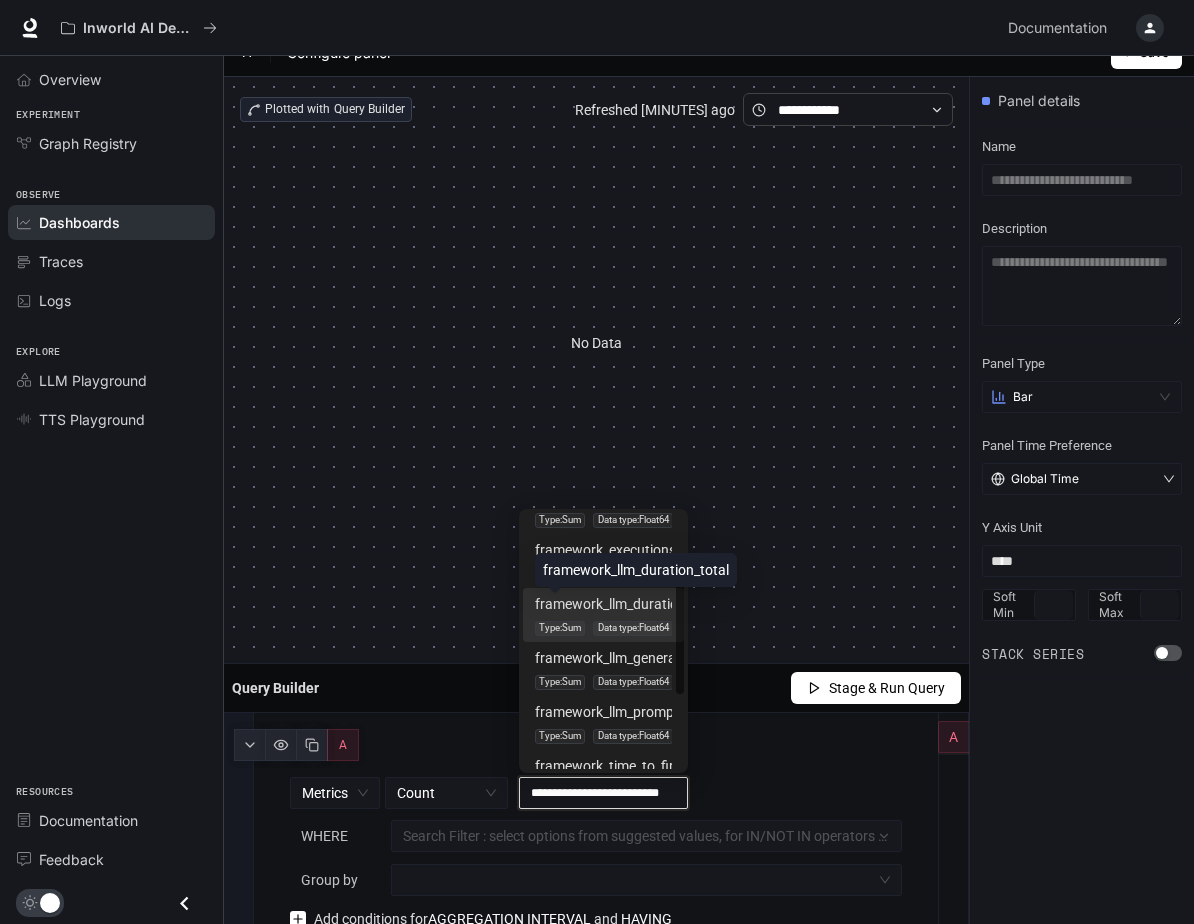 scroll, scrollTop: 107, scrollLeft: 0, axis: vertical 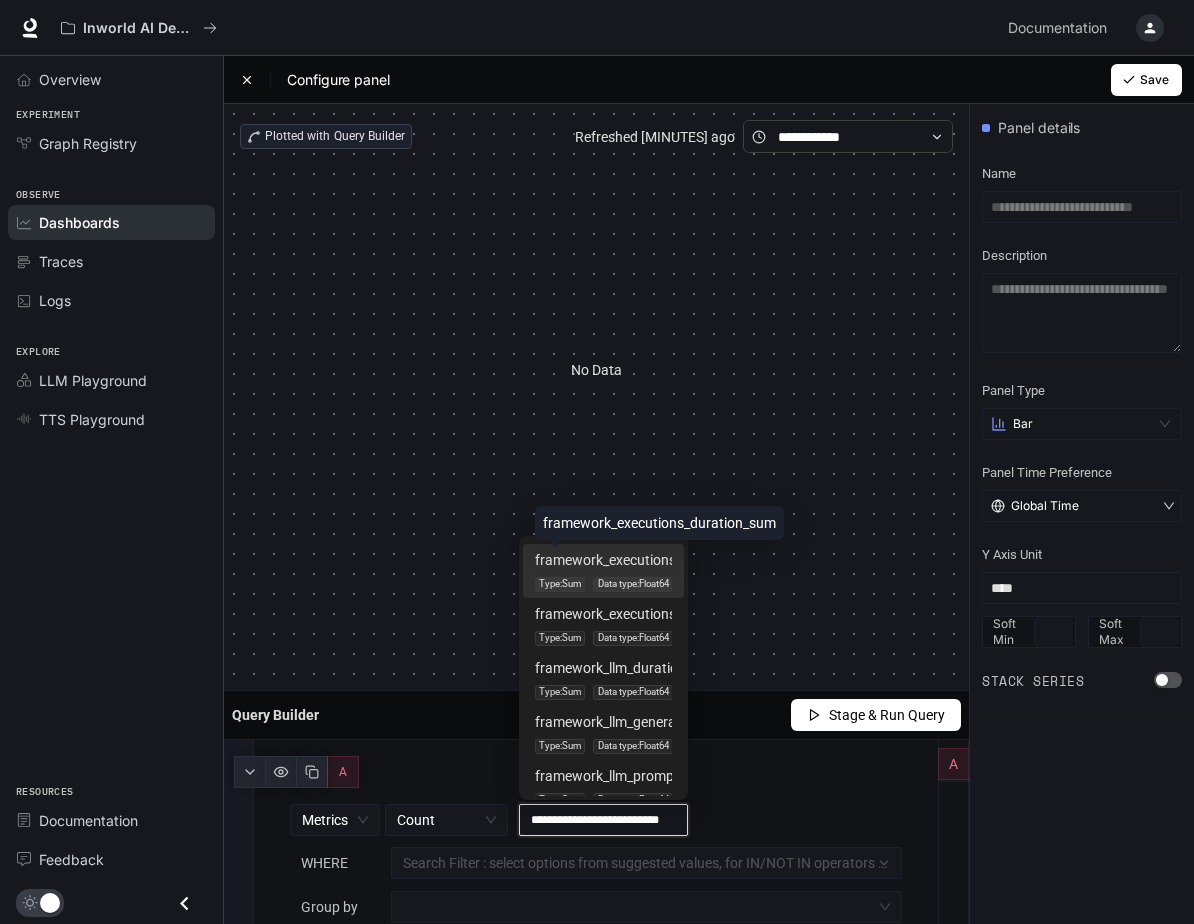 click on "framework_executions_duration_sum" at bounding box center (651, 560) 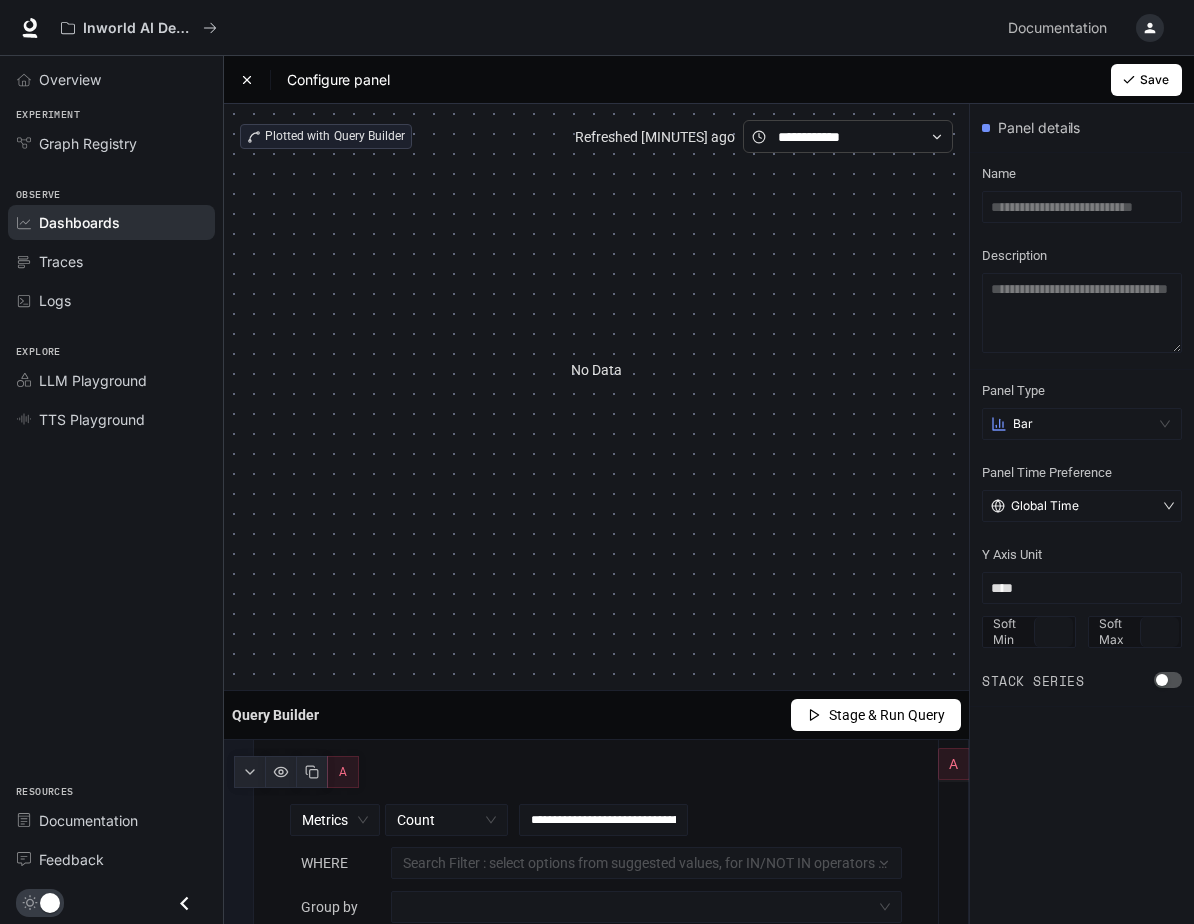 click on "**********" at bounding box center (596, 876) 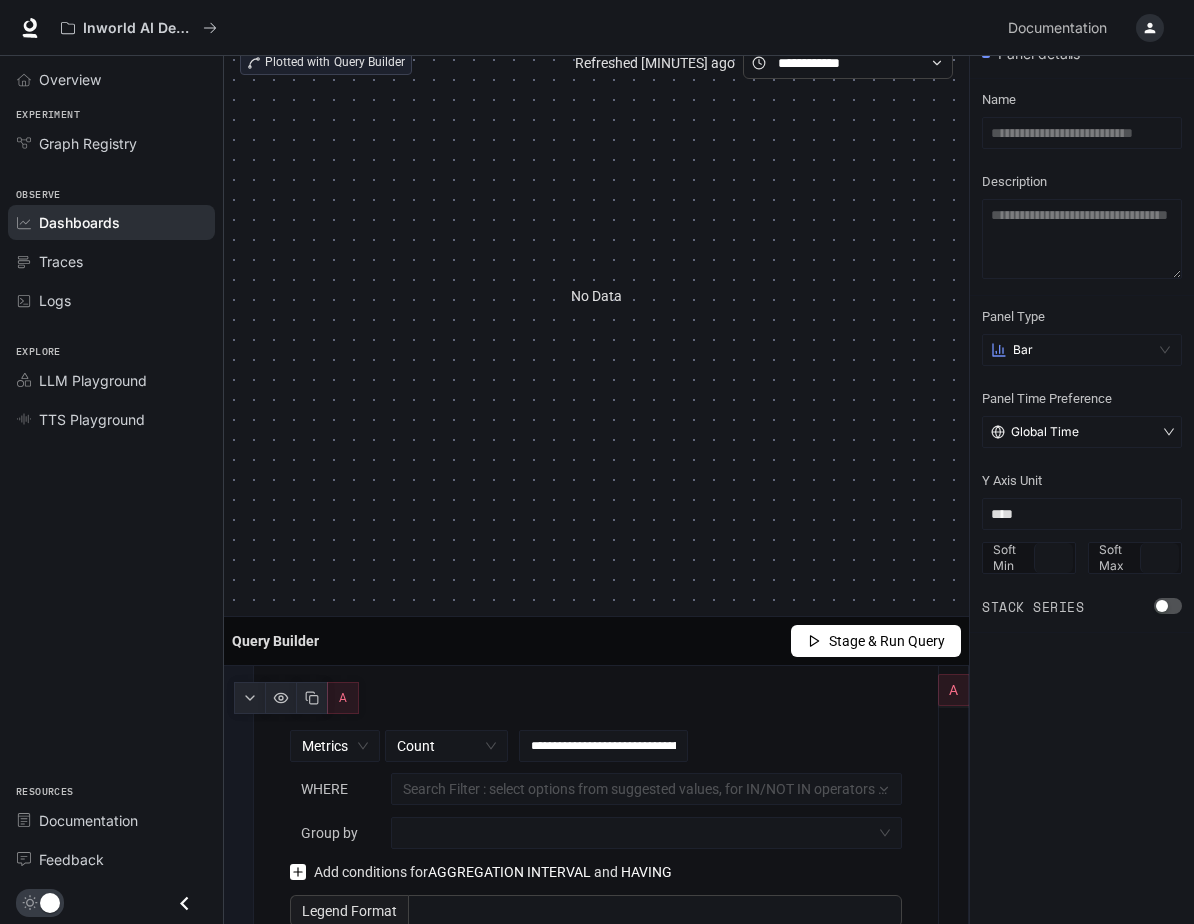 scroll, scrollTop: 128, scrollLeft: 0, axis: vertical 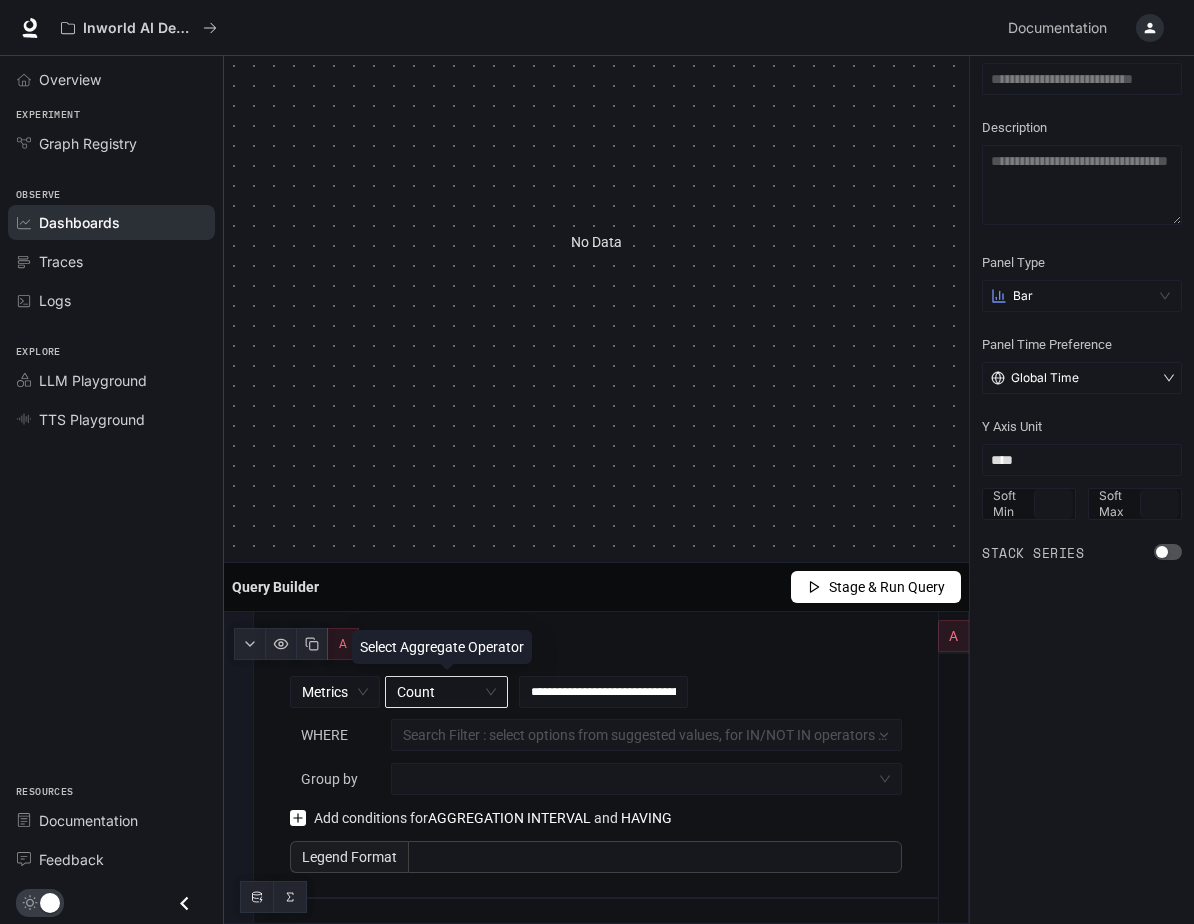 click on "Count" at bounding box center (446, 692) 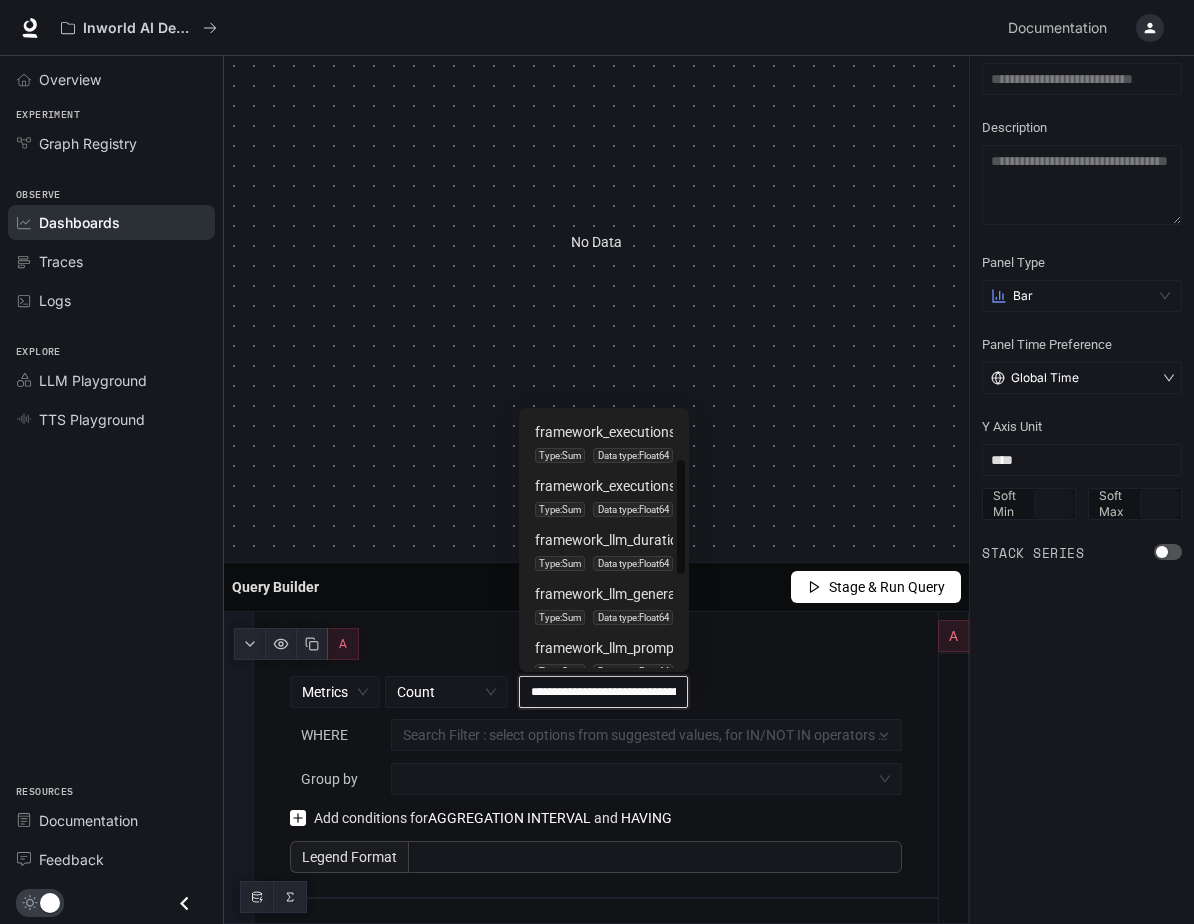 click on "**********" at bounding box center [604, 692] 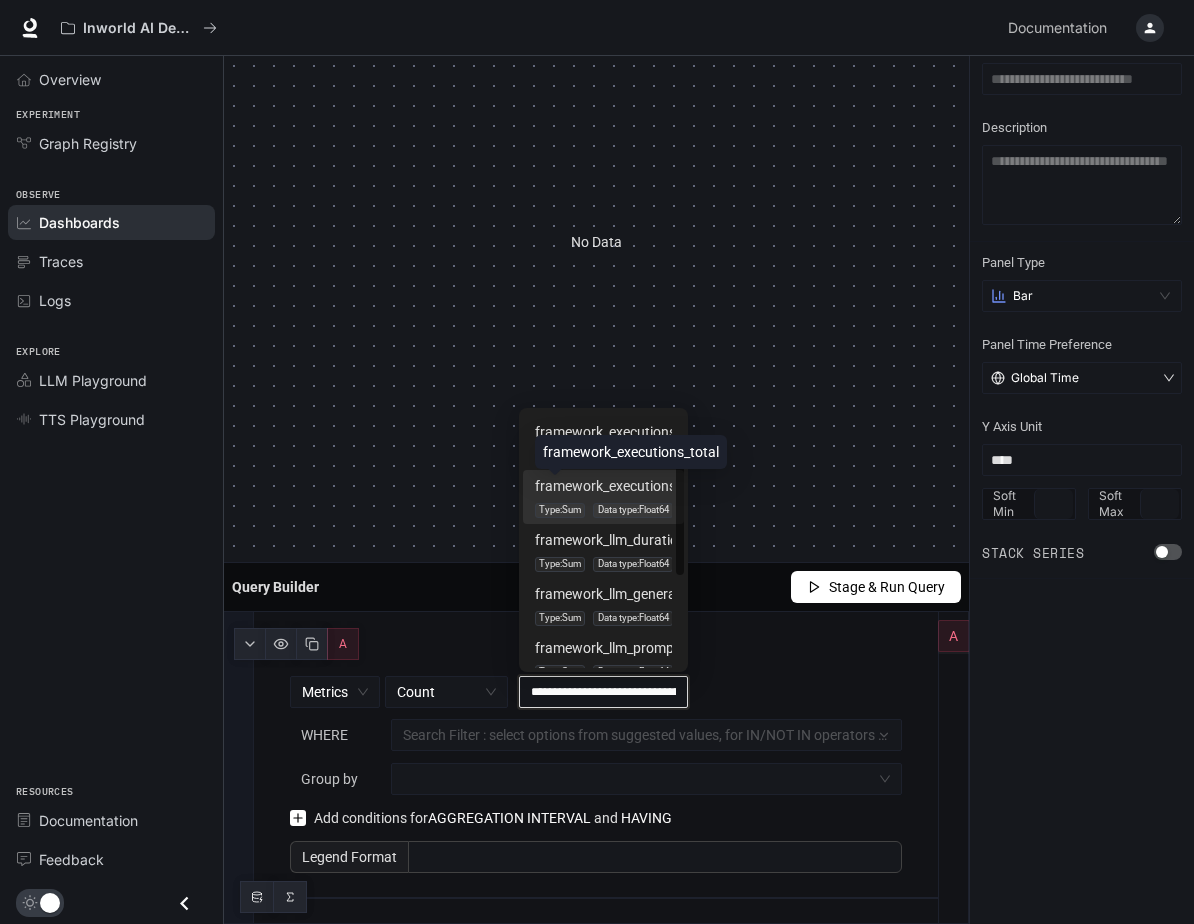 click on "framework_executions_total" at bounding box center (623, 486) 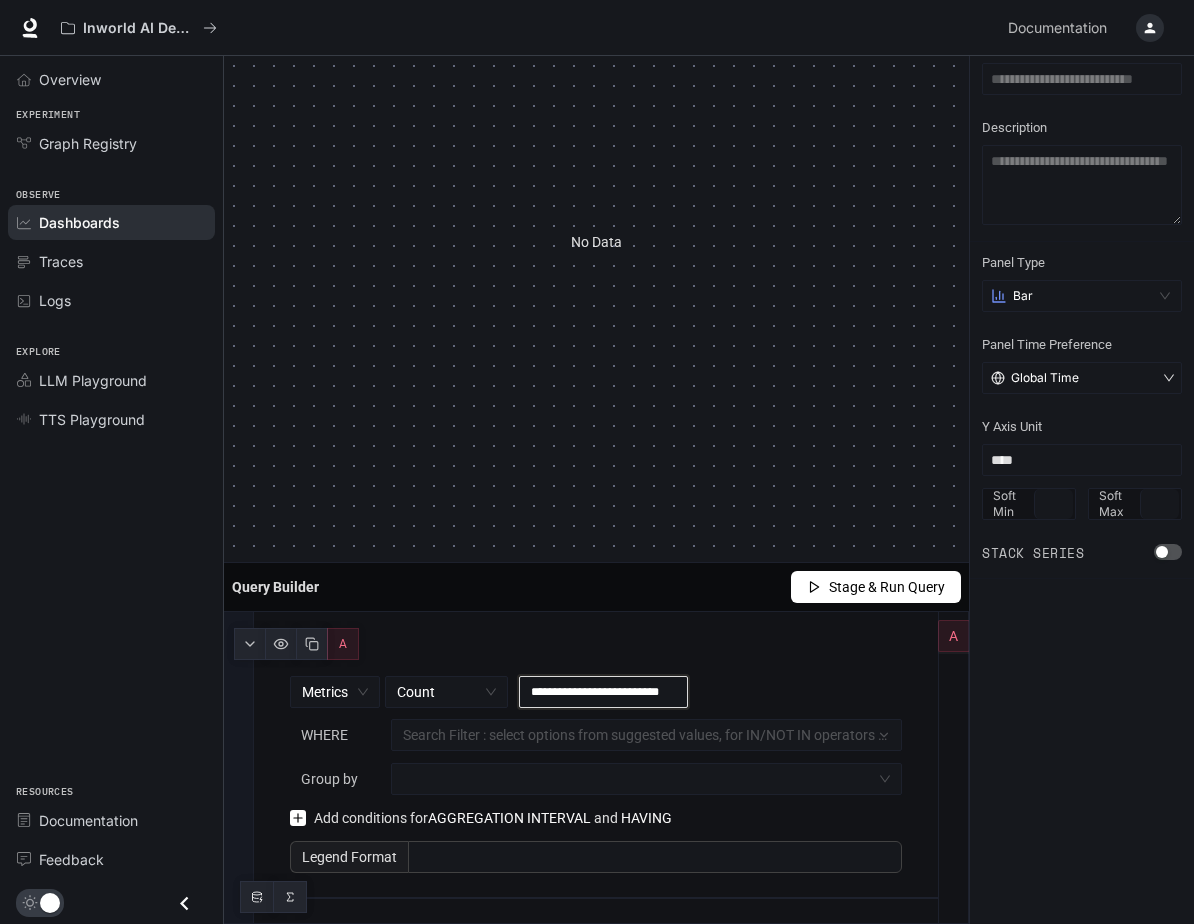 click on "**********" at bounding box center (604, 692) 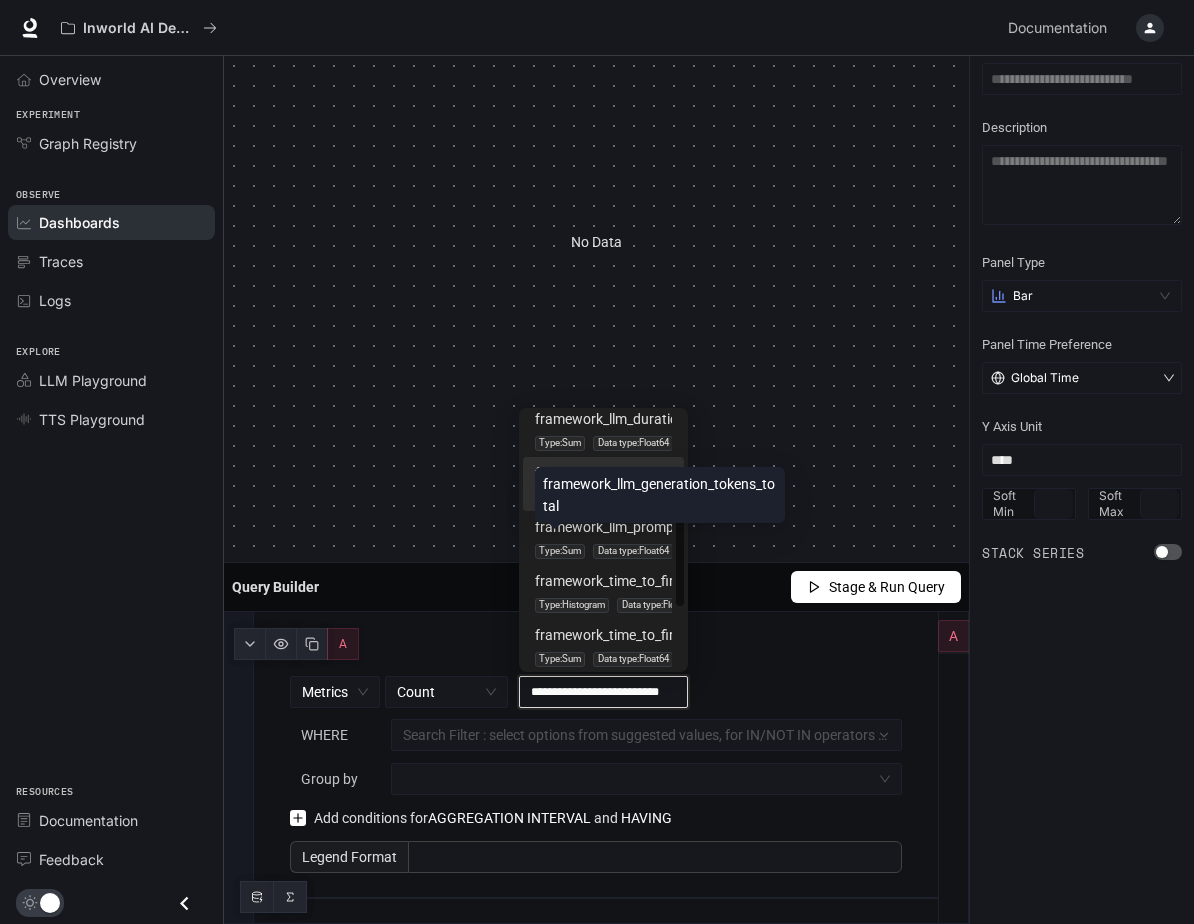 scroll, scrollTop: 314, scrollLeft: 0, axis: vertical 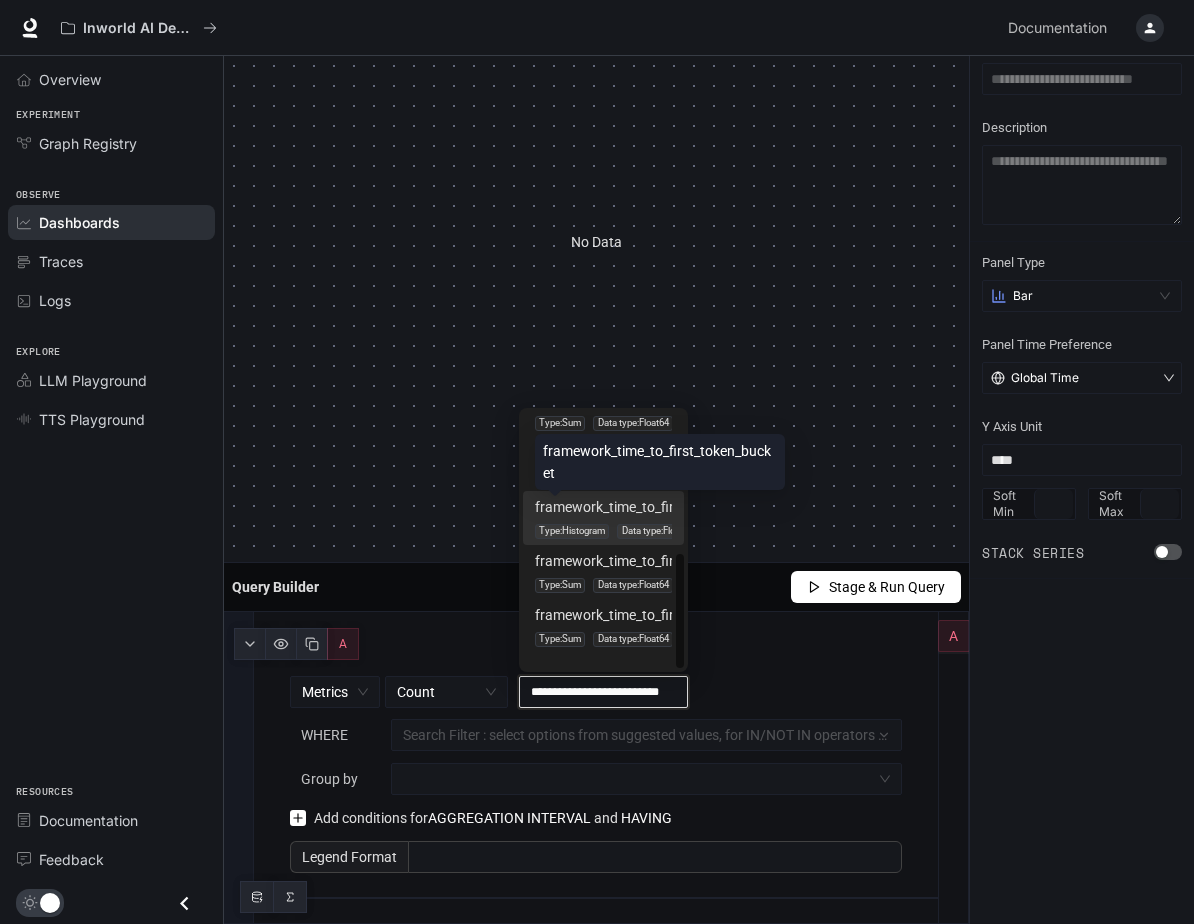 click on "framework_time_to_first_token_bucket" at bounding box center (655, 507) 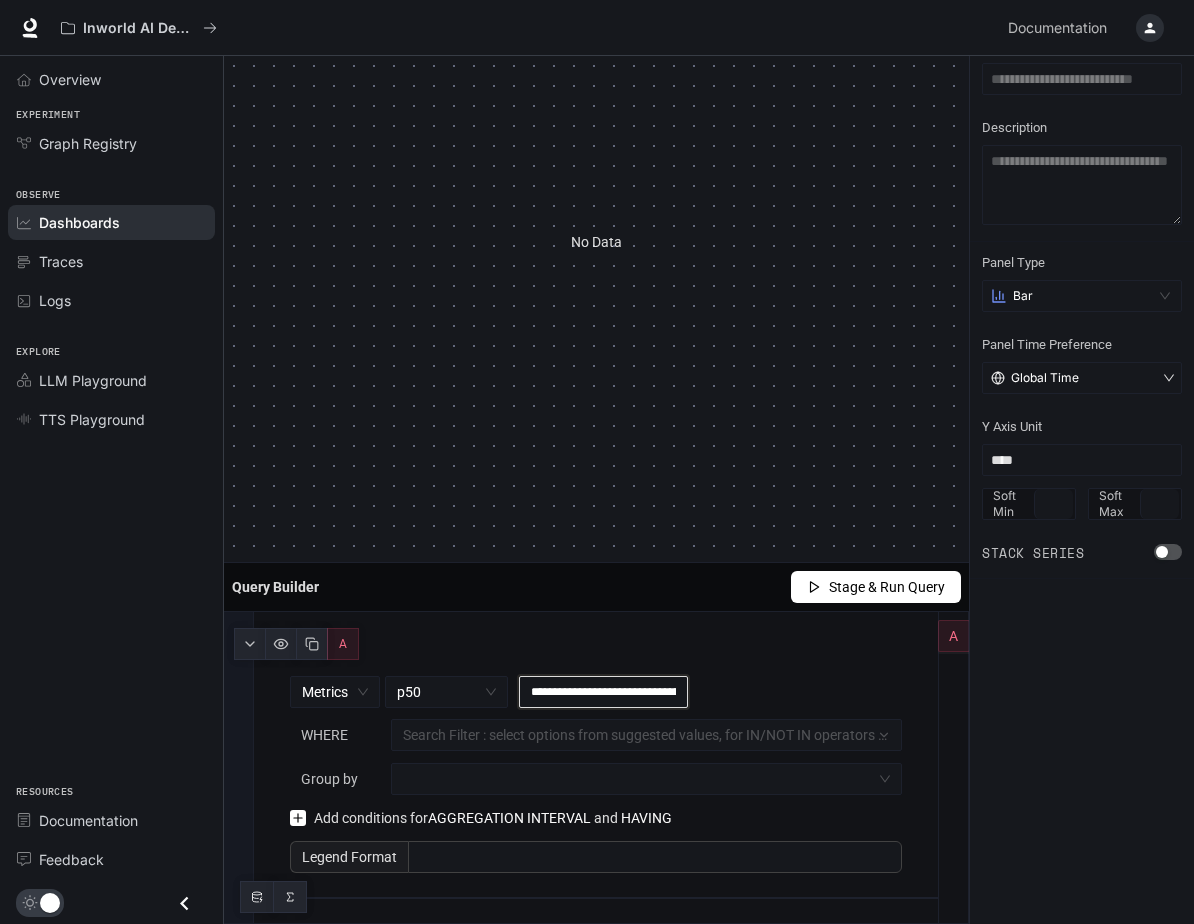 click on "**********" at bounding box center [604, 692] 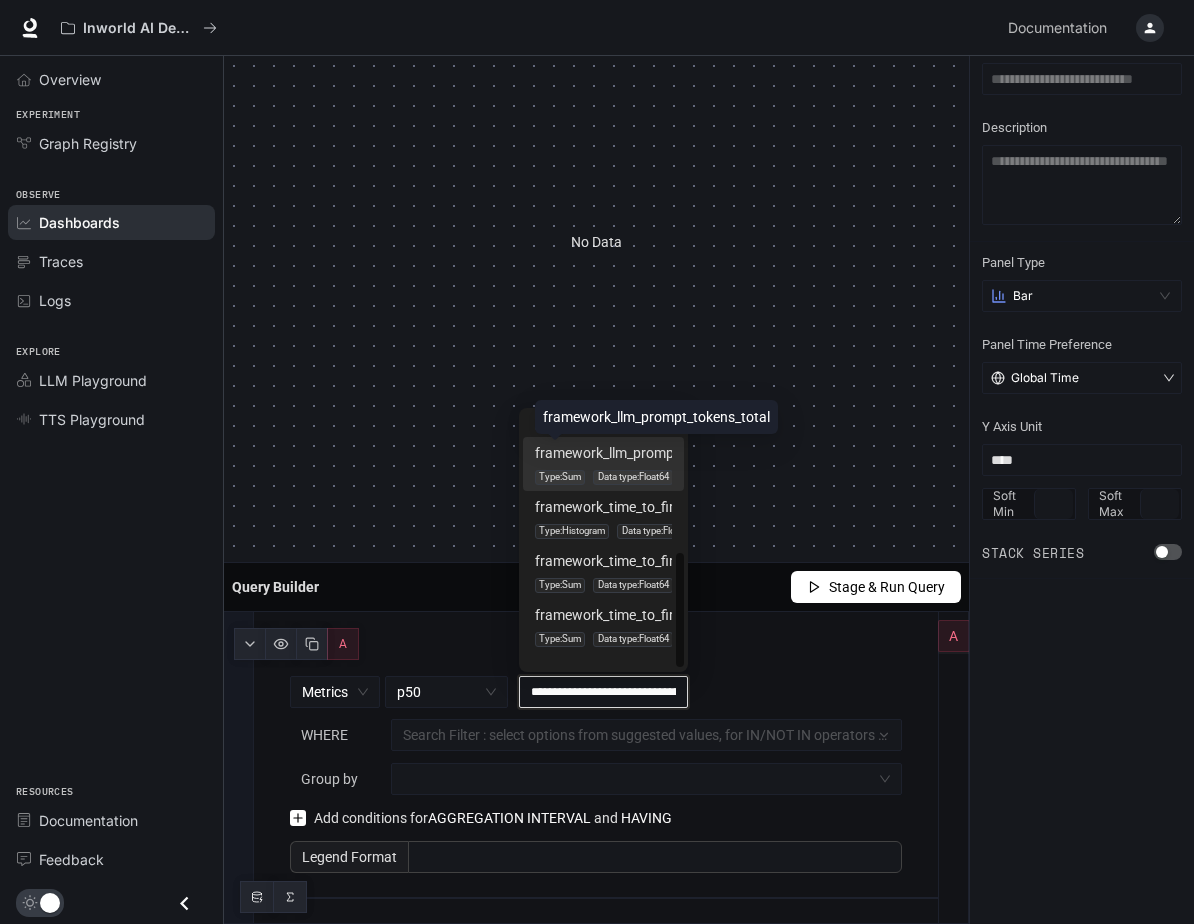 scroll, scrollTop: 261, scrollLeft: 0, axis: vertical 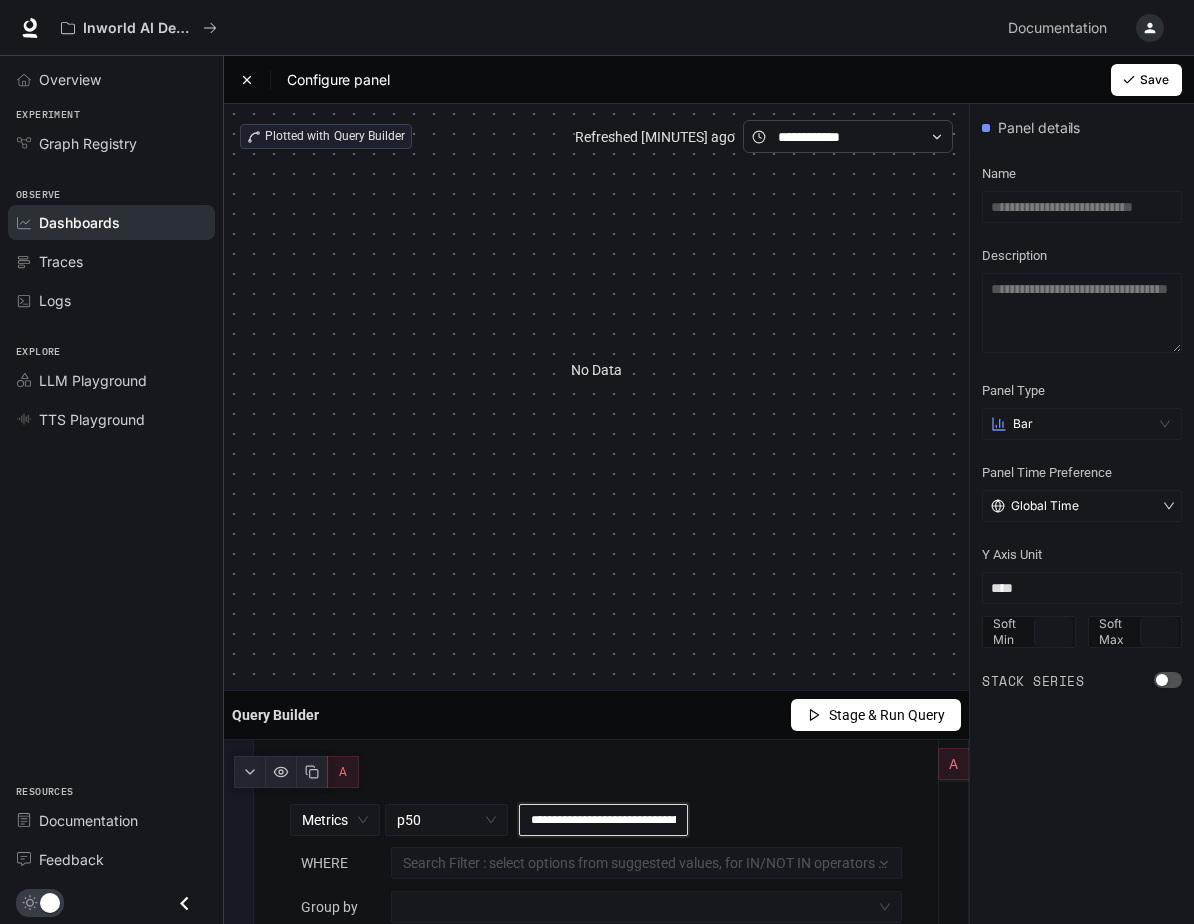 click on "**********" at bounding box center [604, 820] 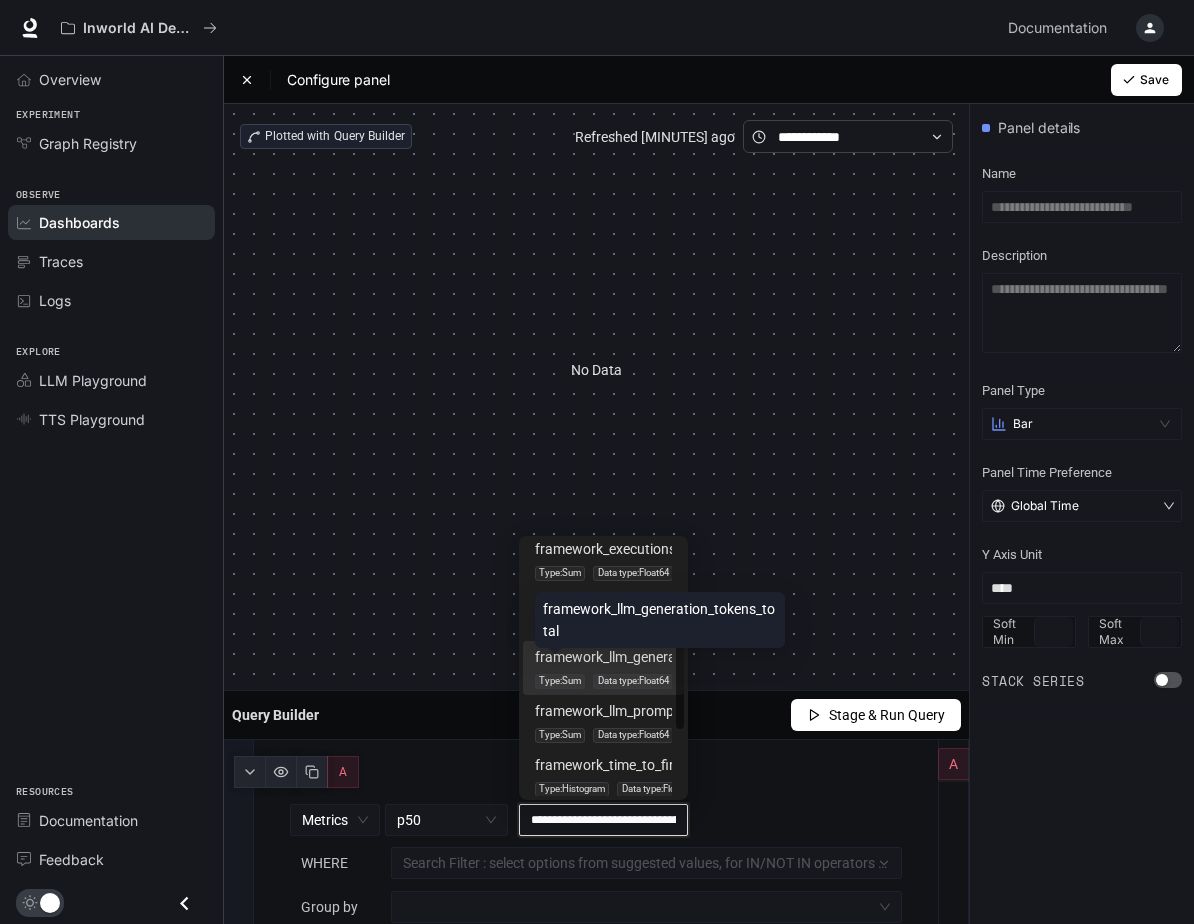 scroll, scrollTop: 166, scrollLeft: 0, axis: vertical 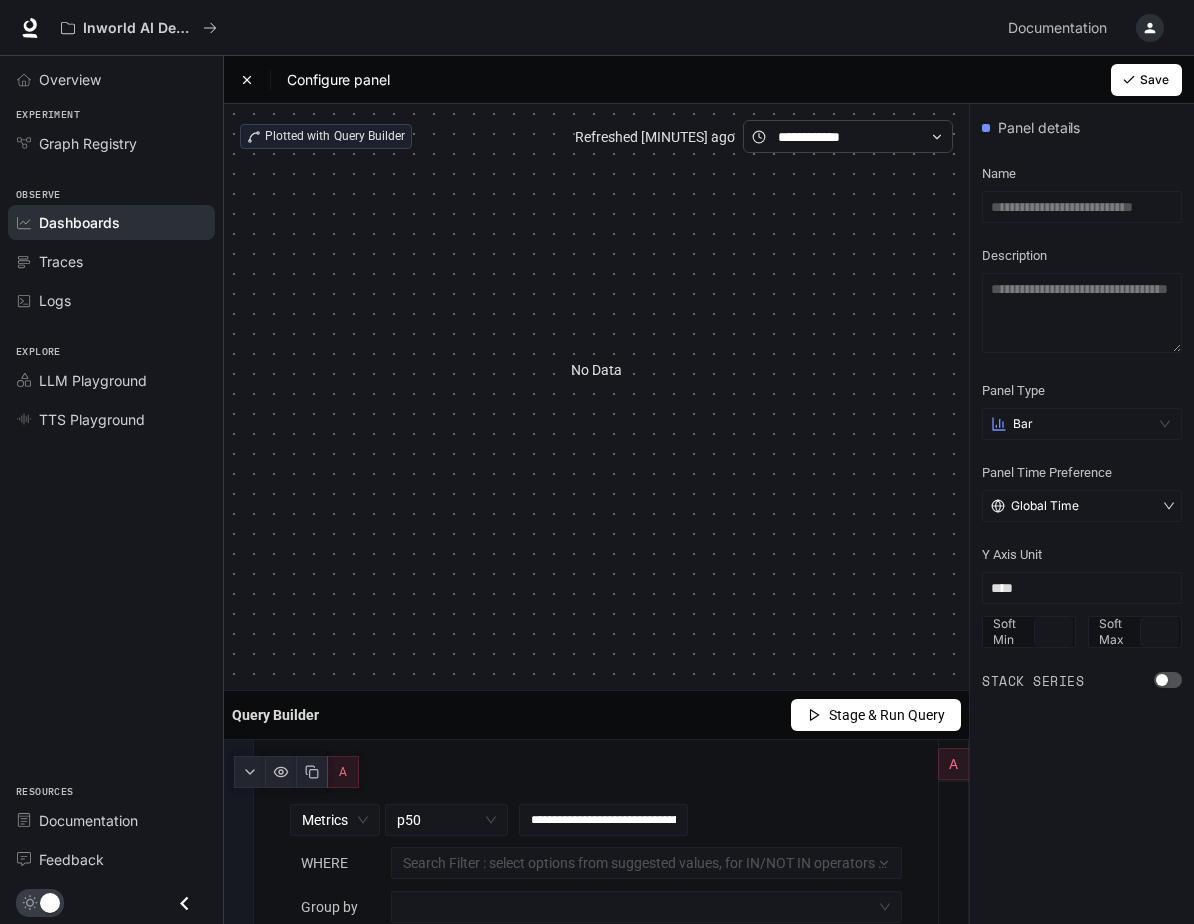 click on "Stage & Run Query" at bounding box center [887, 715] 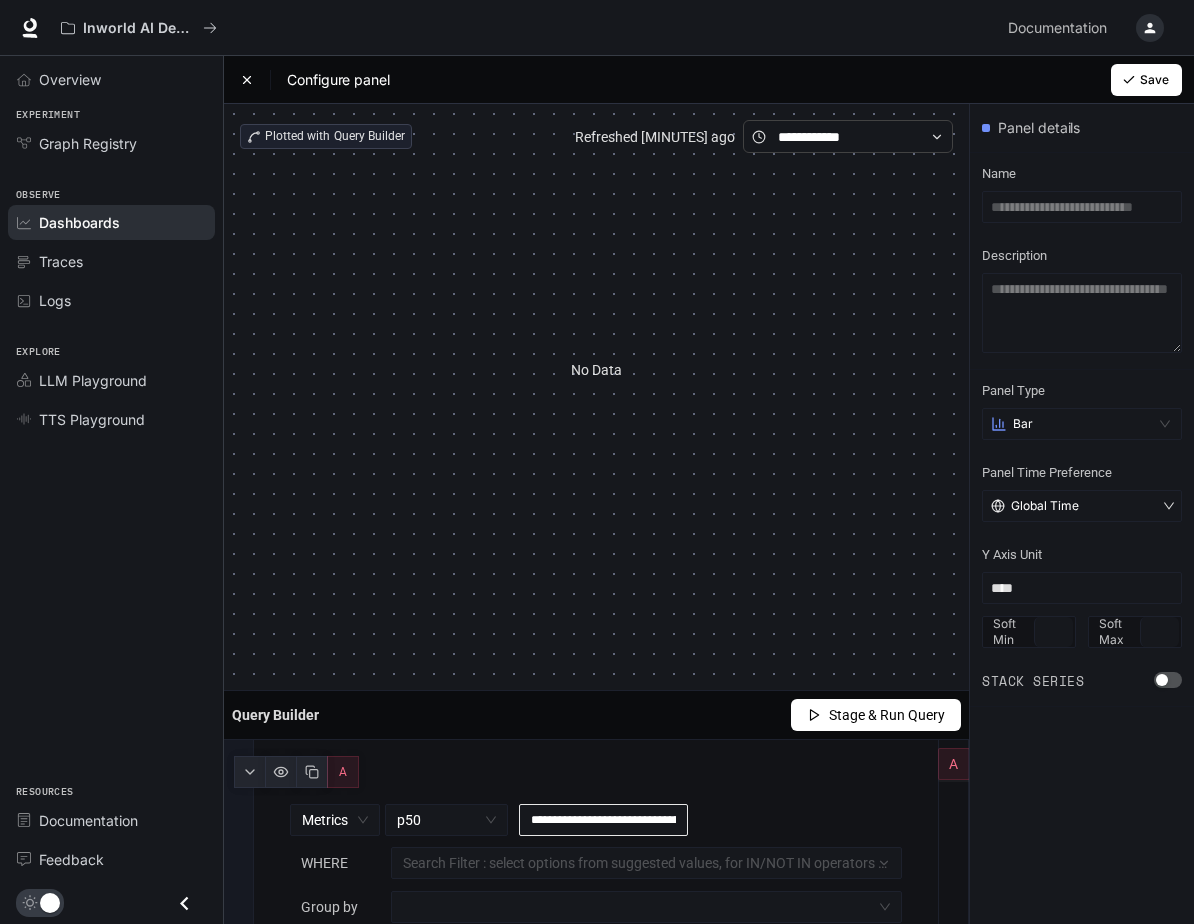 click on "**********" at bounding box center (604, 820) 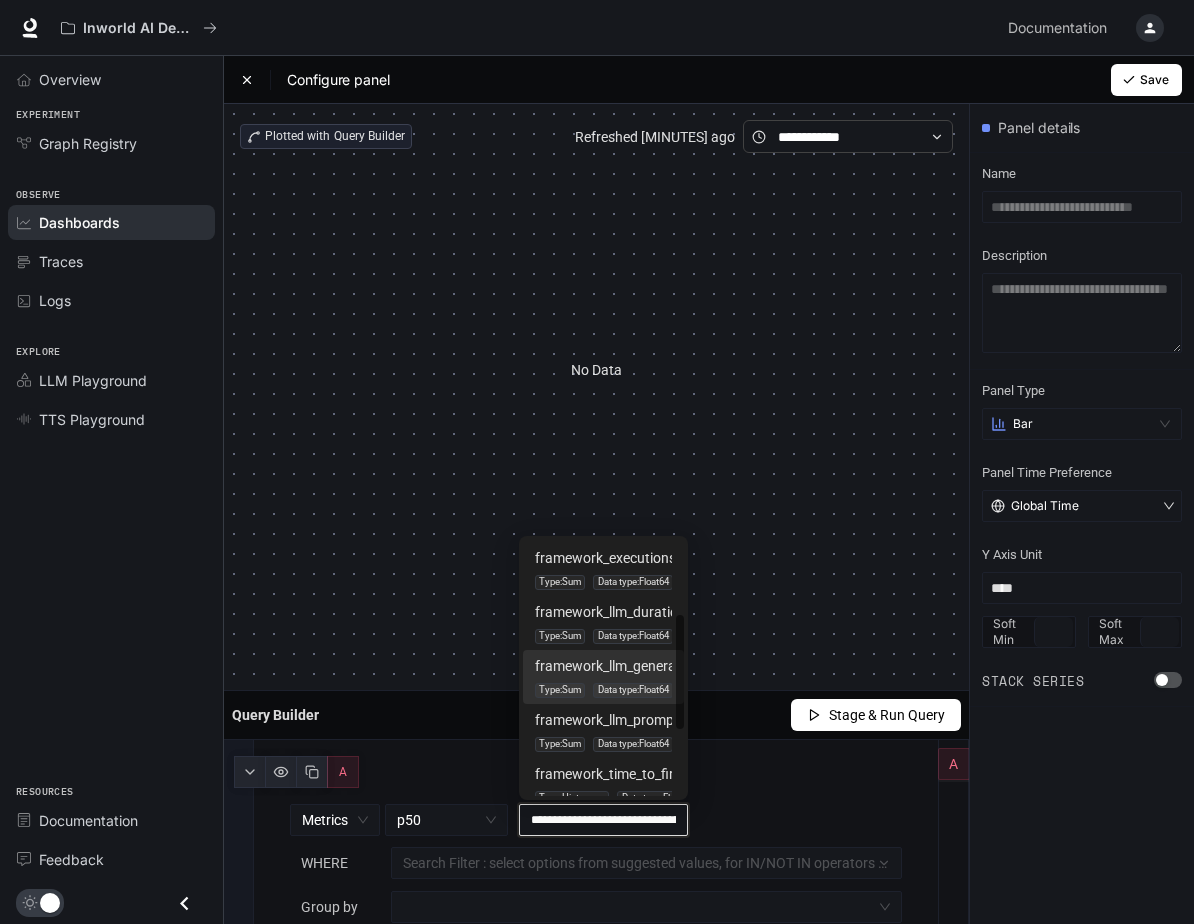 click on "**********" at bounding box center [604, 820] 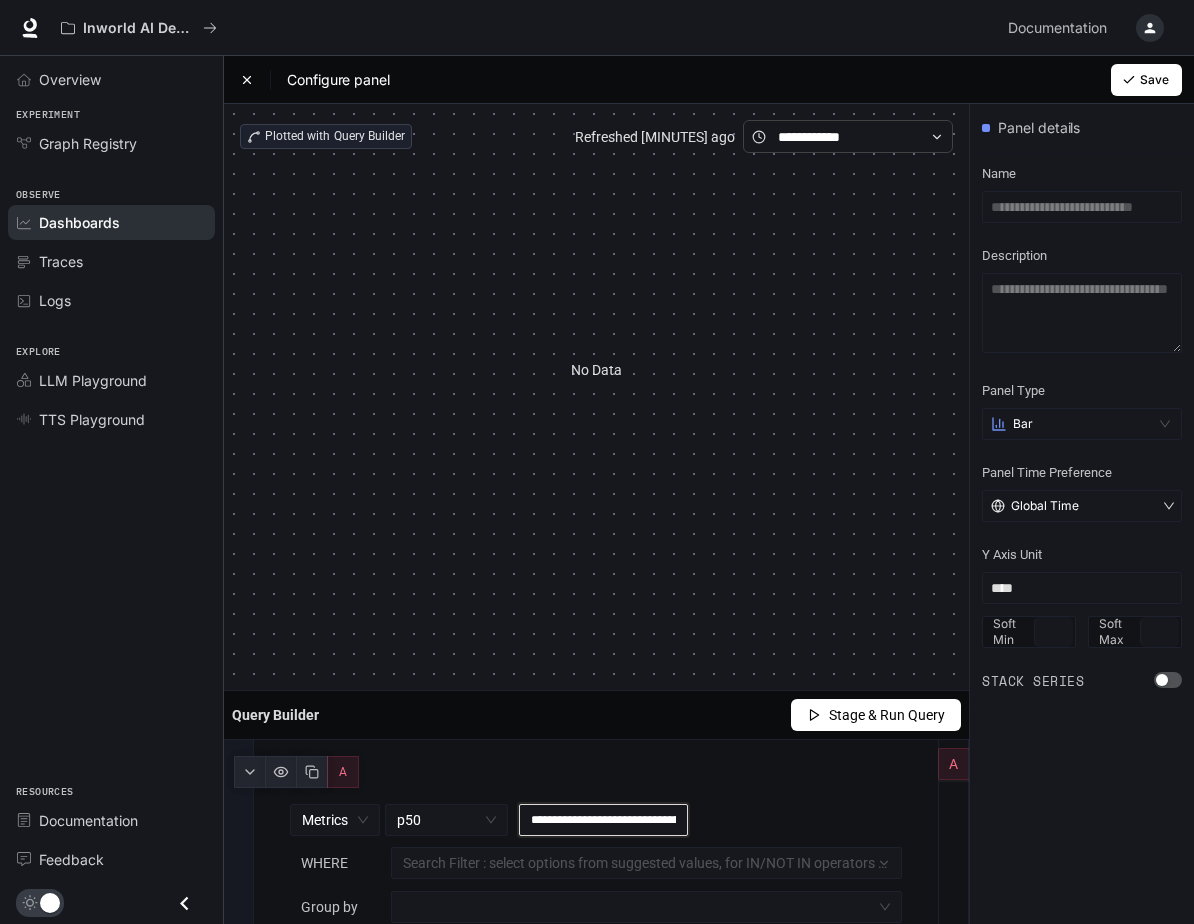 click on "Configure panel Save" at bounding box center (709, 80) 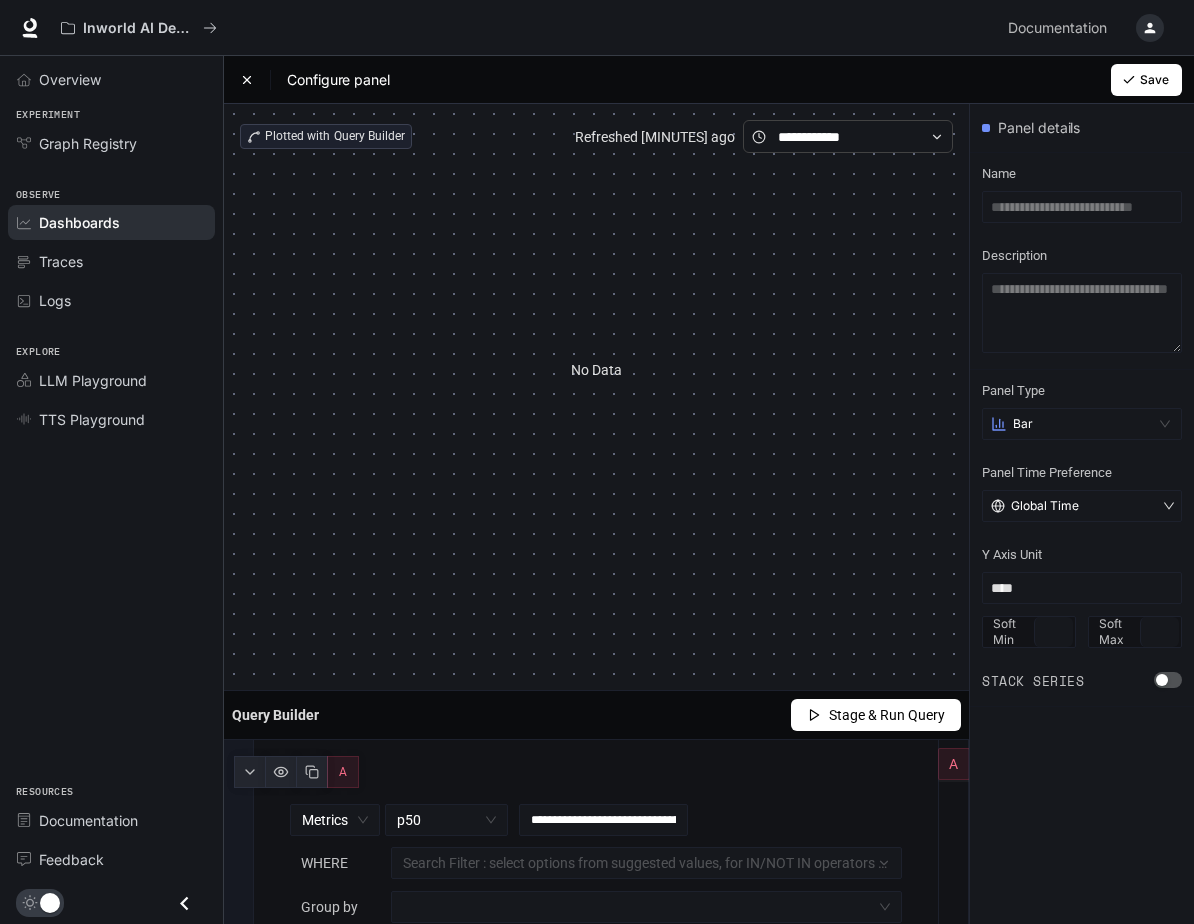 click on "Dashboards" at bounding box center (122, 222) 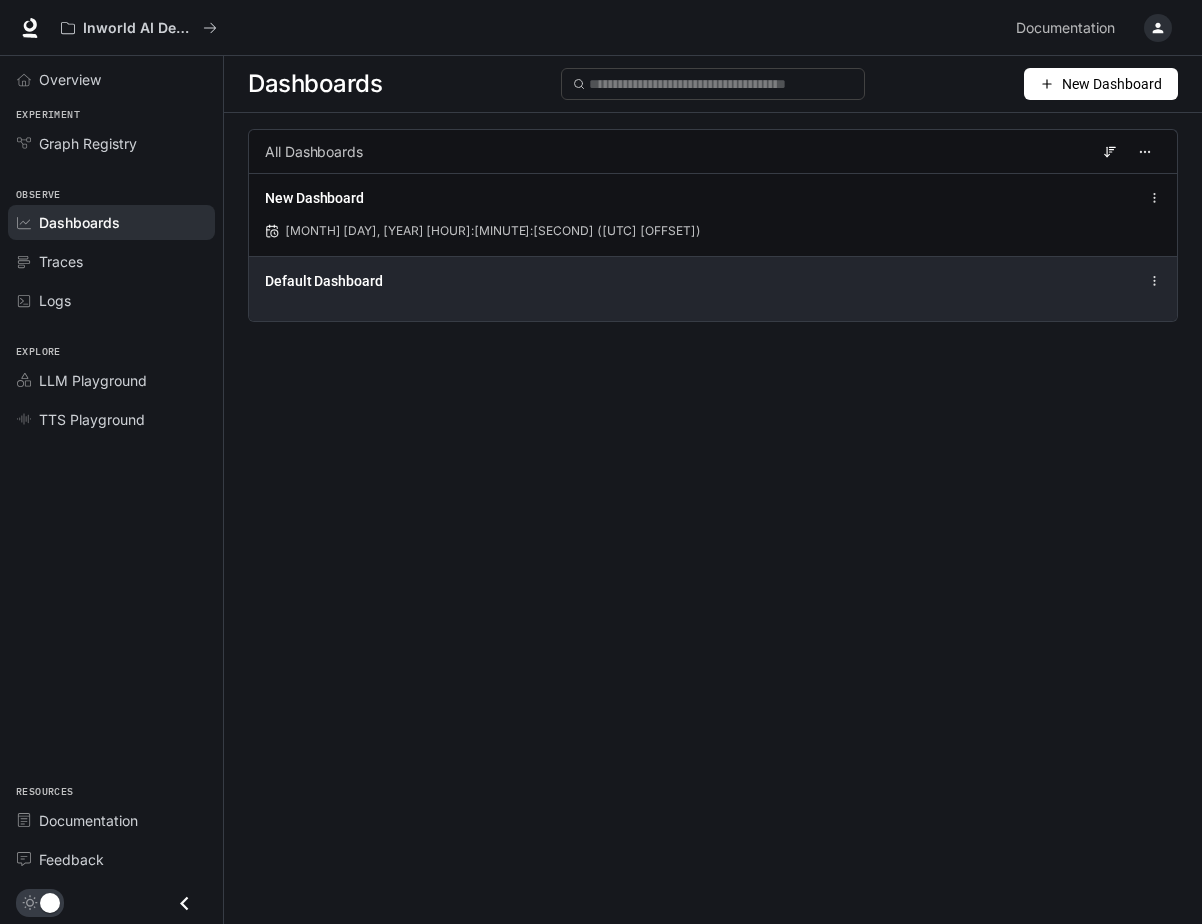 click on "Default Dashboard" at bounding box center (713, 288) 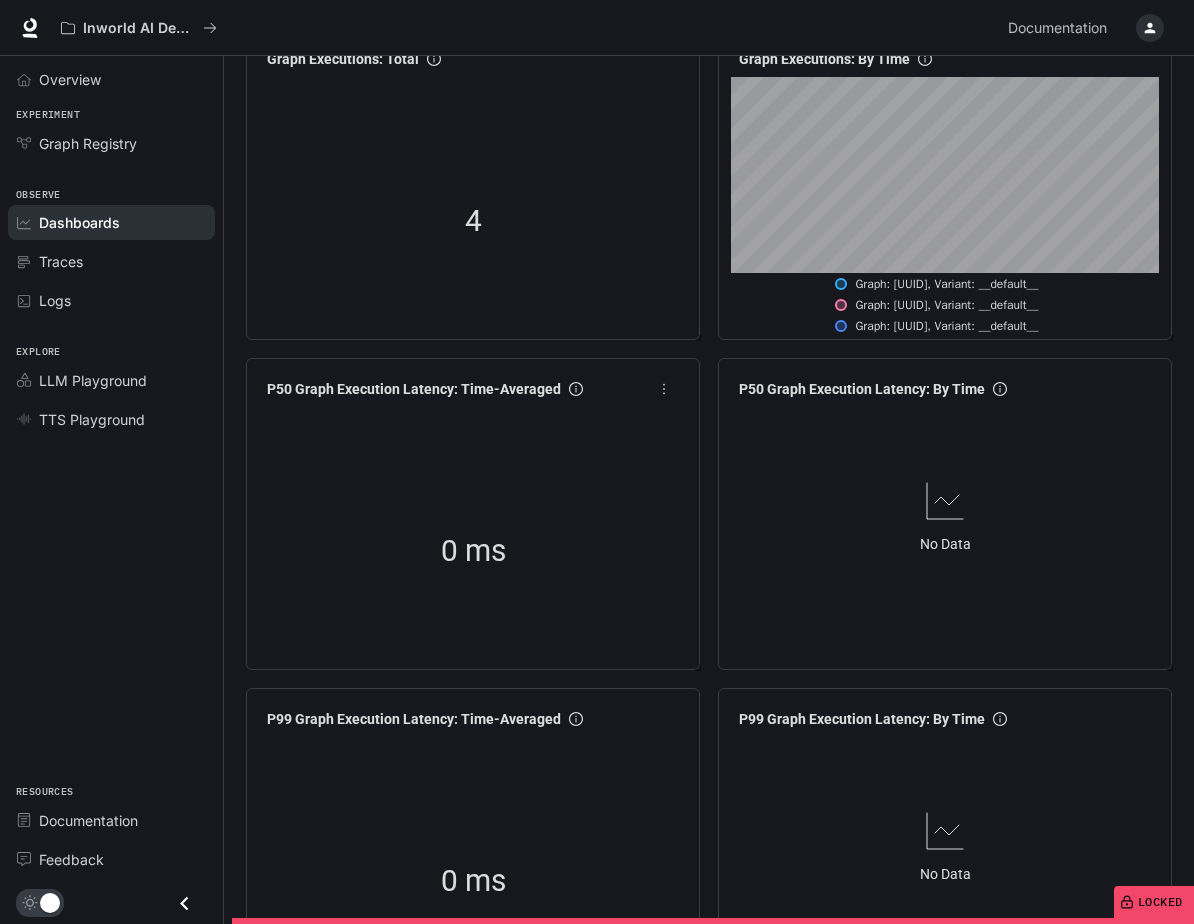 scroll, scrollTop: 109, scrollLeft: 0, axis: vertical 